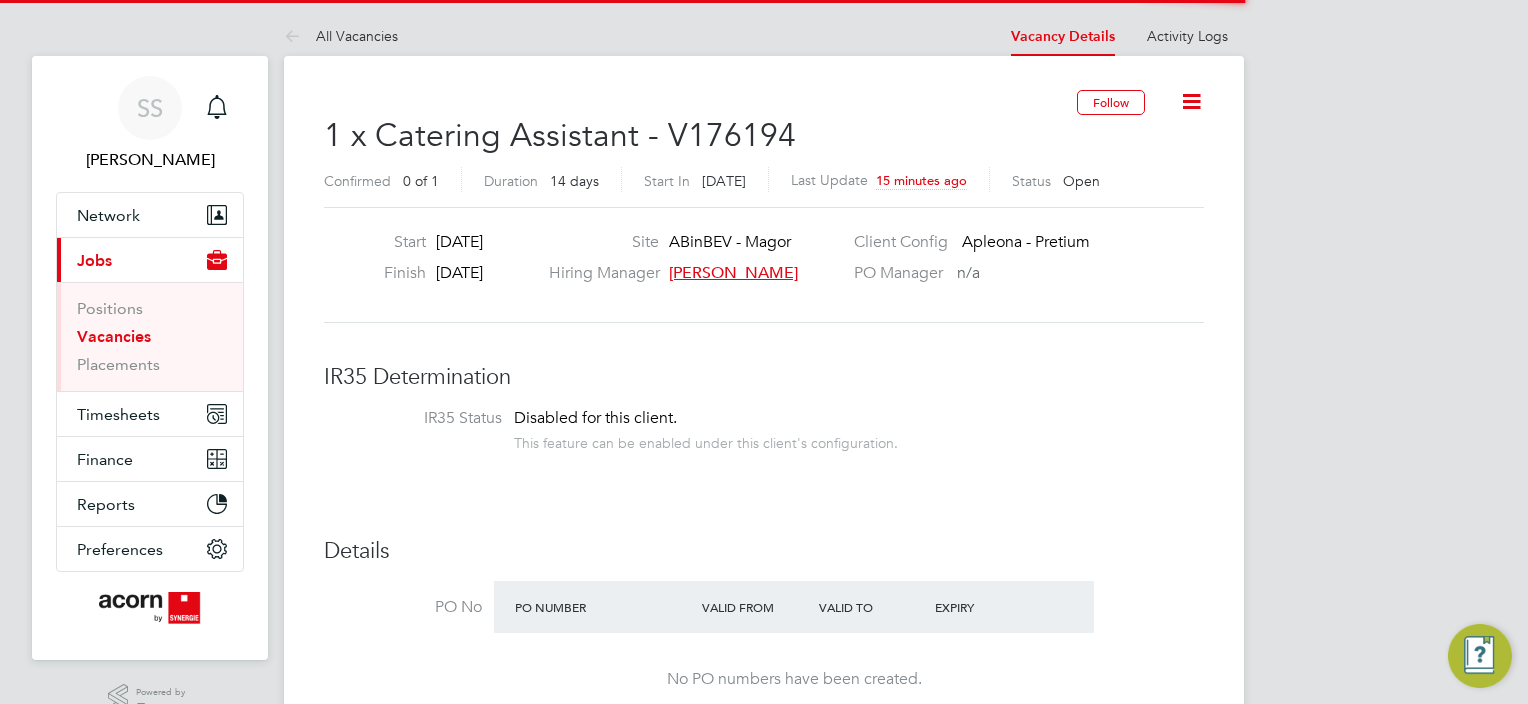 scroll, scrollTop: 0, scrollLeft: 0, axis: both 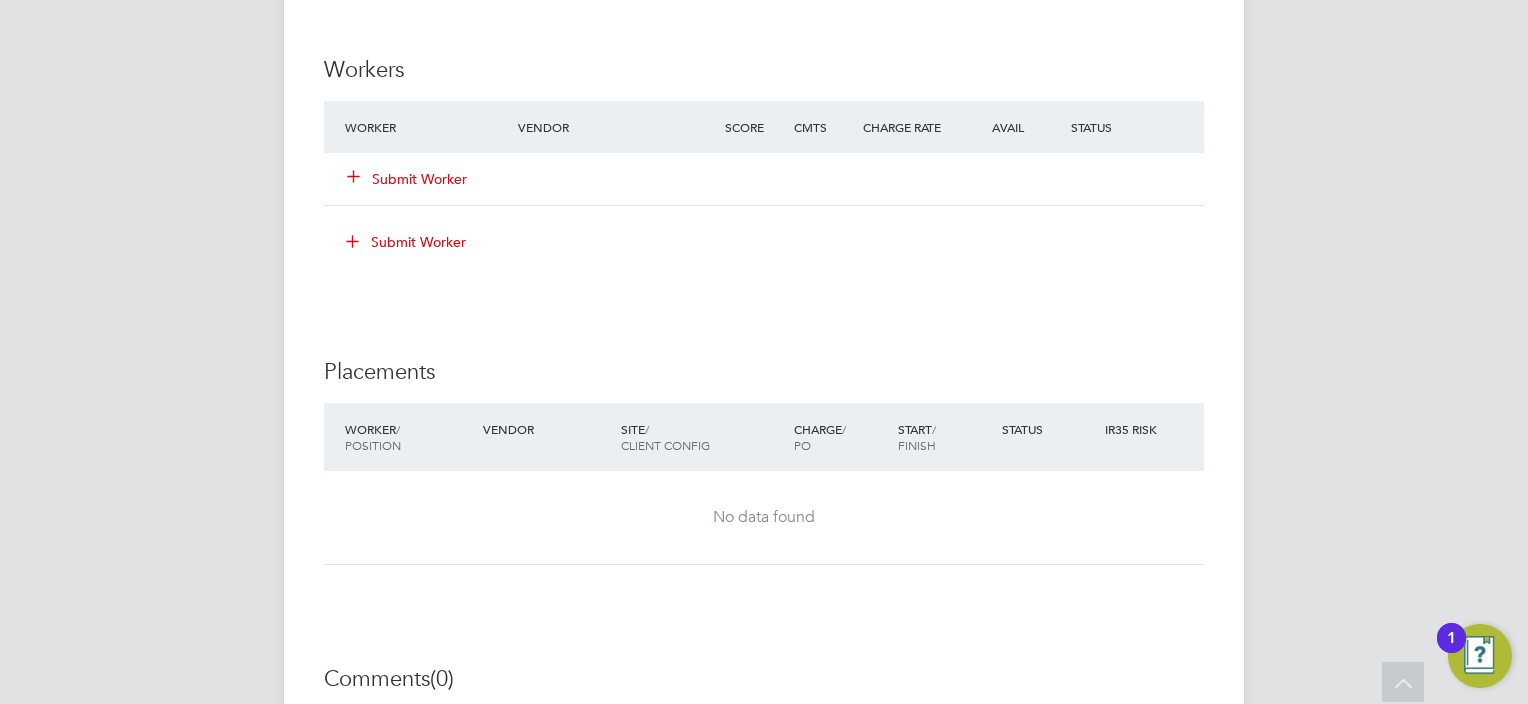 click on "Submit Worker" 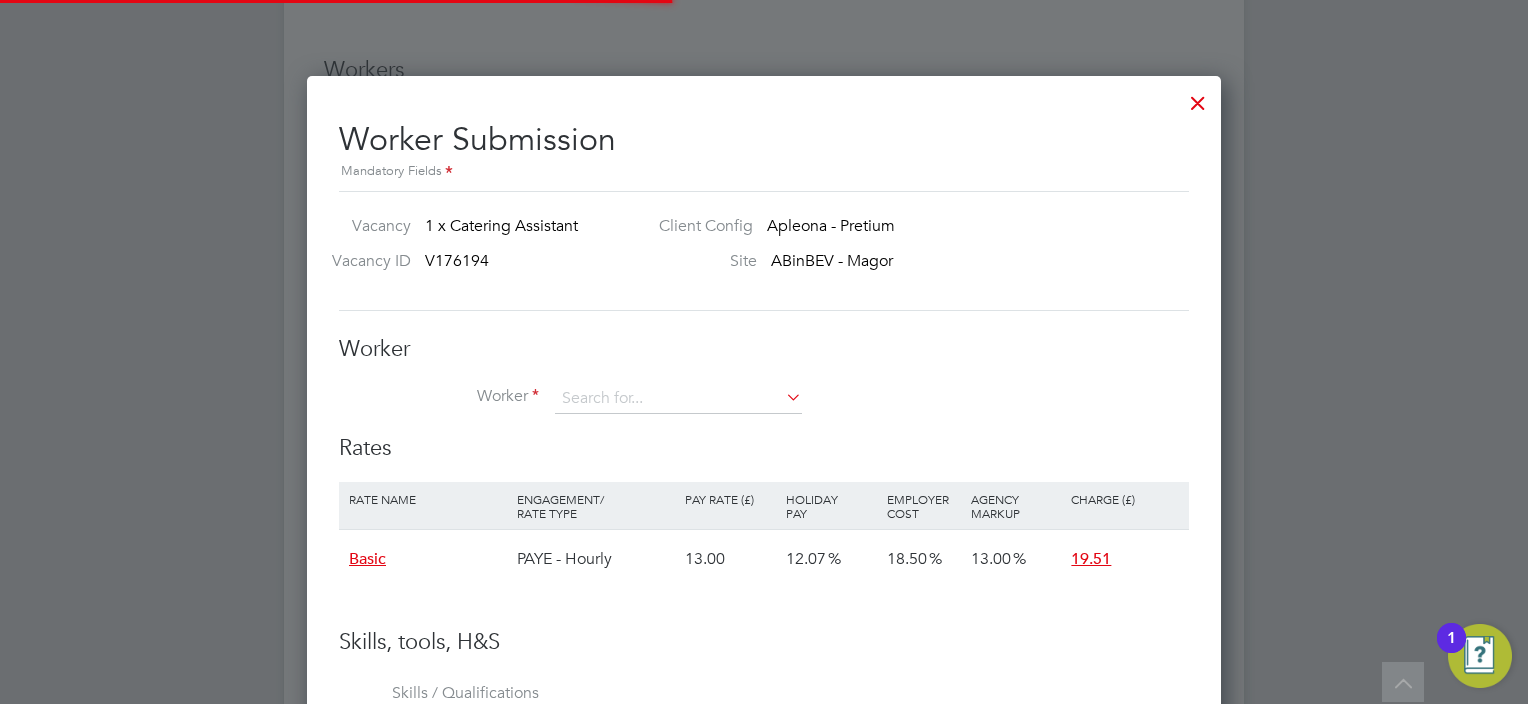 scroll, scrollTop: 11, scrollLeft: 9, axis: both 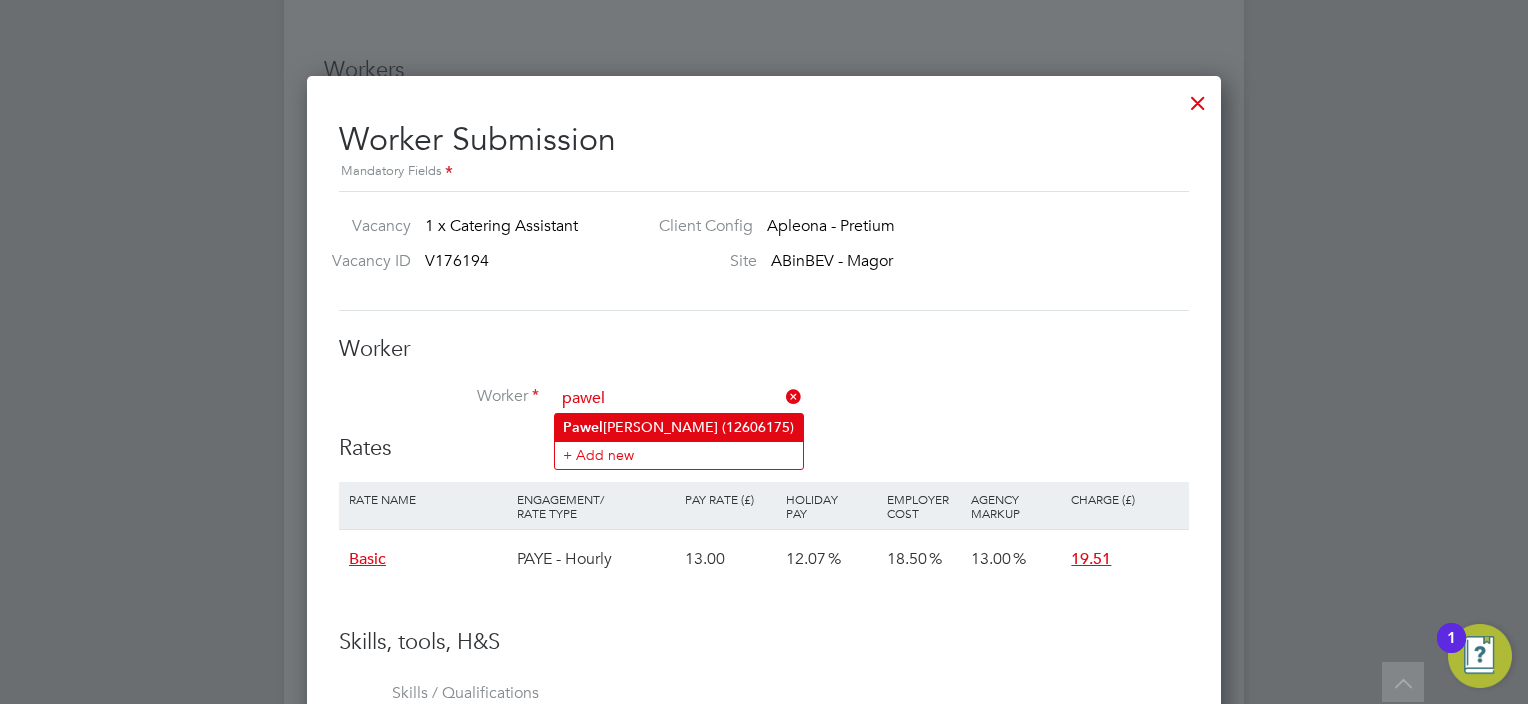 click on "Pawel  Cichon (12606175)" 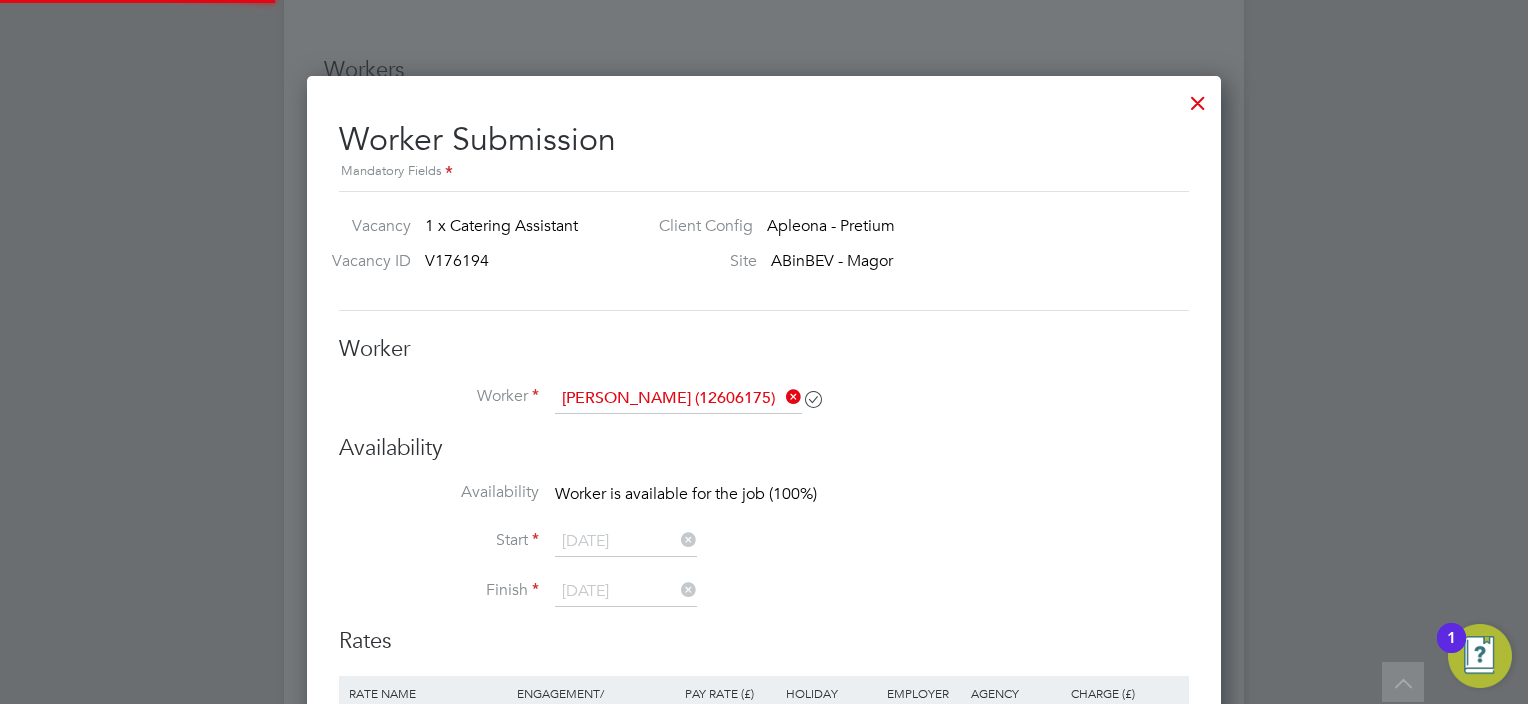 scroll, scrollTop: 9, scrollLeft: 9, axis: both 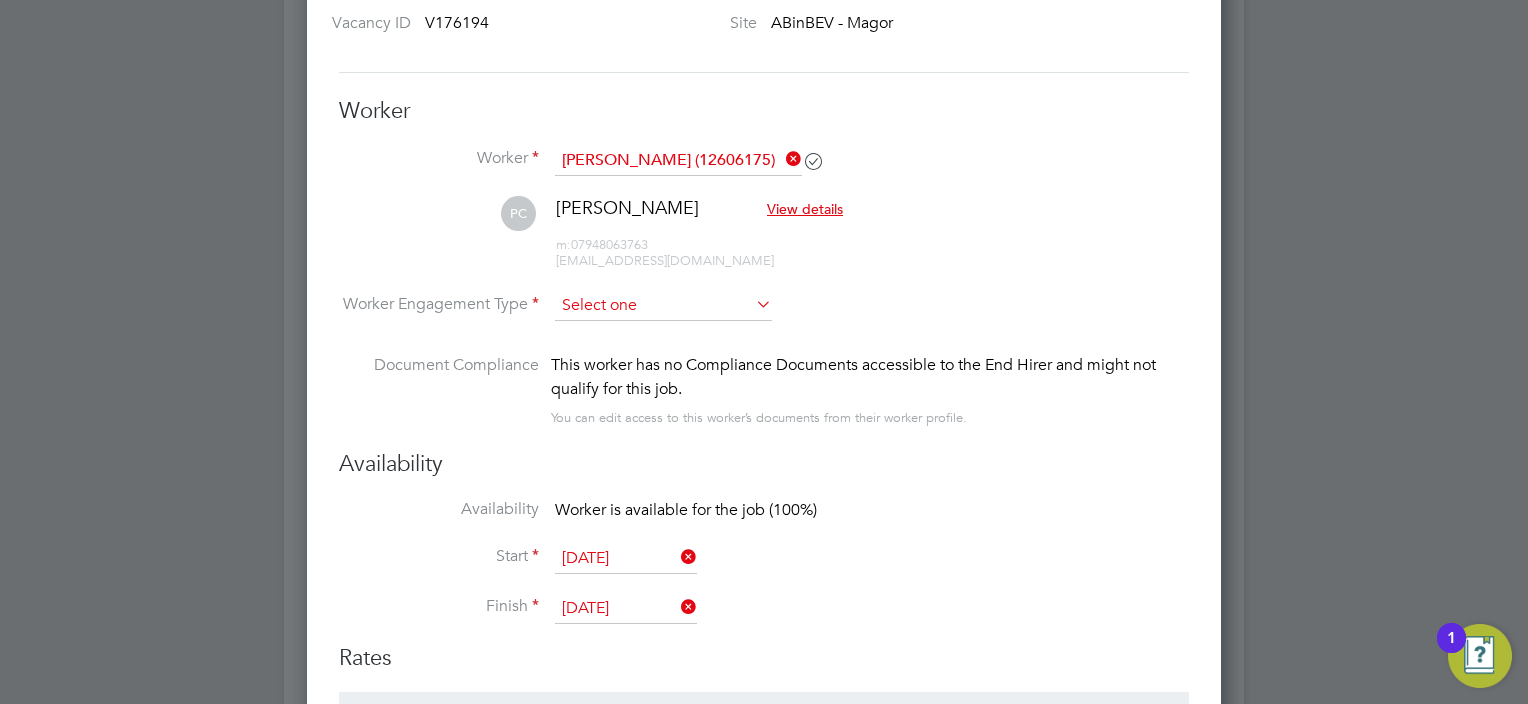 click at bounding box center (663, 306) 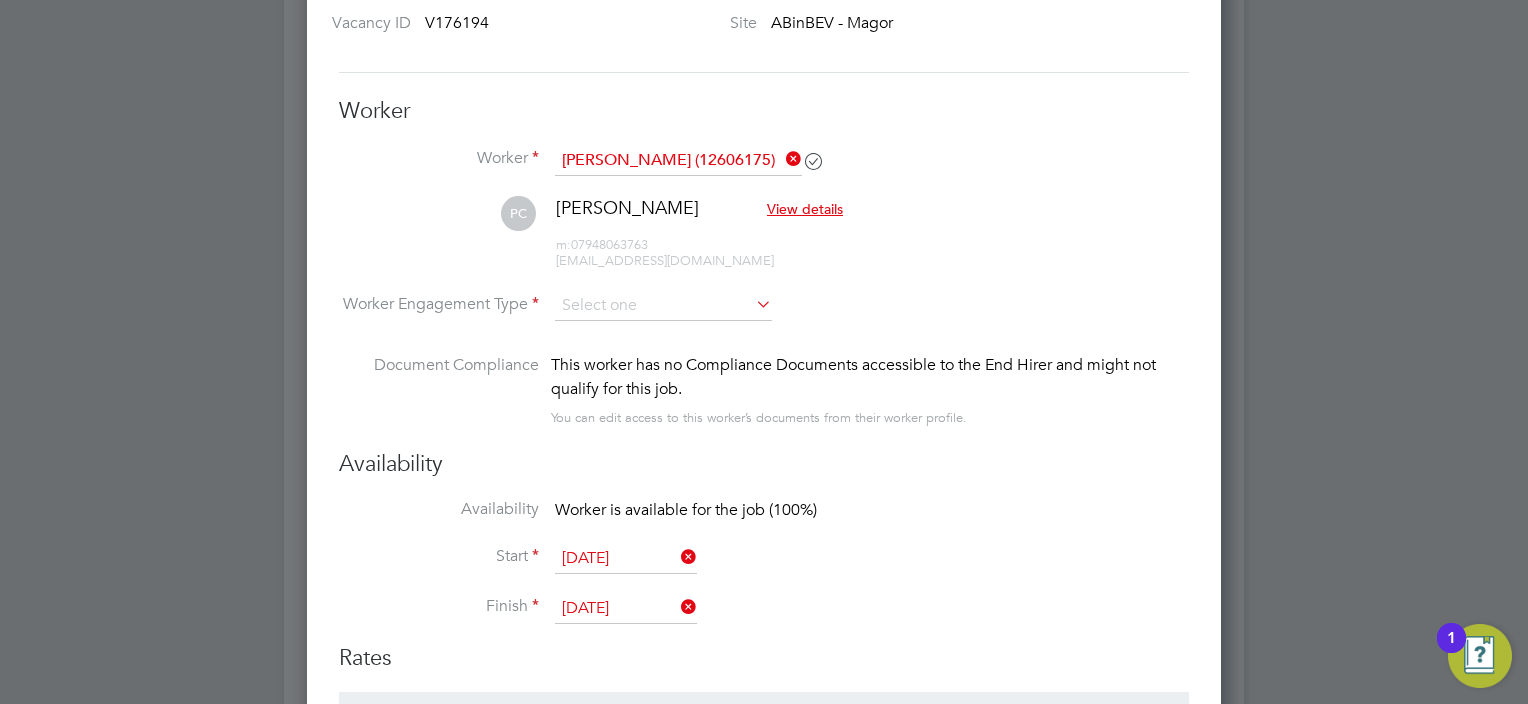 click on "PAYE" 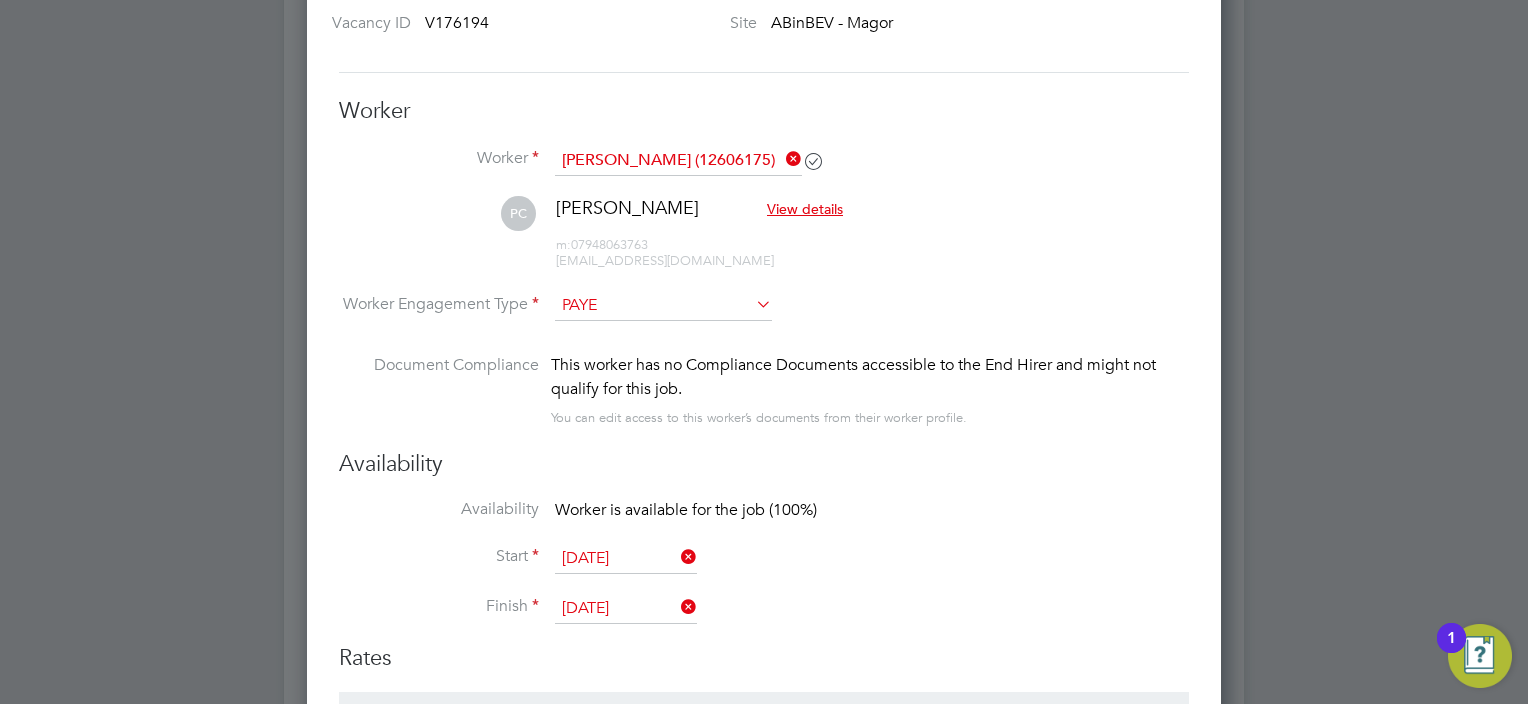 scroll, scrollTop: 9, scrollLeft: 9, axis: both 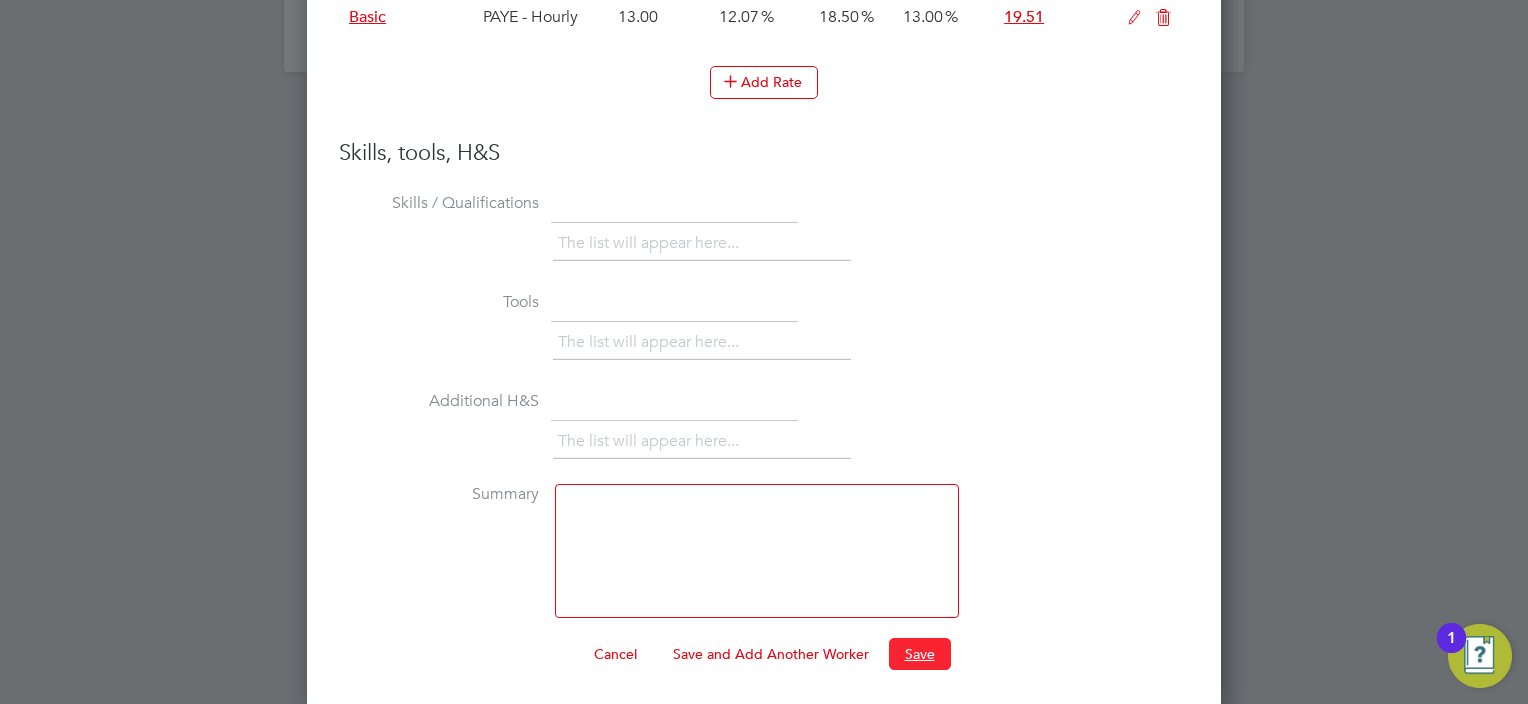 click on "Save" at bounding box center (920, 654) 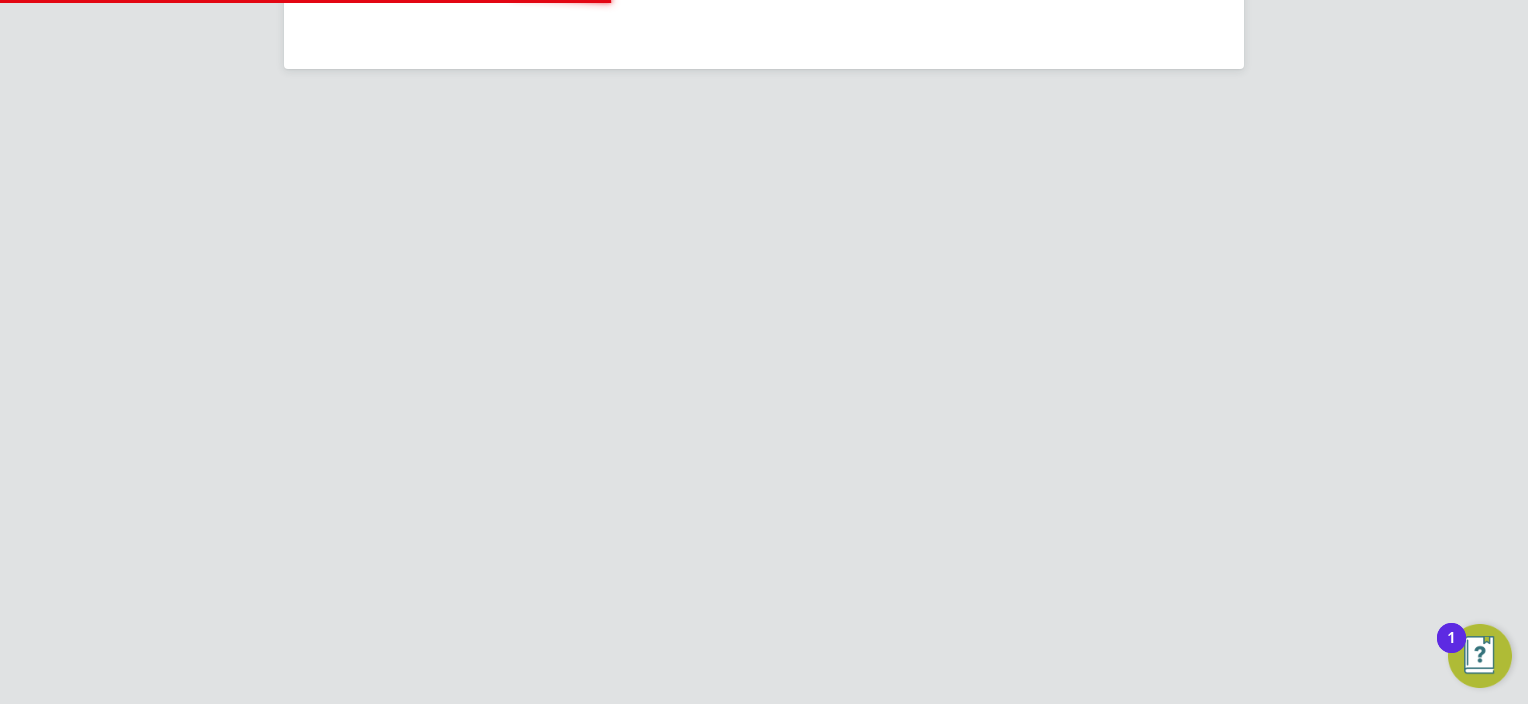 scroll, scrollTop: 2137, scrollLeft: 0, axis: vertical 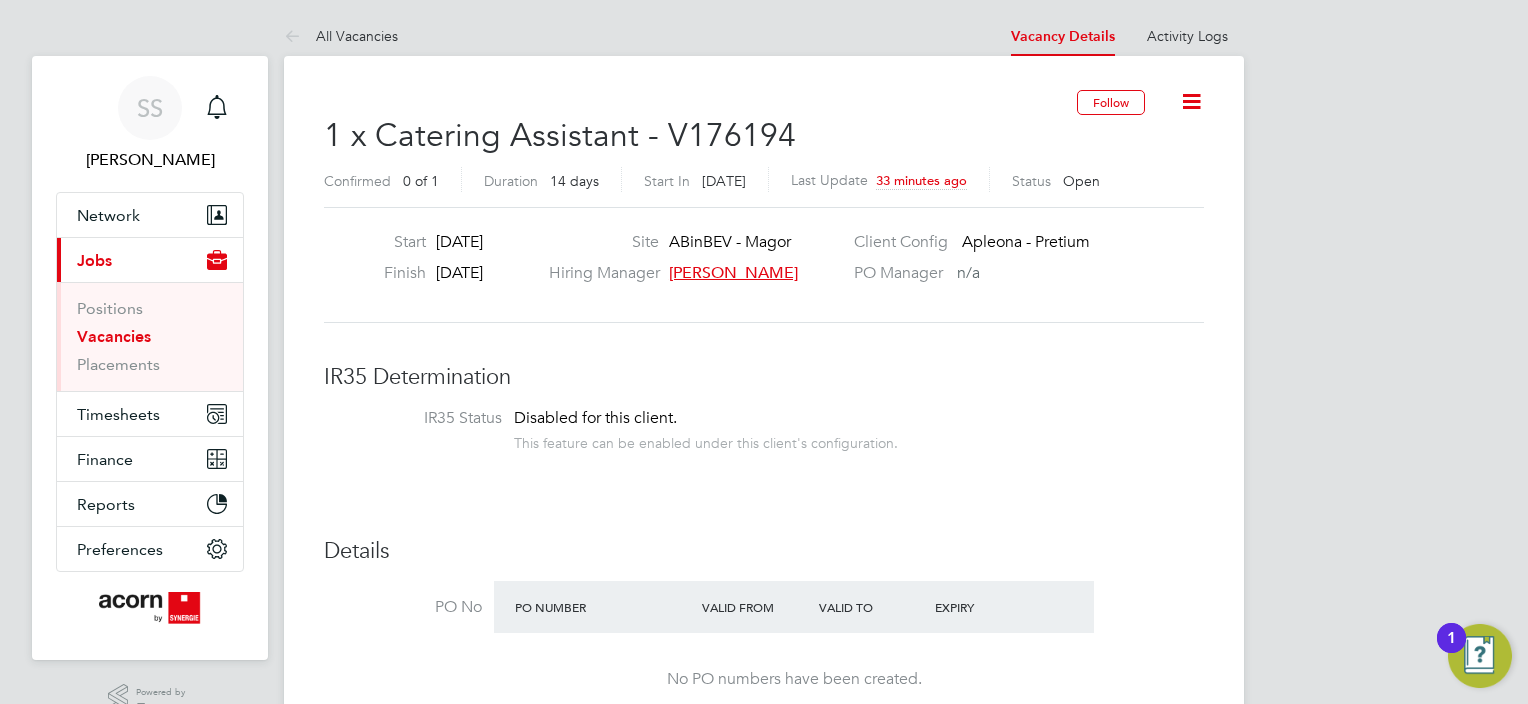 drag, startPoint x: 126, startPoint y: 337, endPoint x: 145, endPoint y: 332, distance: 19.646883 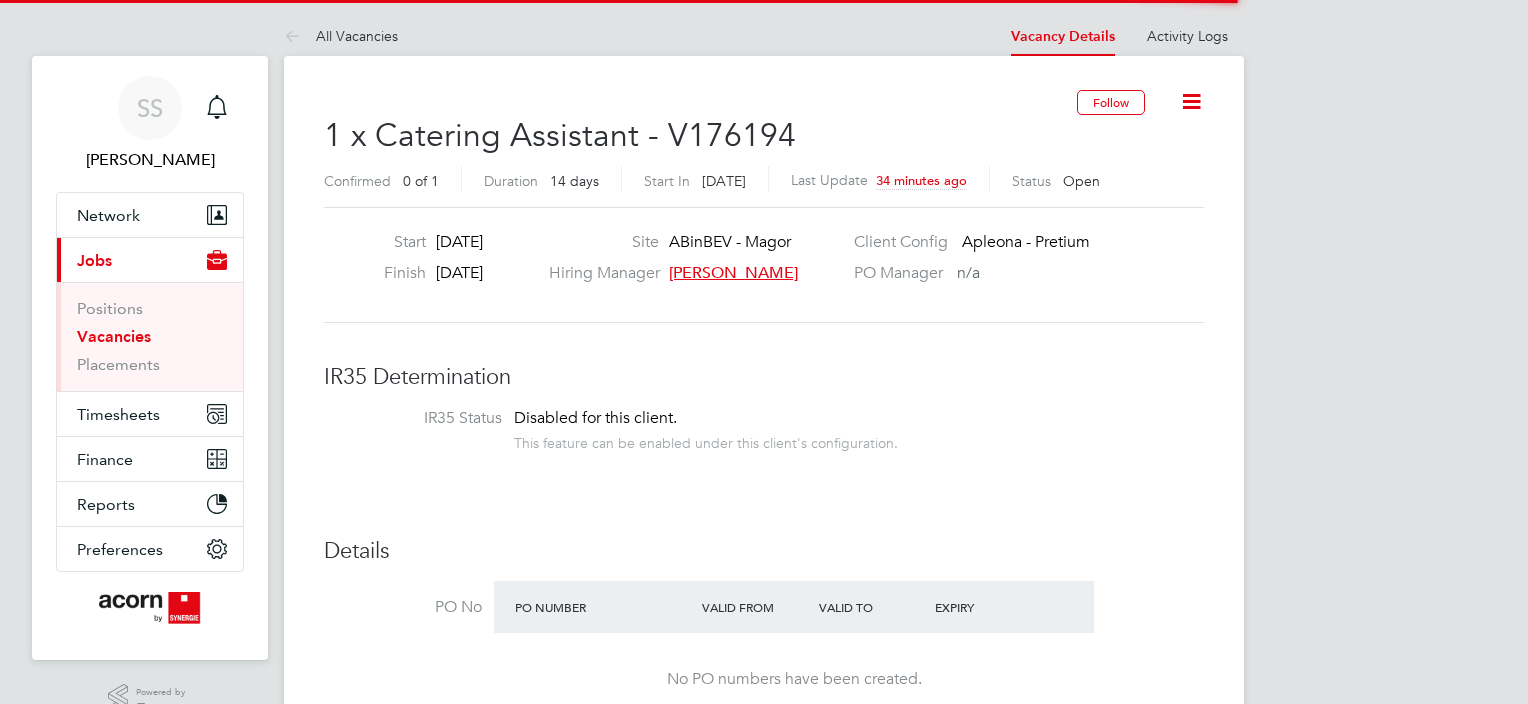 scroll, scrollTop: 0, scrollLeft: 0, axis: both 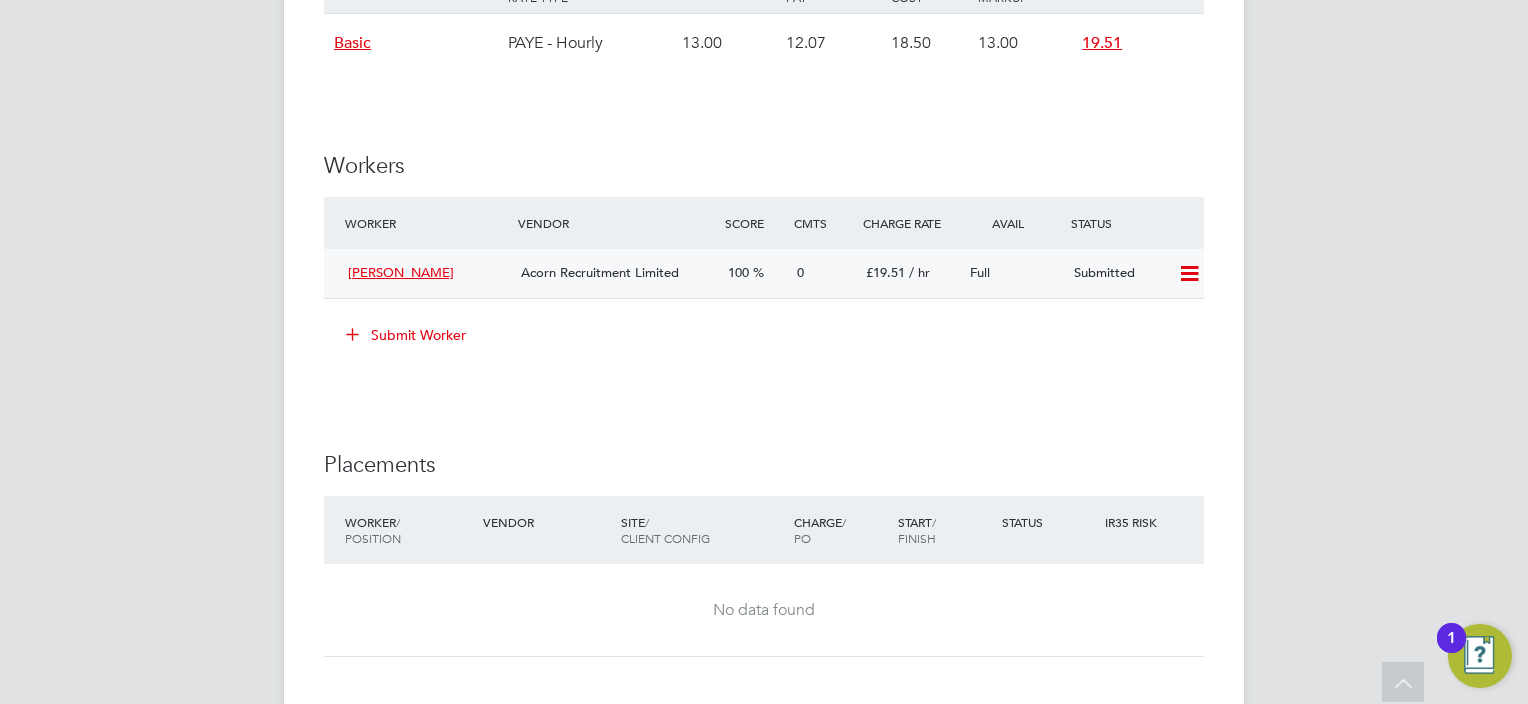 click 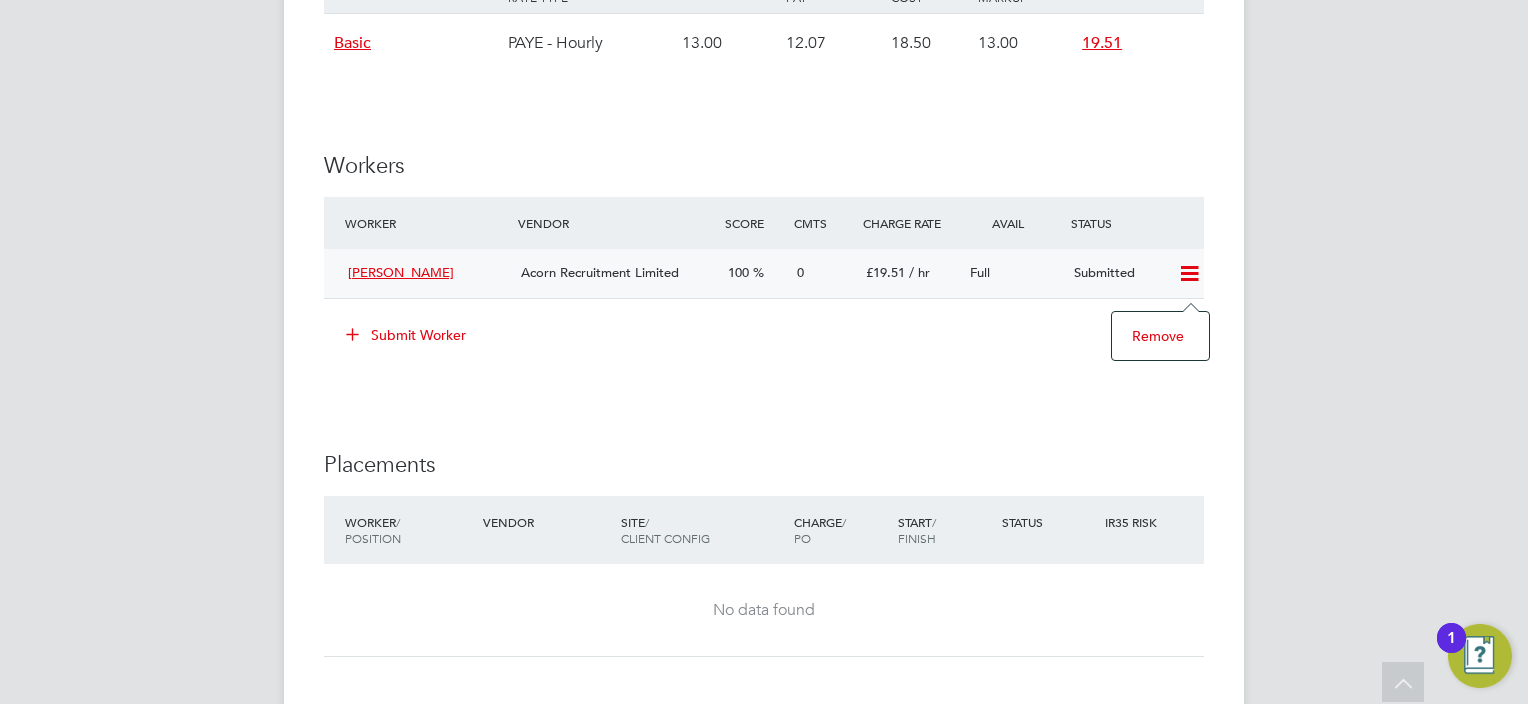 click on "Remove" 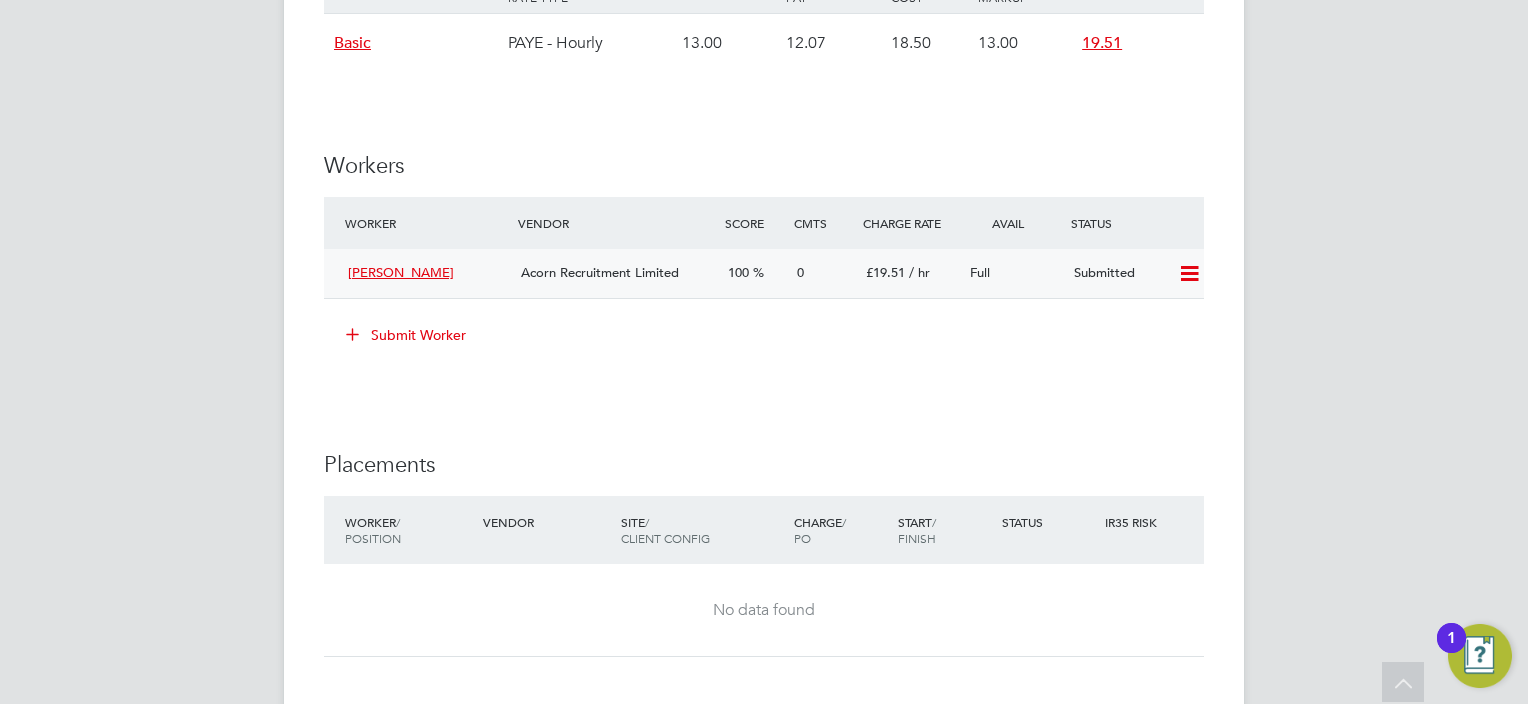 scroll, scrollTop: 0, scrollLeft: 0, axis: both 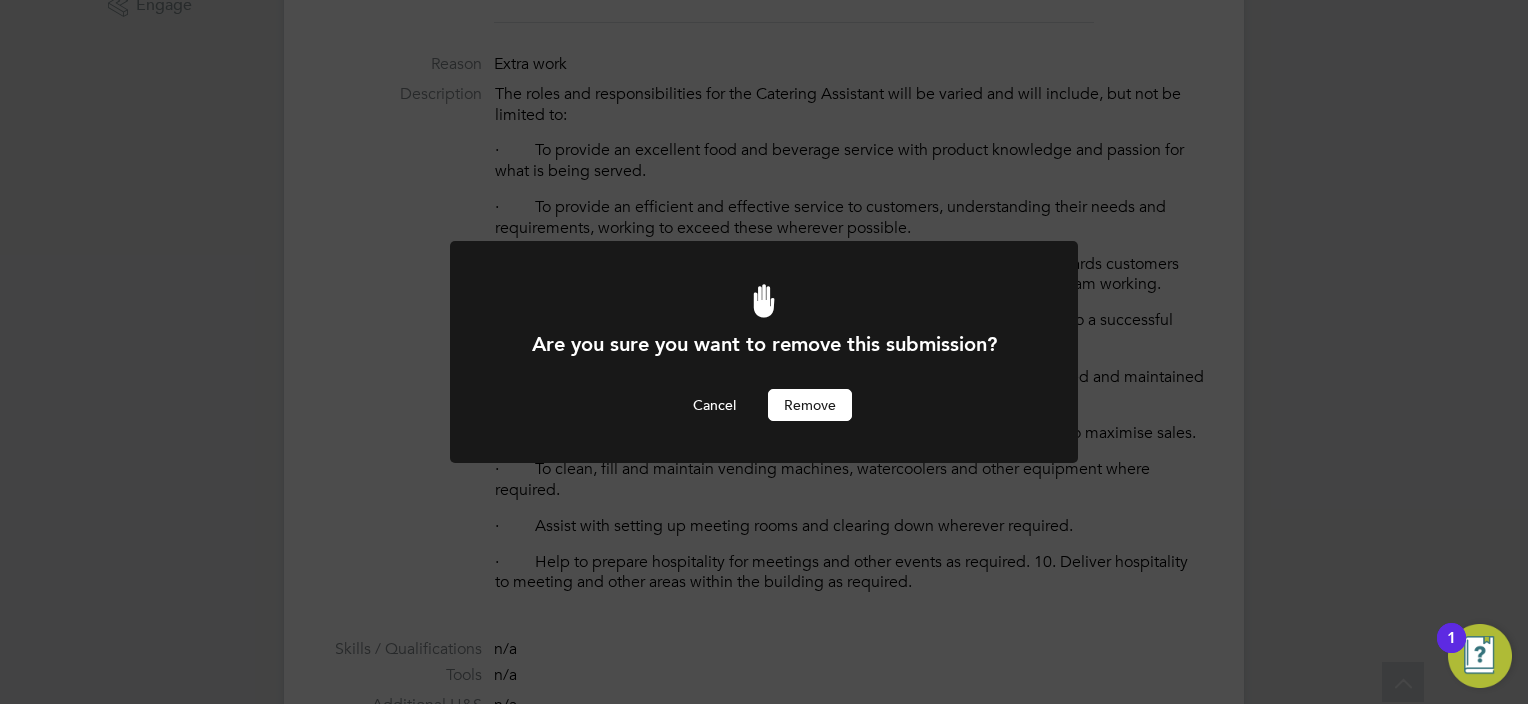 click on "Remove" at bounding box center (810, 405) 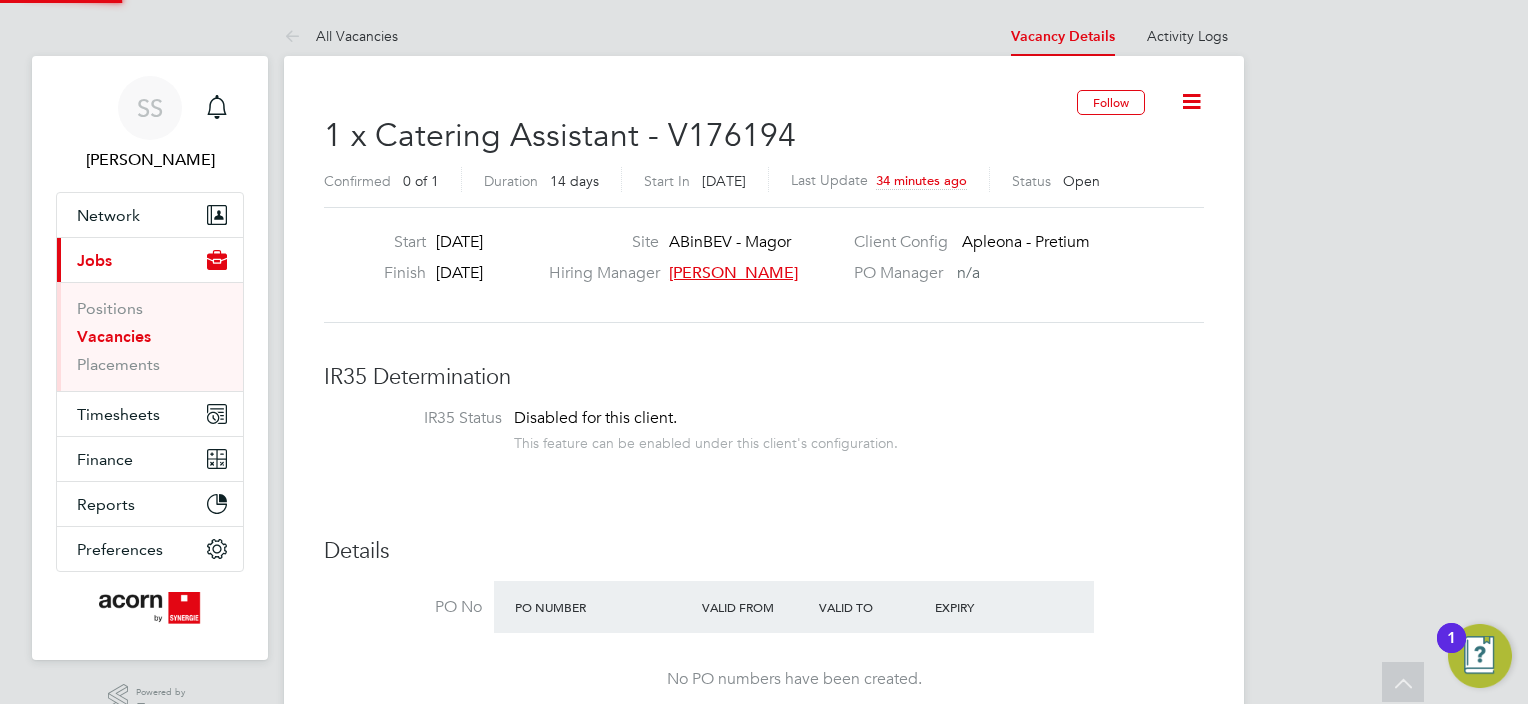 scroll, scrollTop: 704, scrollLeft: 0, axis: vertical 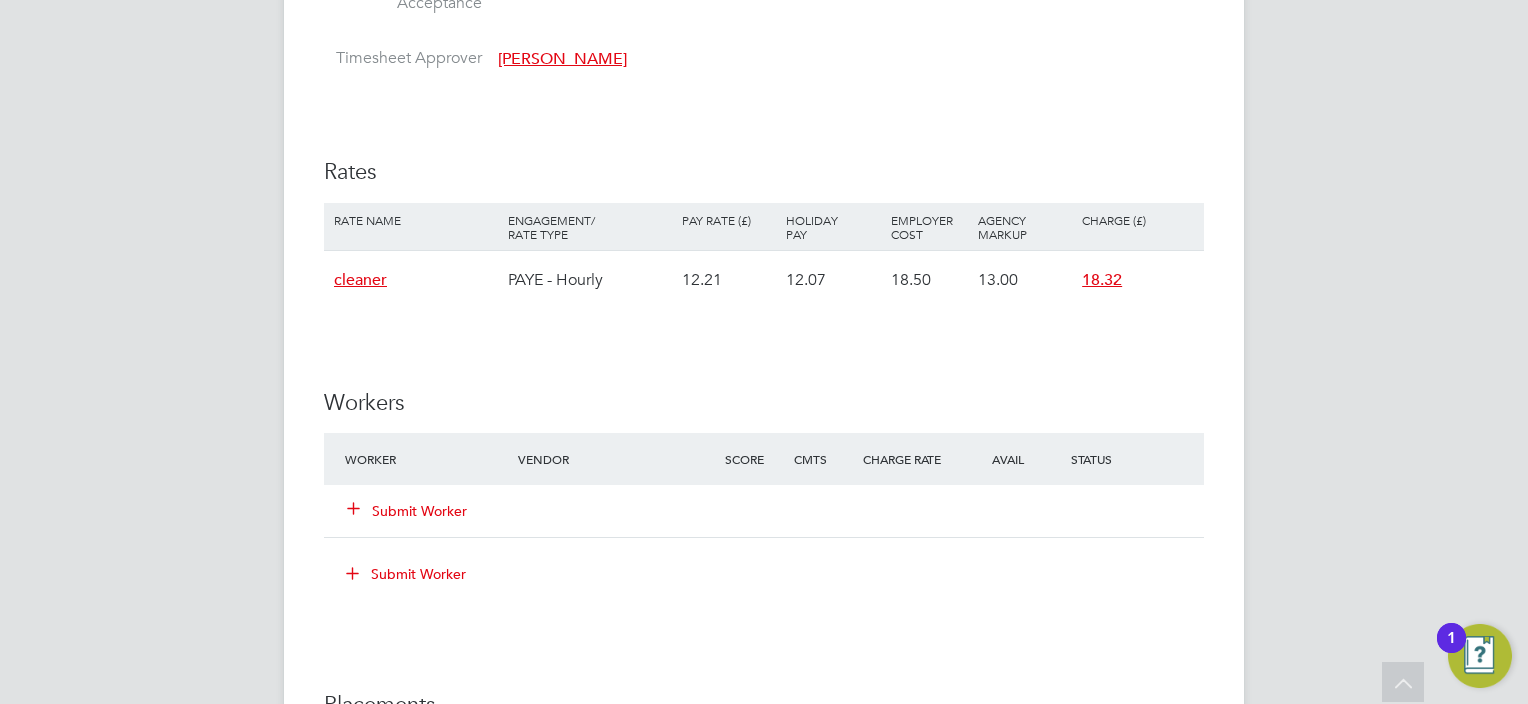 click on "Submit Worker" 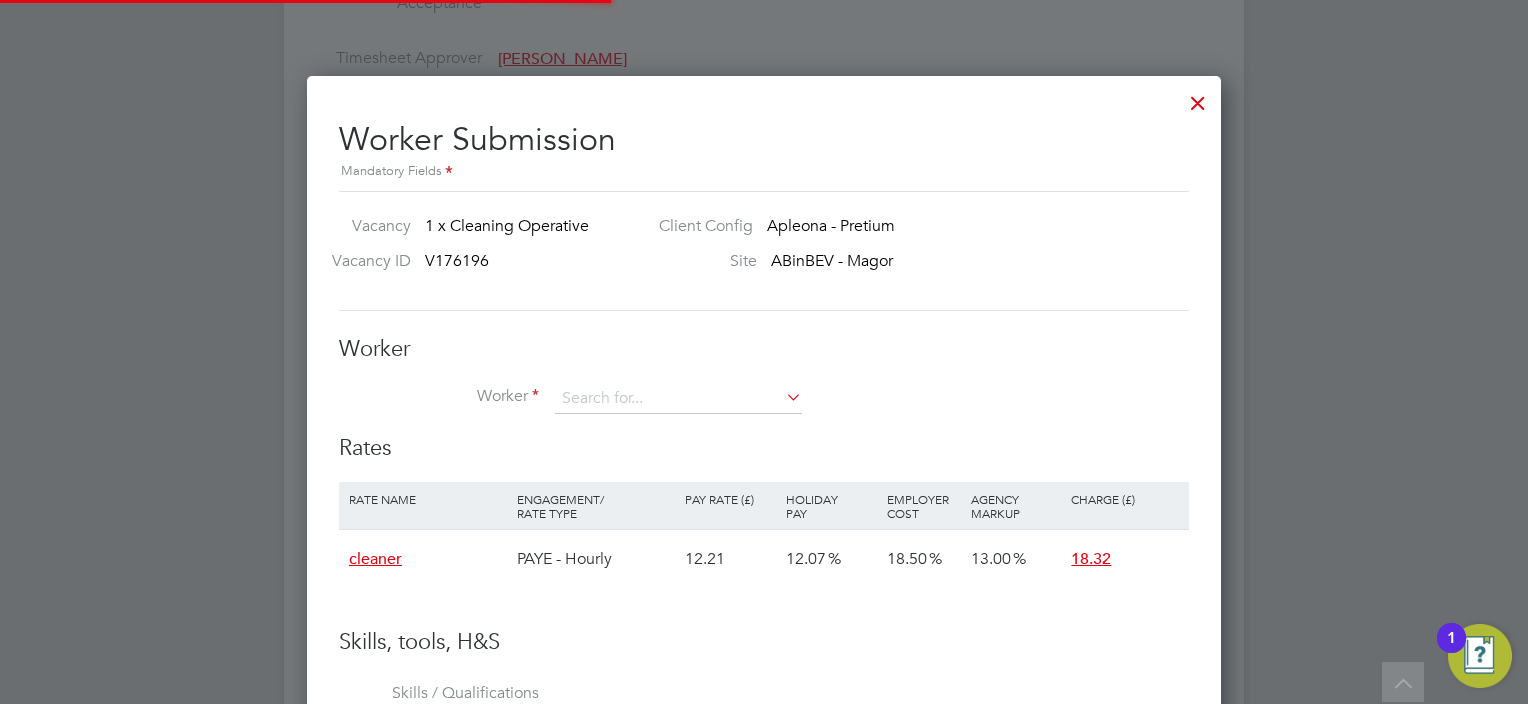 scroll, scrollTop: 10, scrollLeft: 10, axis: both 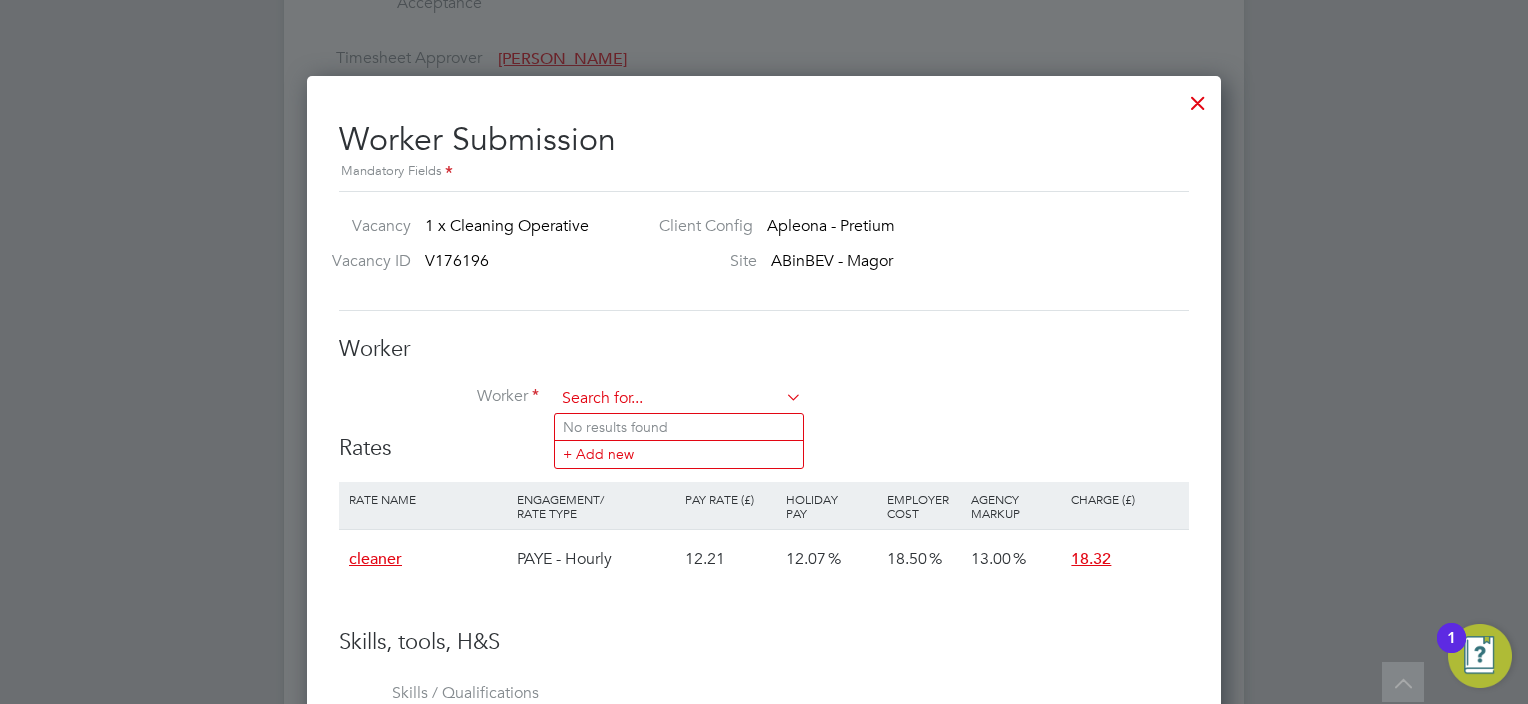 click at bounding box center (678, 399) 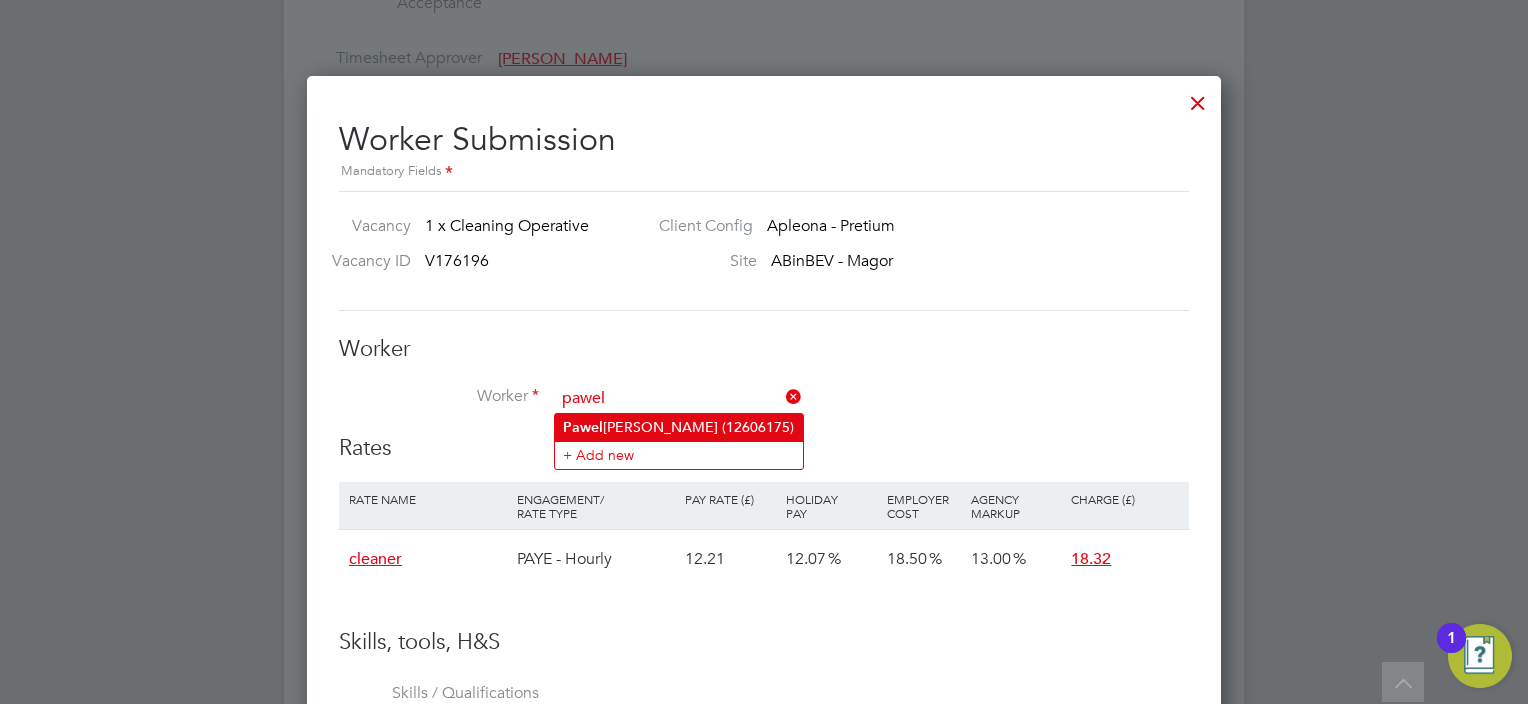 click on "Pawel  Cichon (12606175)" 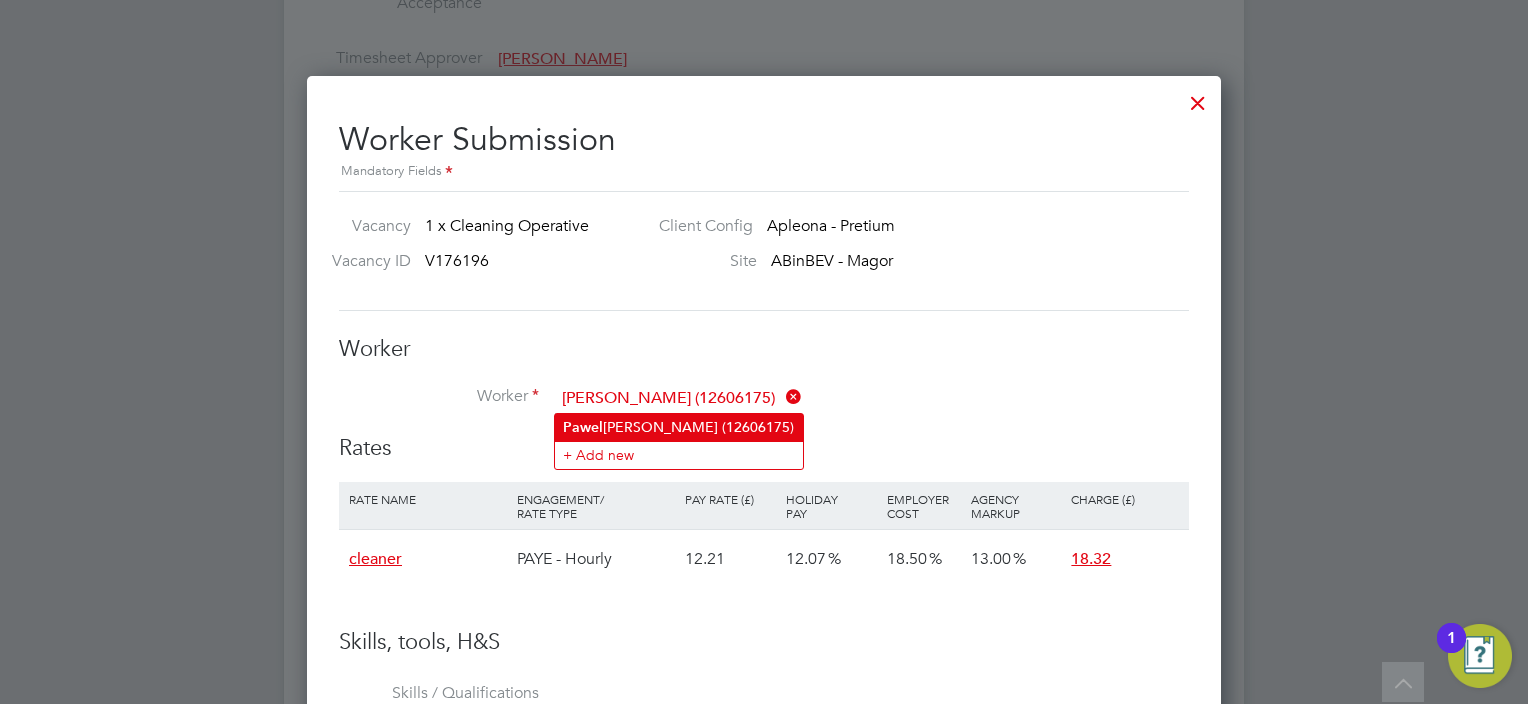 scroll, scrollTop: 9, scrollLeft: 9, axis: both 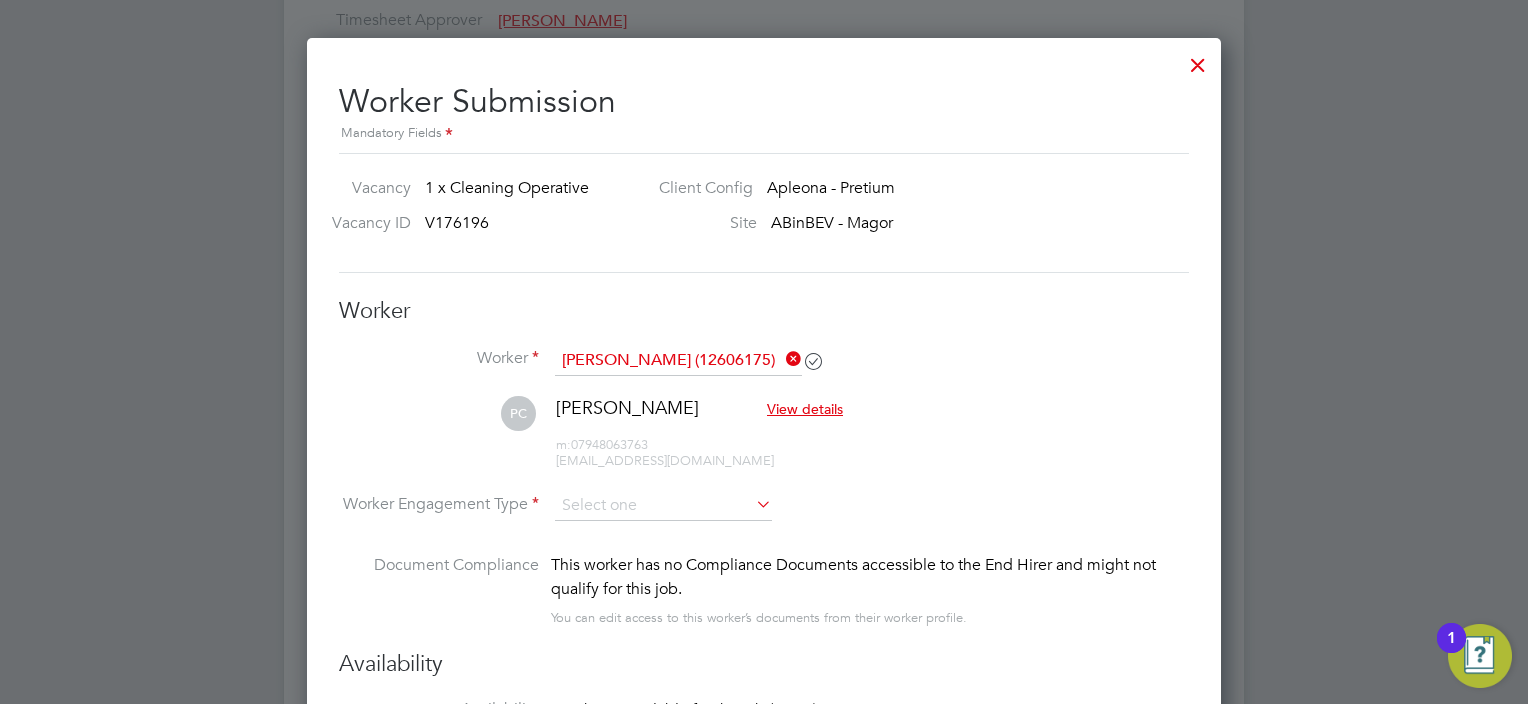 click on "Pawel Cichon   View details m:  07948063763   pawelcichon2003@gmail.com" at bounding box center [697, 433] 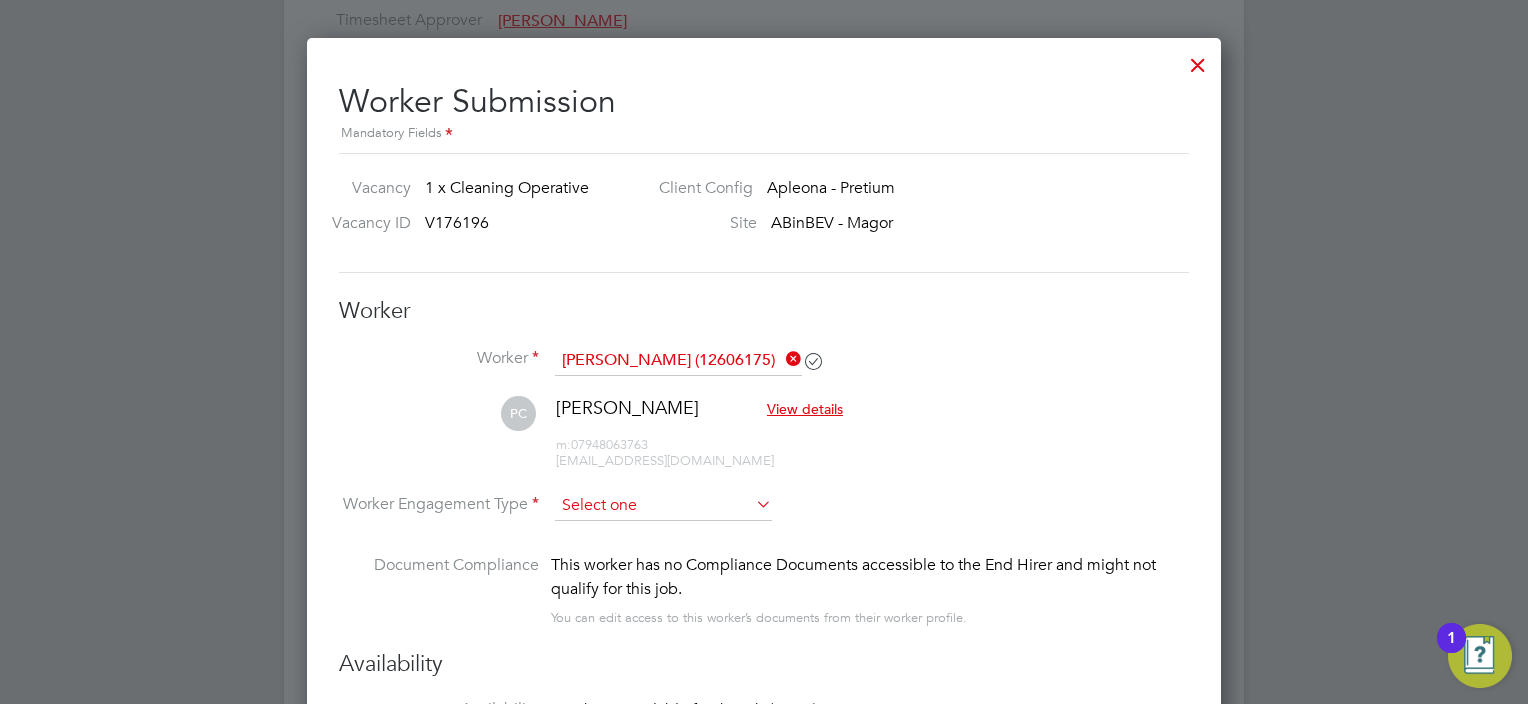 click at bounding box center [663, 506] 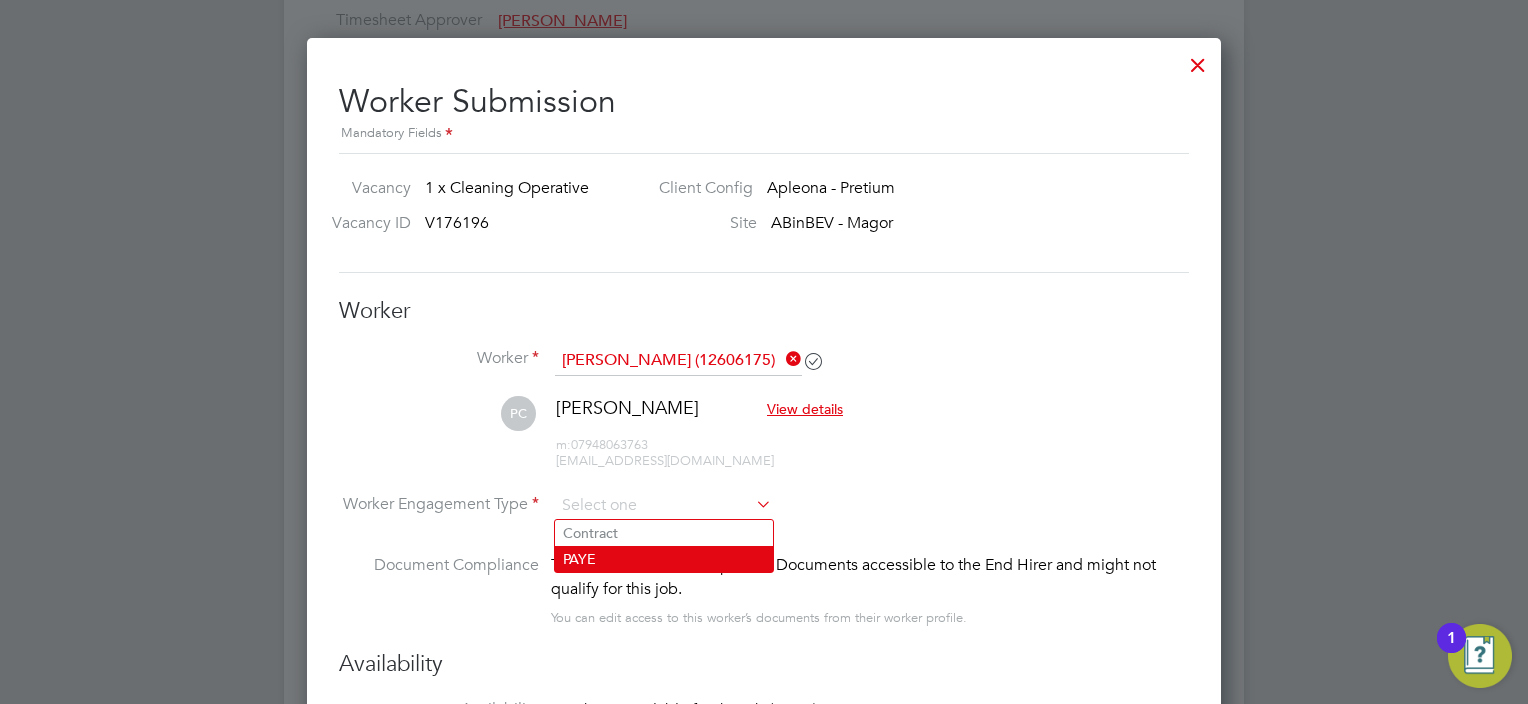 click on "PAYE" 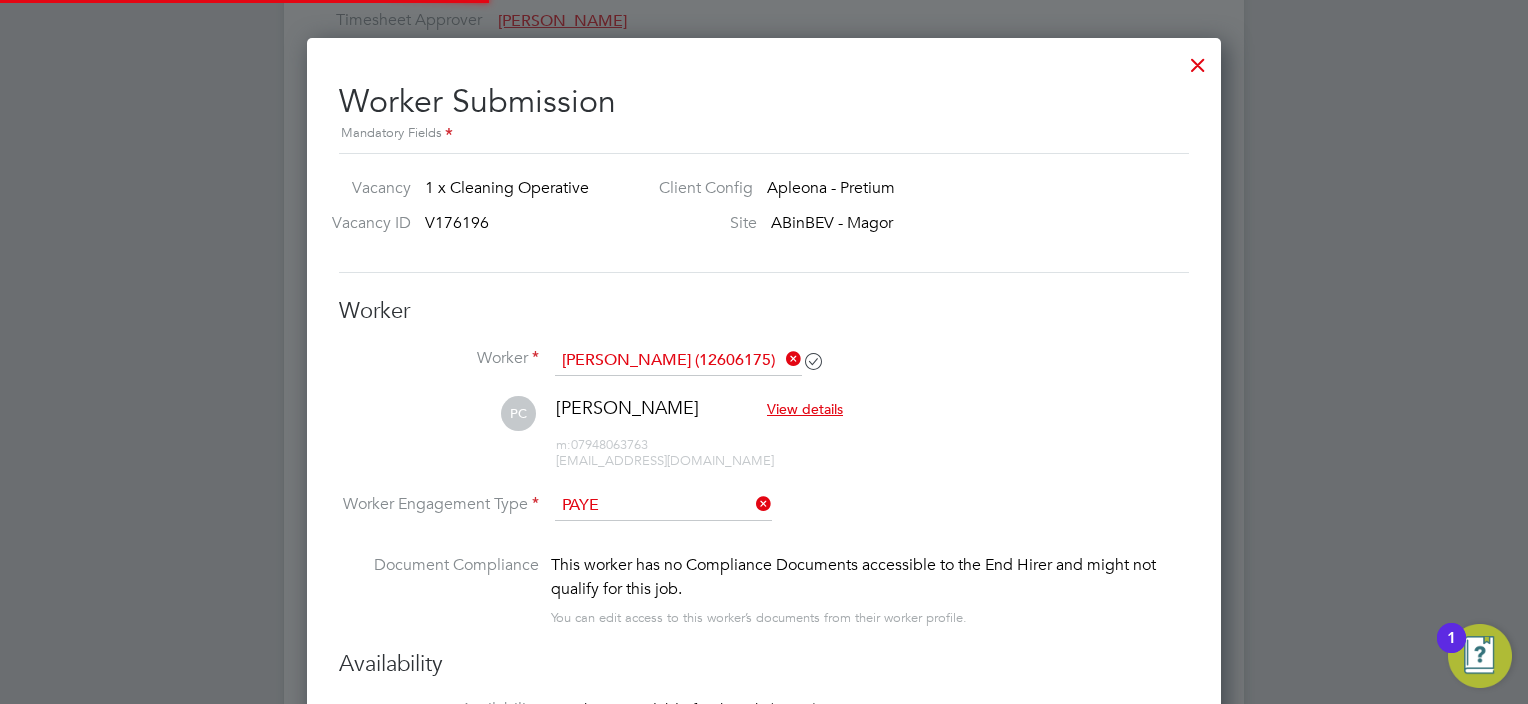scroll, scrollTop: 9, scrollLeft: 9, axis: both 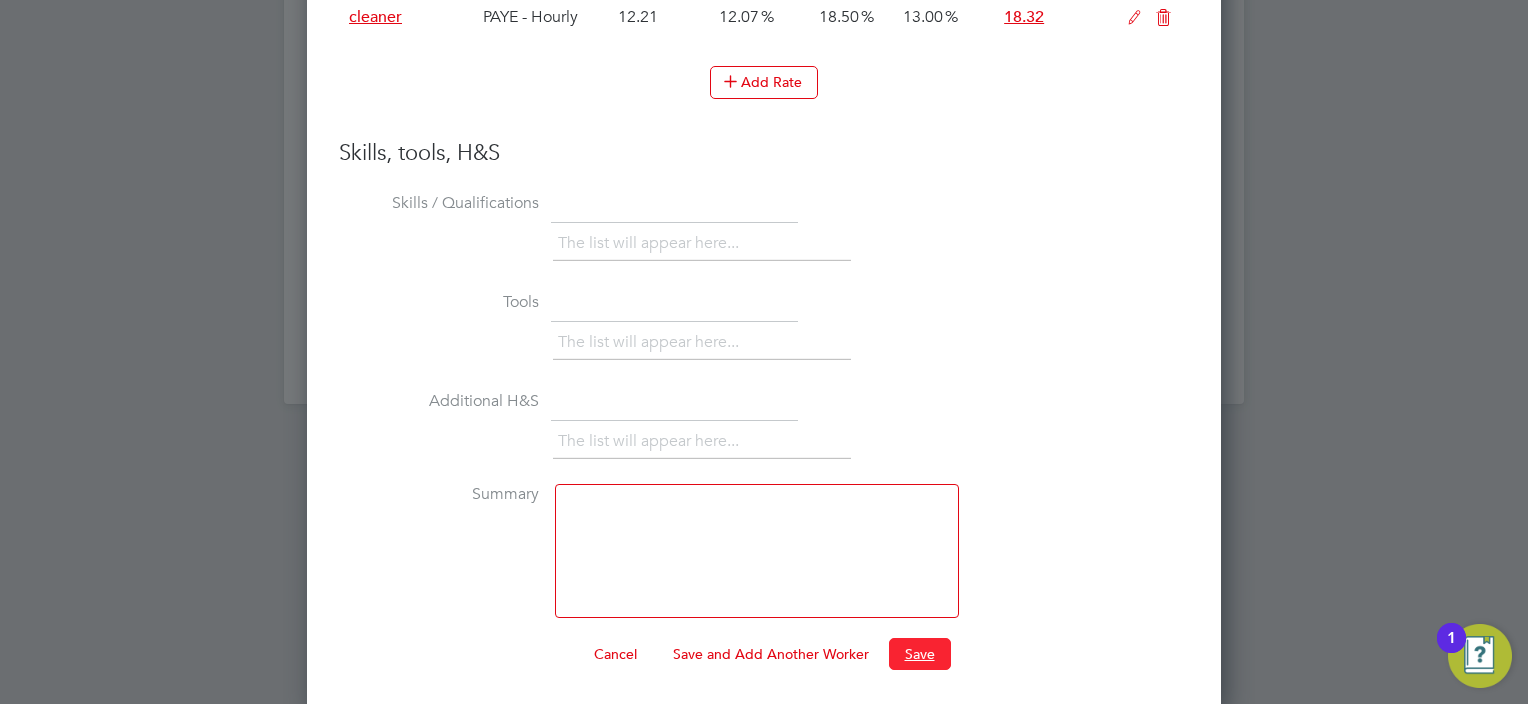click on "Save" at bounding box center (920, 654) 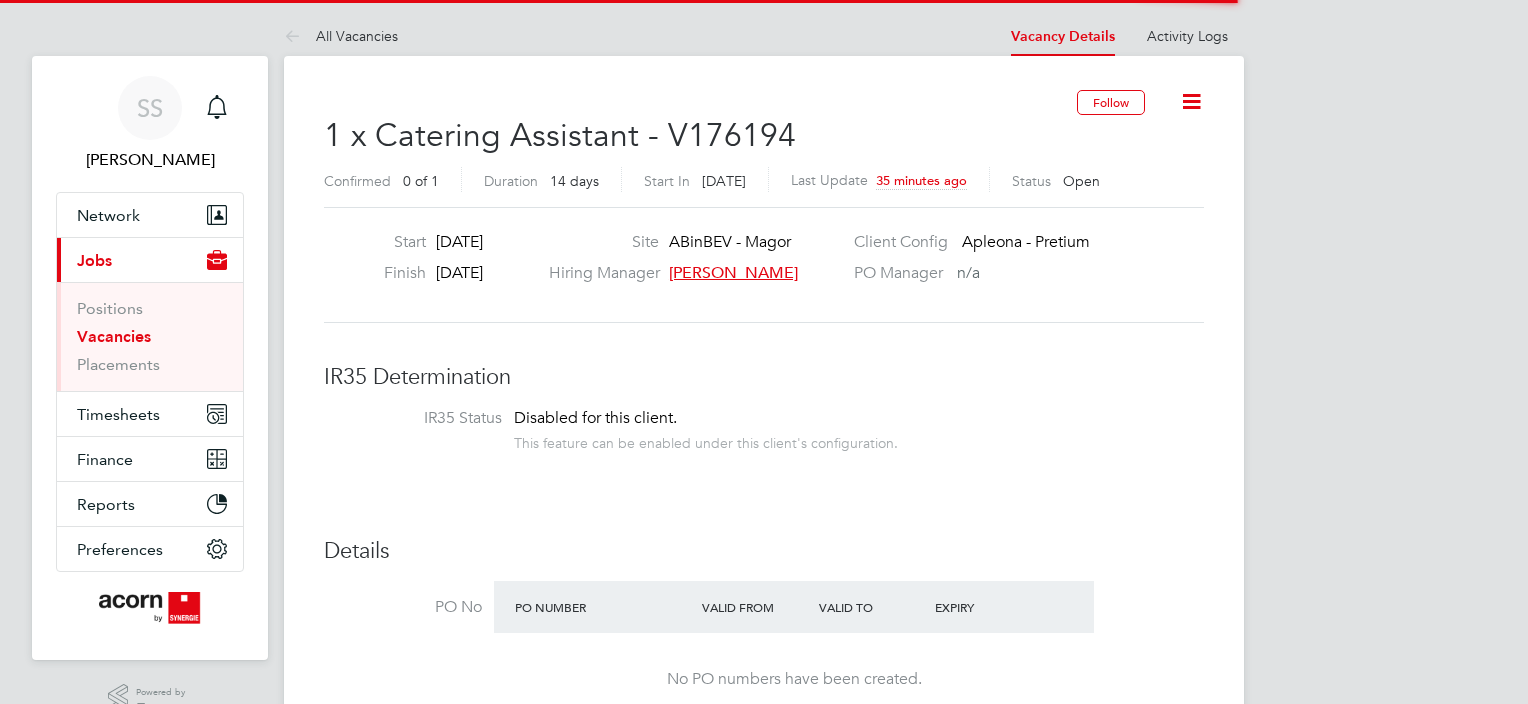 scroll, scrollTop: 0, scrollLeft: 0, axis: both 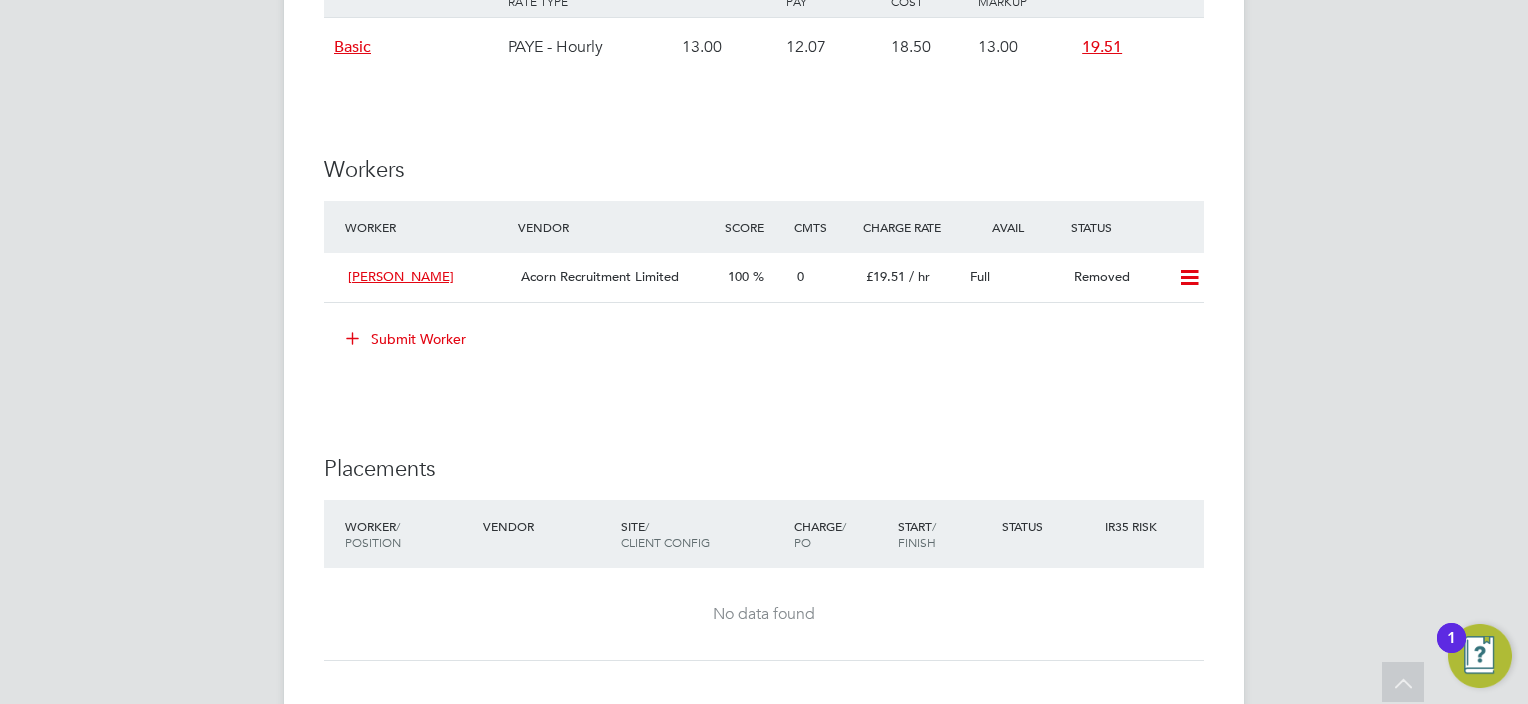 click on "Submit Worker" 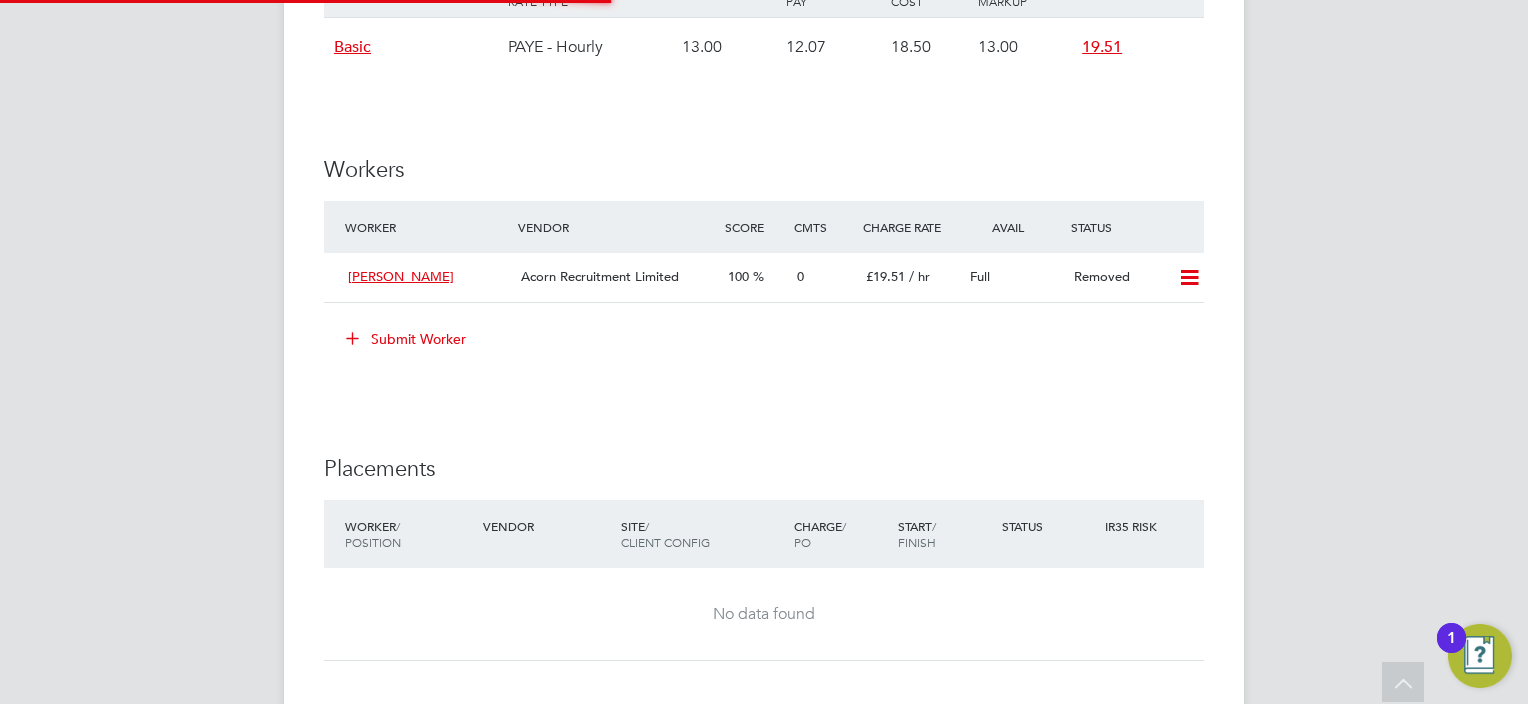 scroll, scrollTop: 10, scrollLeft: 10, axis: both 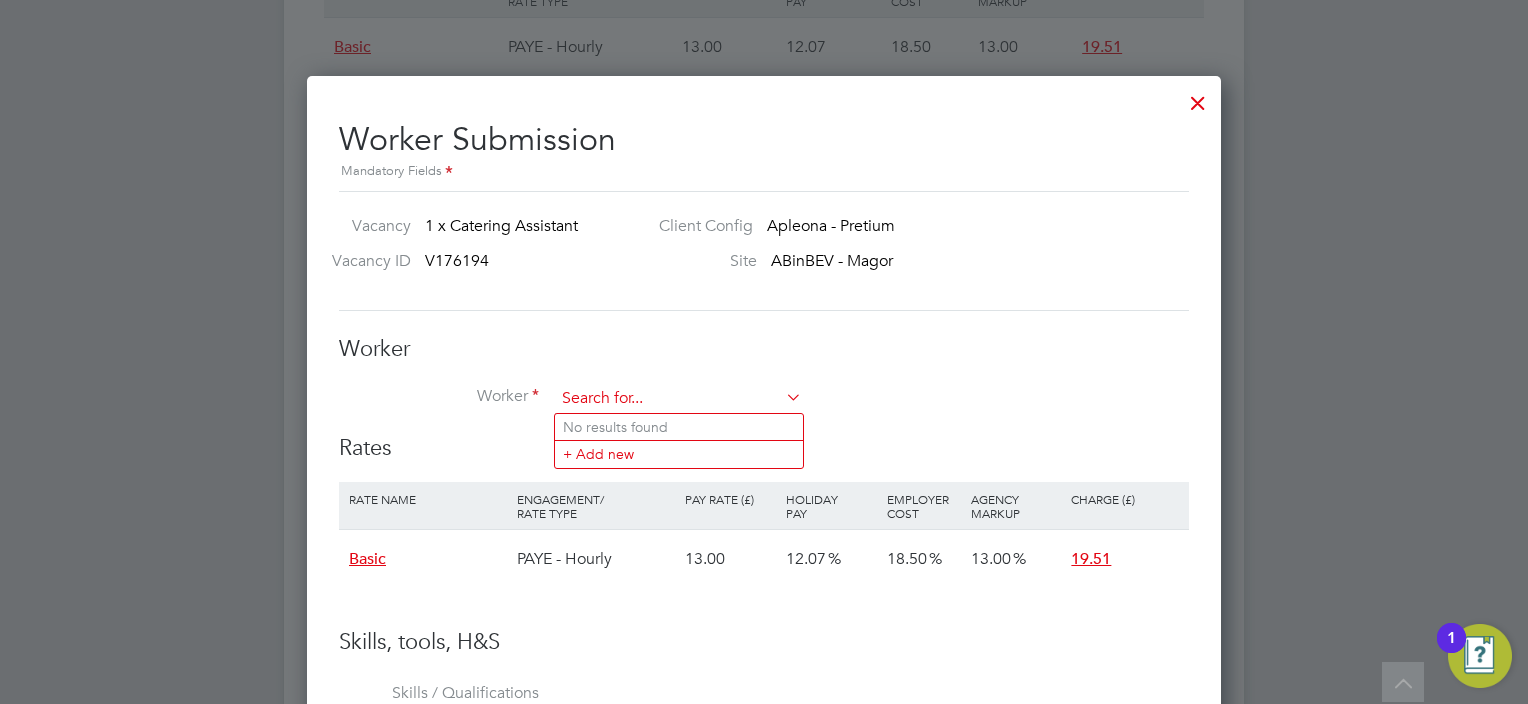 click at bounding box center [678, 399] 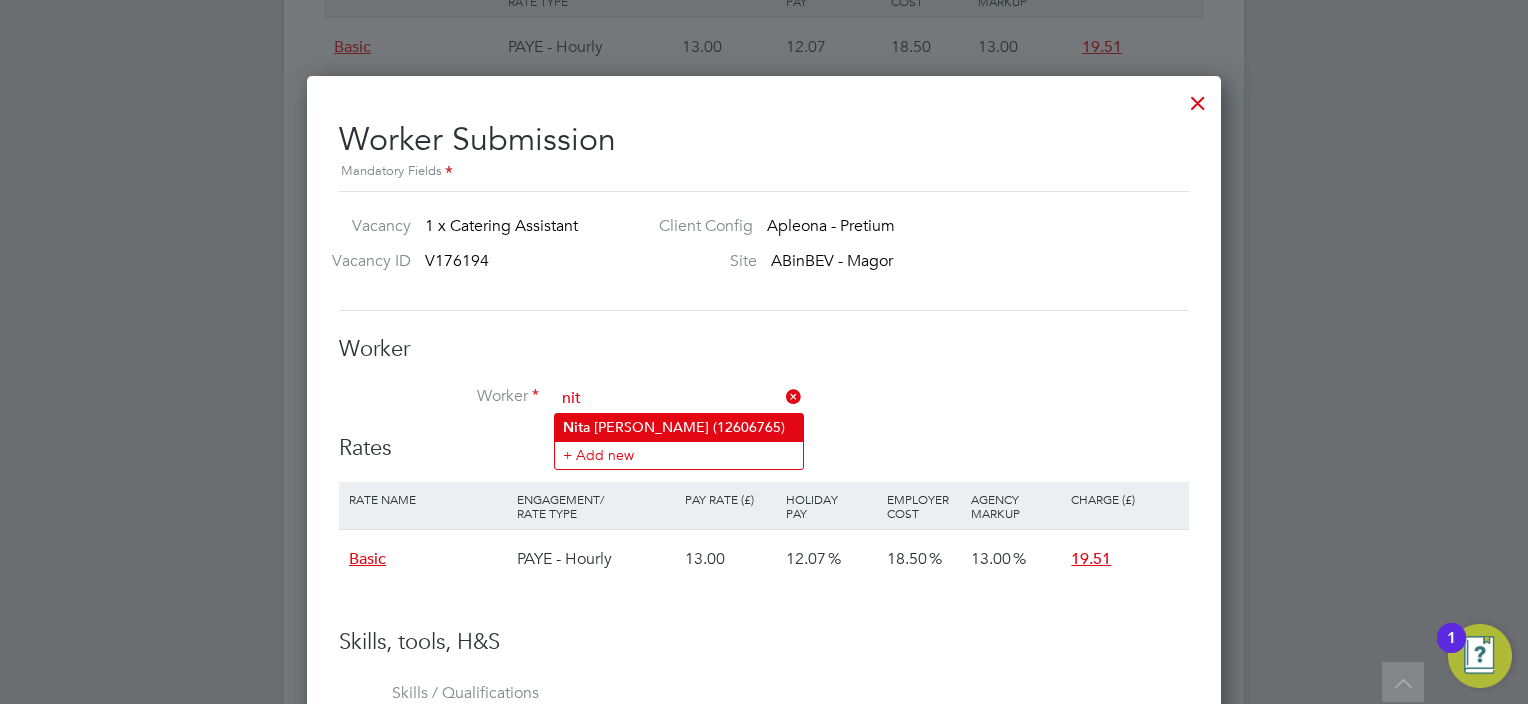 click on "Nit a Lawrence (12606765)" 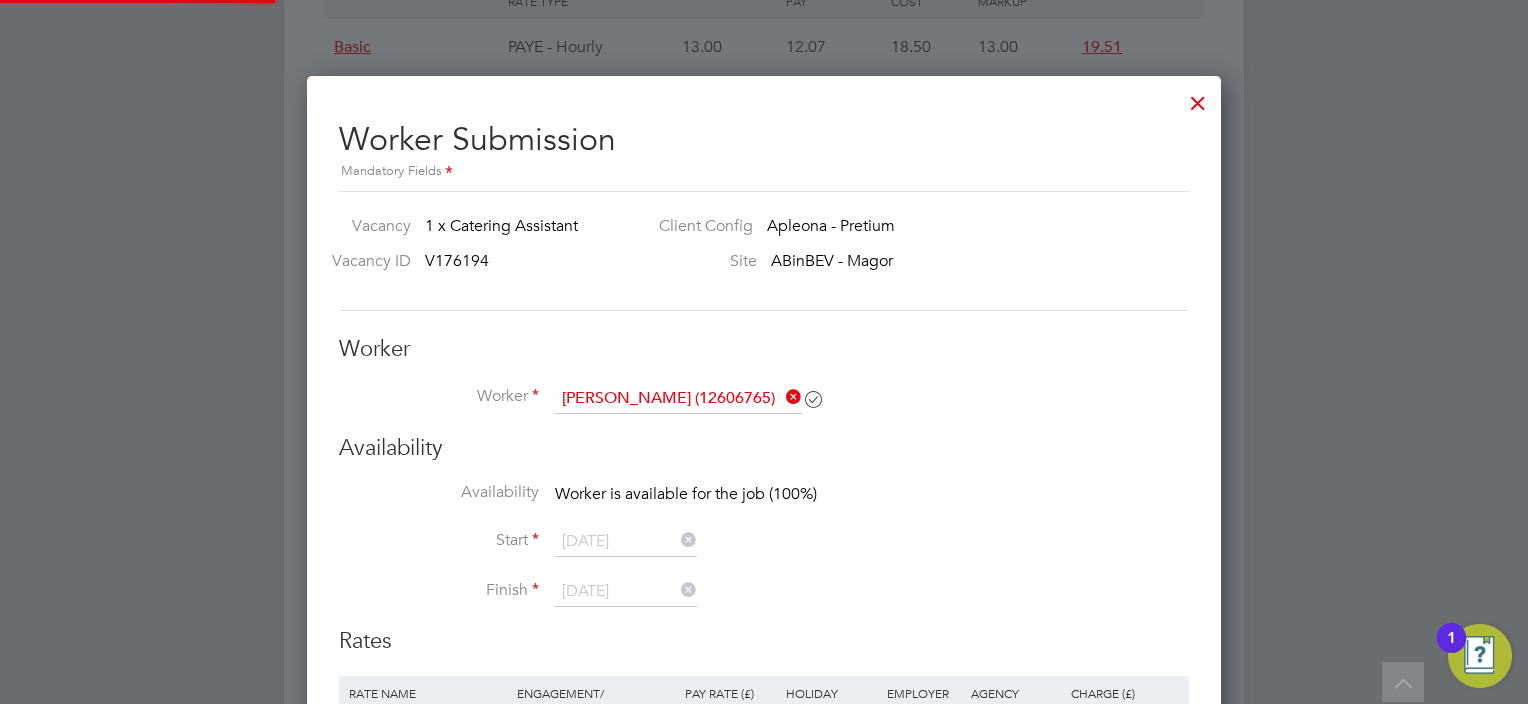 scroll, scrollTop: 9, scrollLeft: 9, axis: both 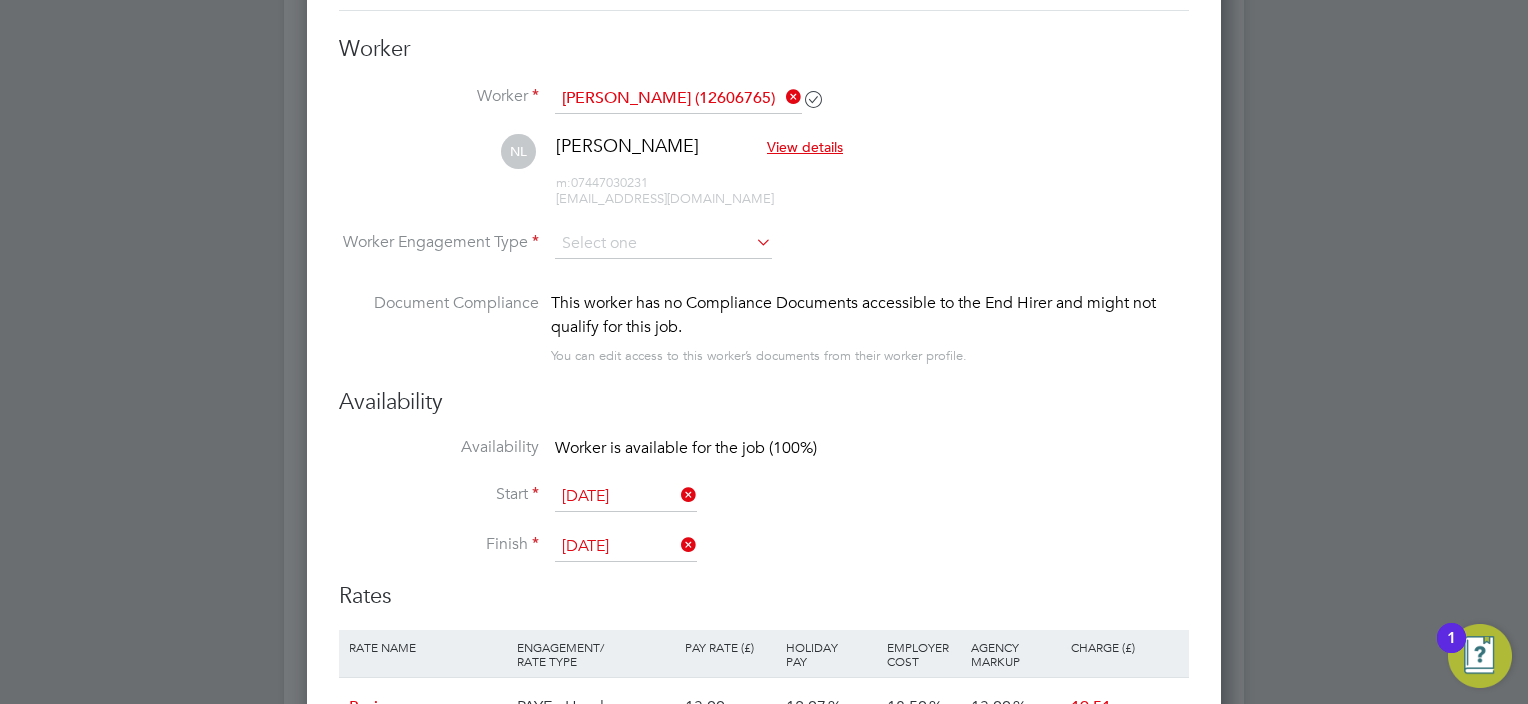 click on "NL Nita Lawrence   View details m:  07447030231   nitaellis64@icloud.com" at bounding box center (764, 181) 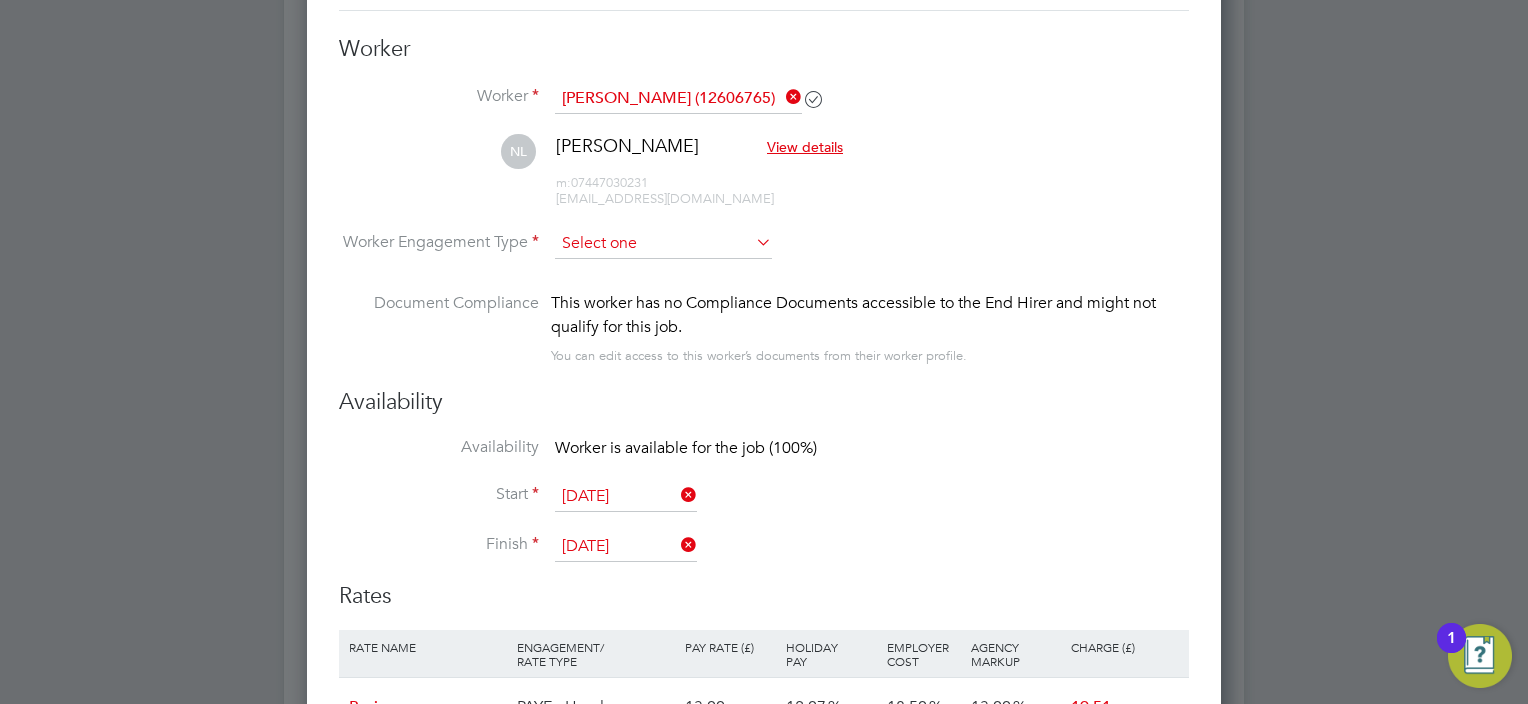 click at bounding box center [663, 244] 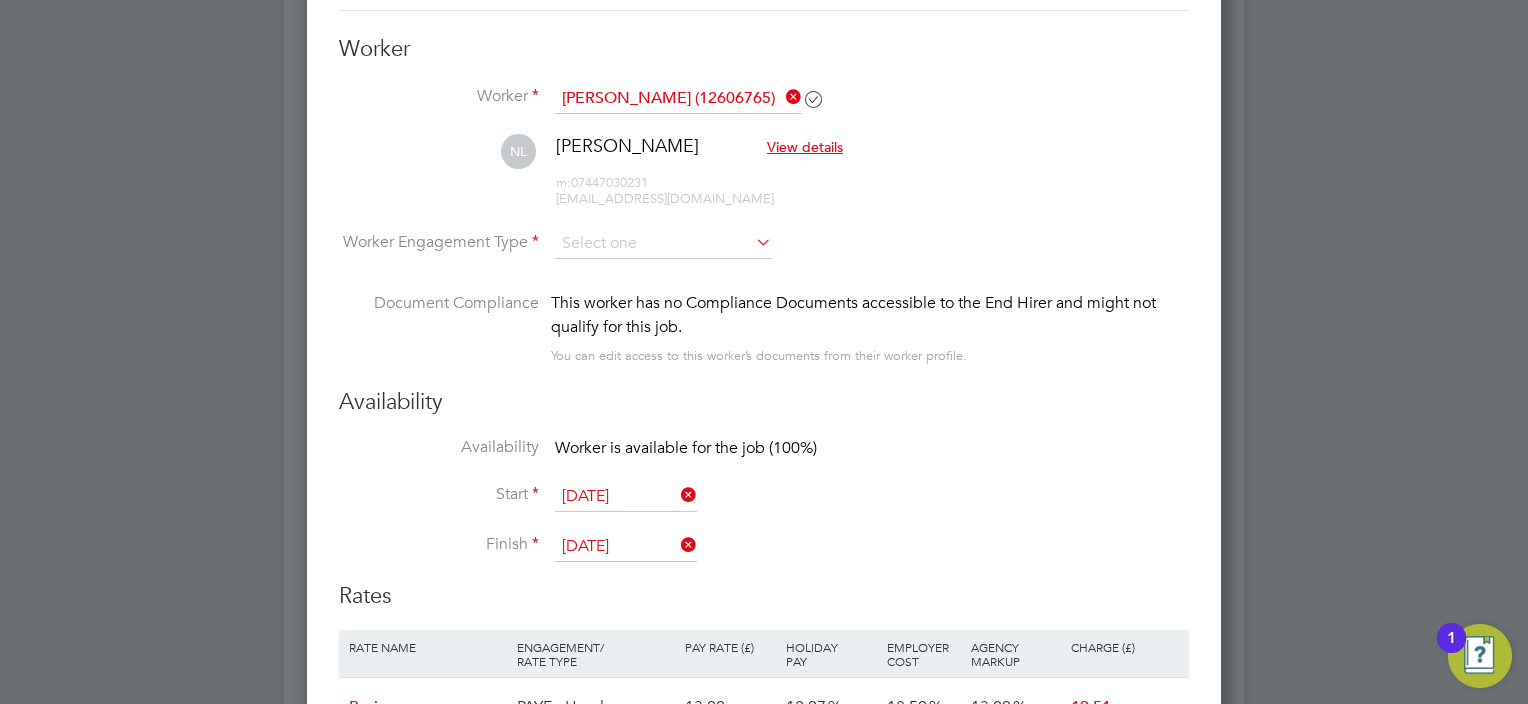 click on "PAYE" 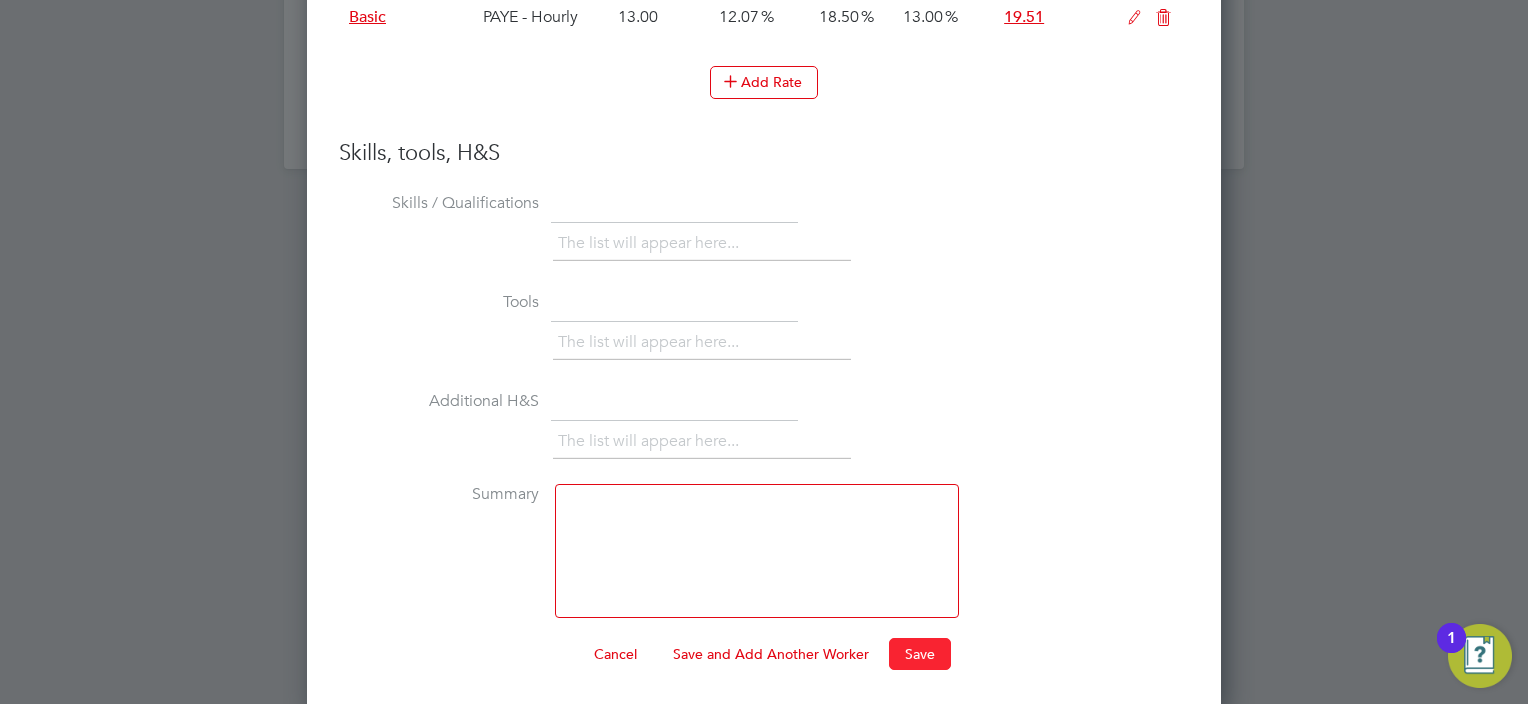 click on "Save" at bounding box center [920, 654] 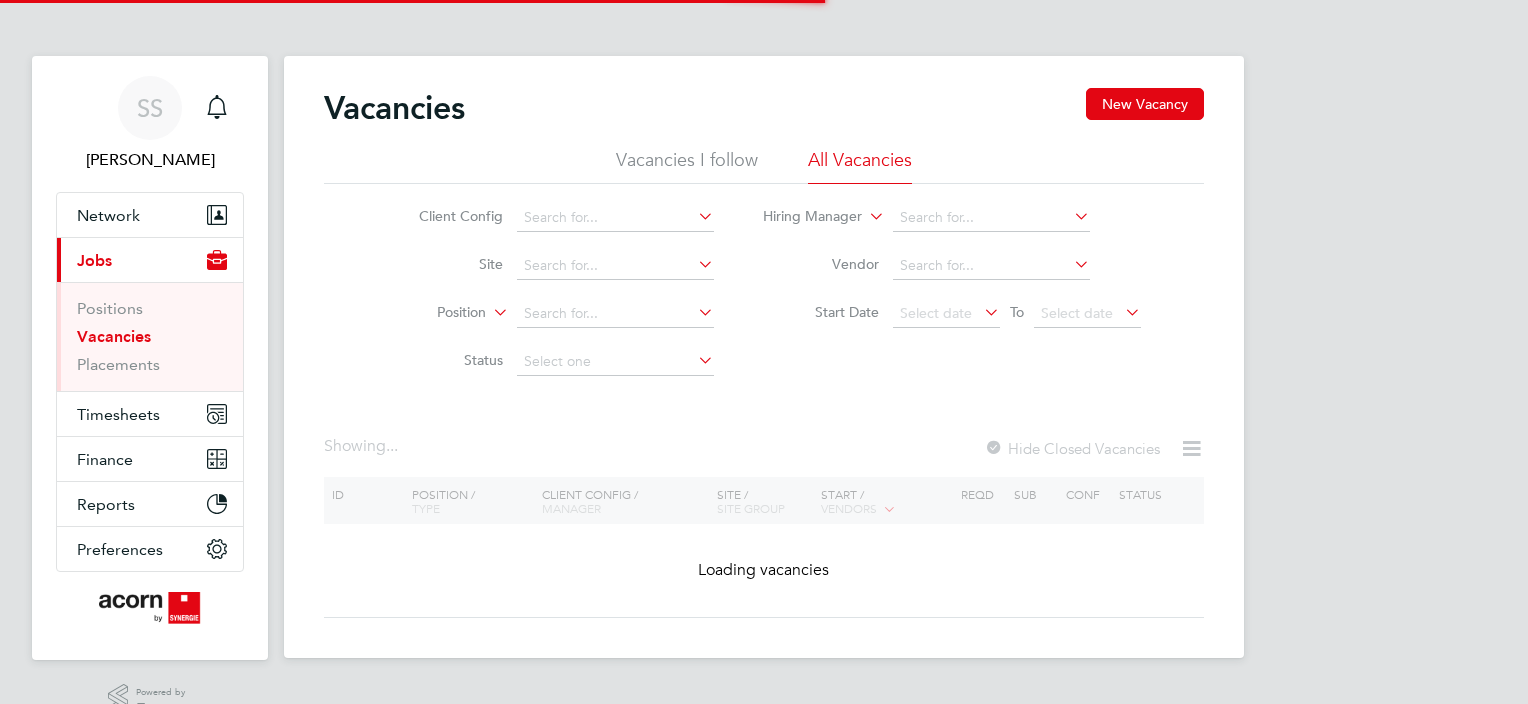 scroll, scrollTop: 0, scrollLeft: 0, axis: both 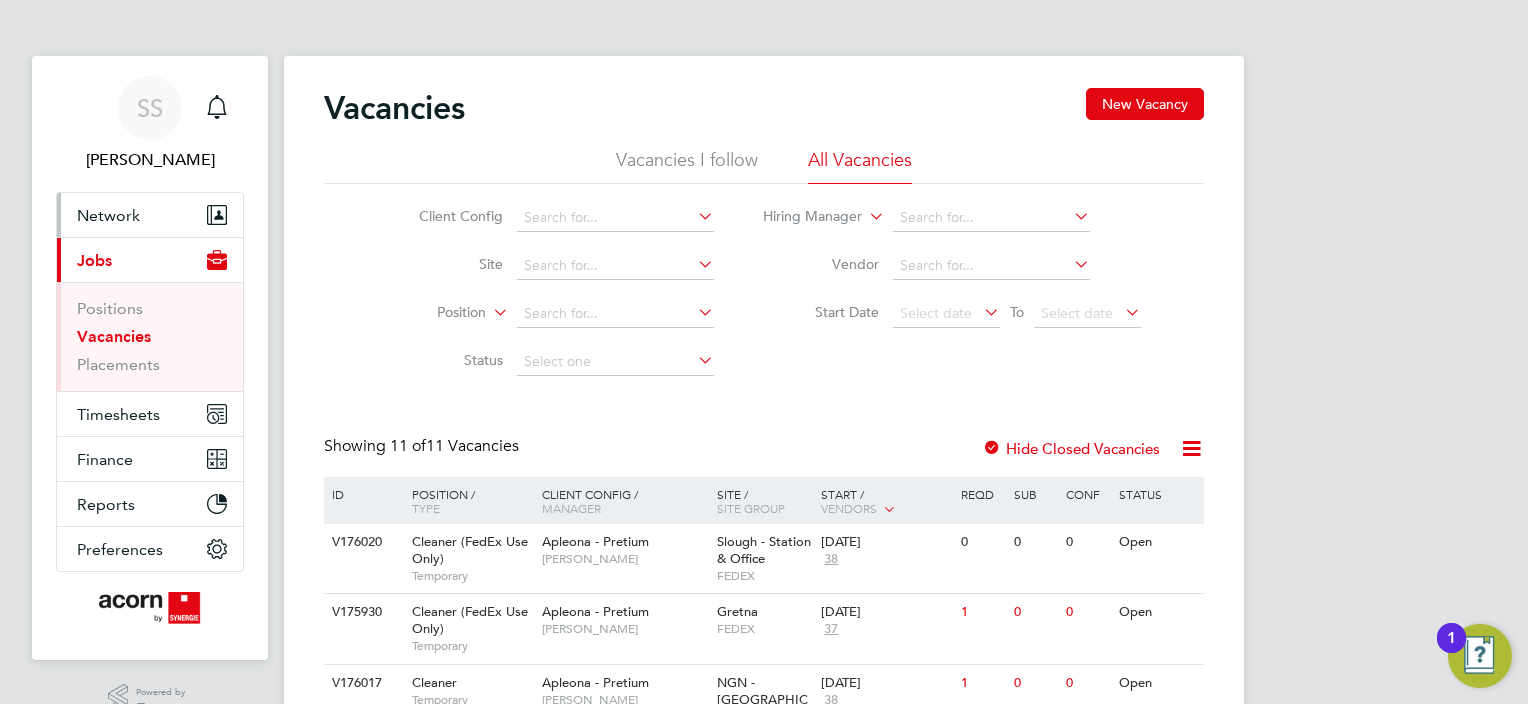 click on "Network" at bounding box center (108, 215) 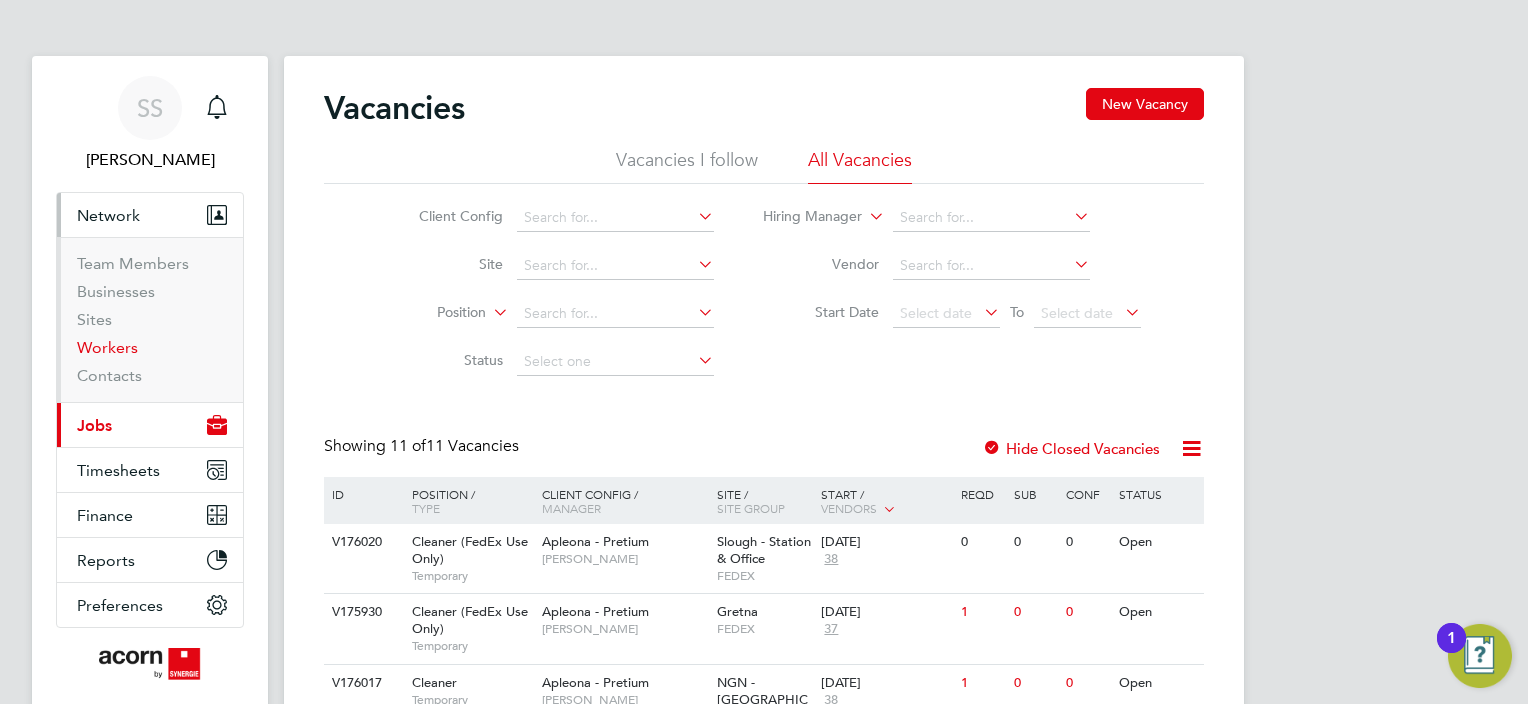 click on "Workers" at bounding box center [107, 347] 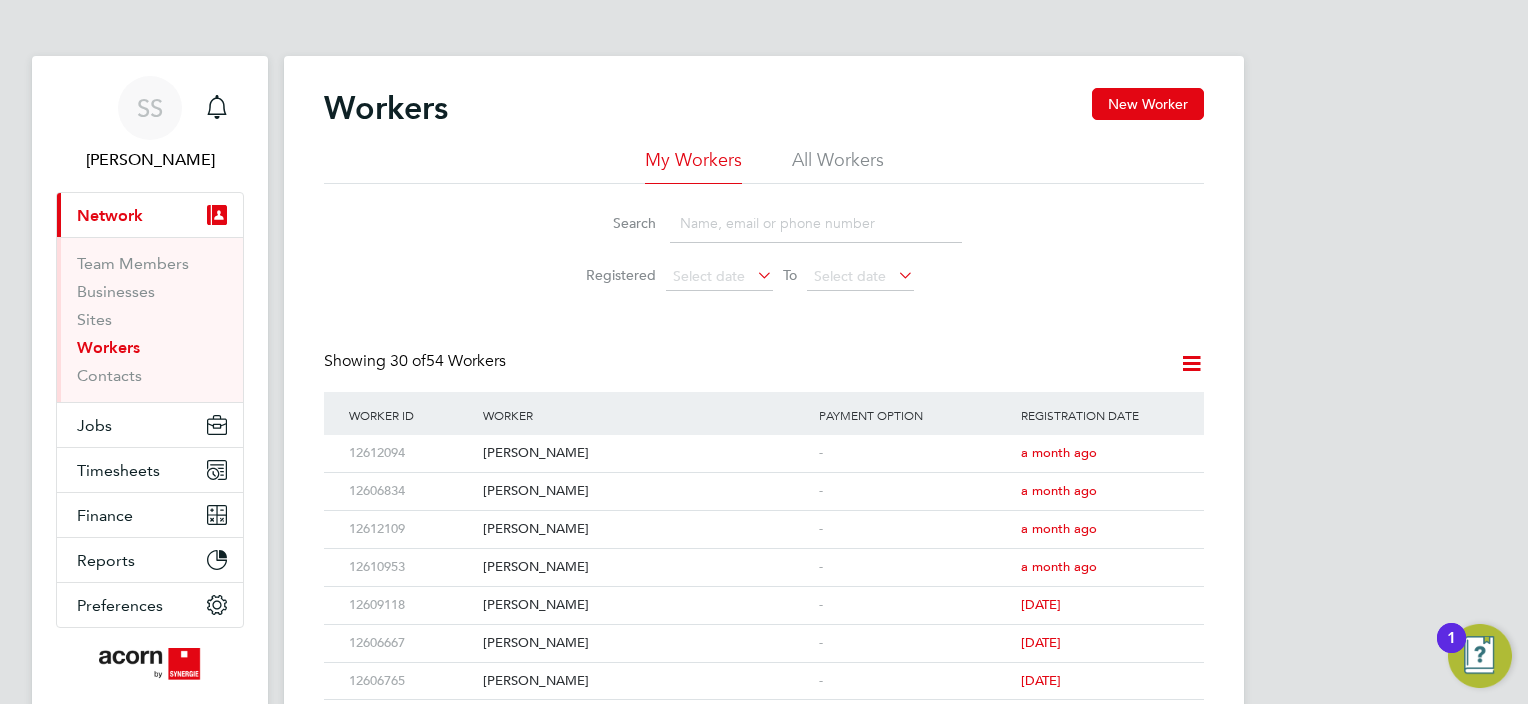click 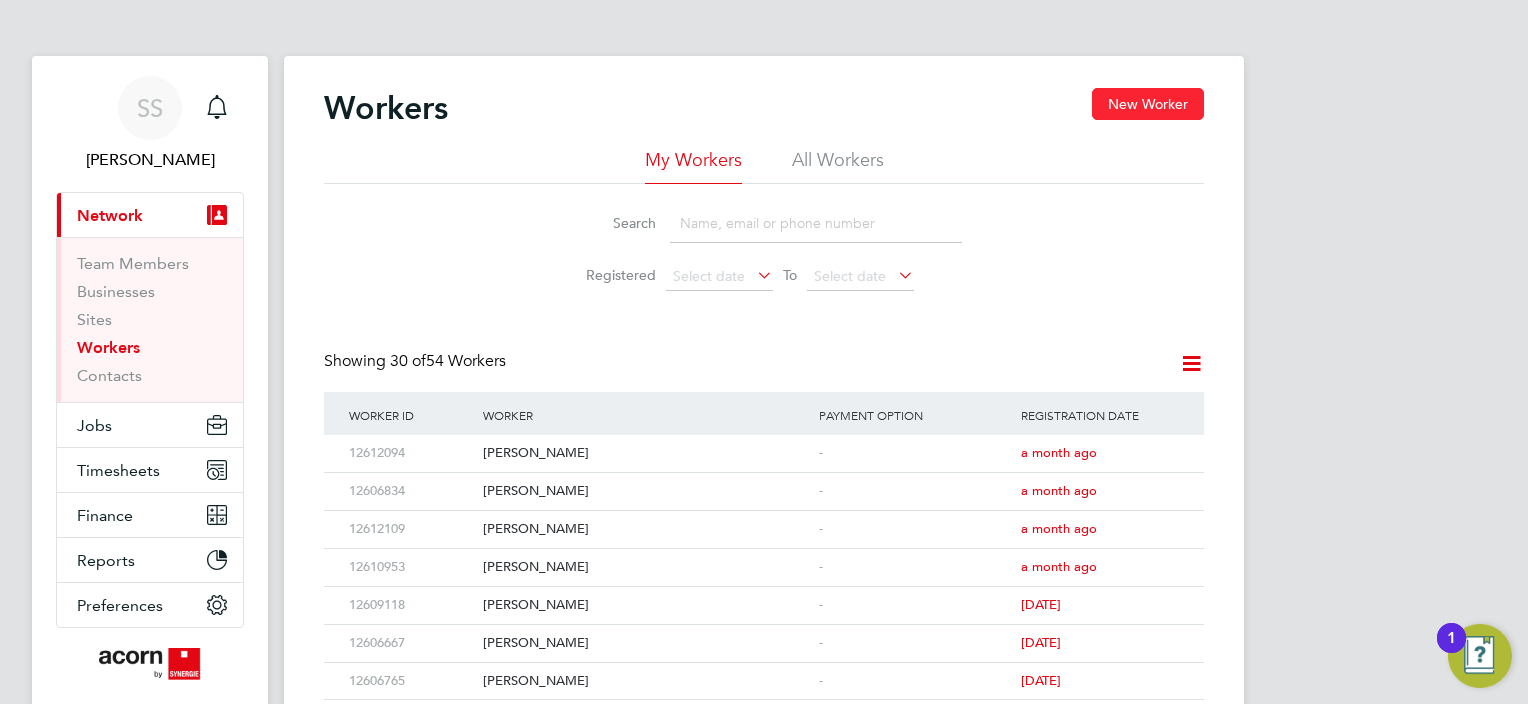 click on "New Worker" 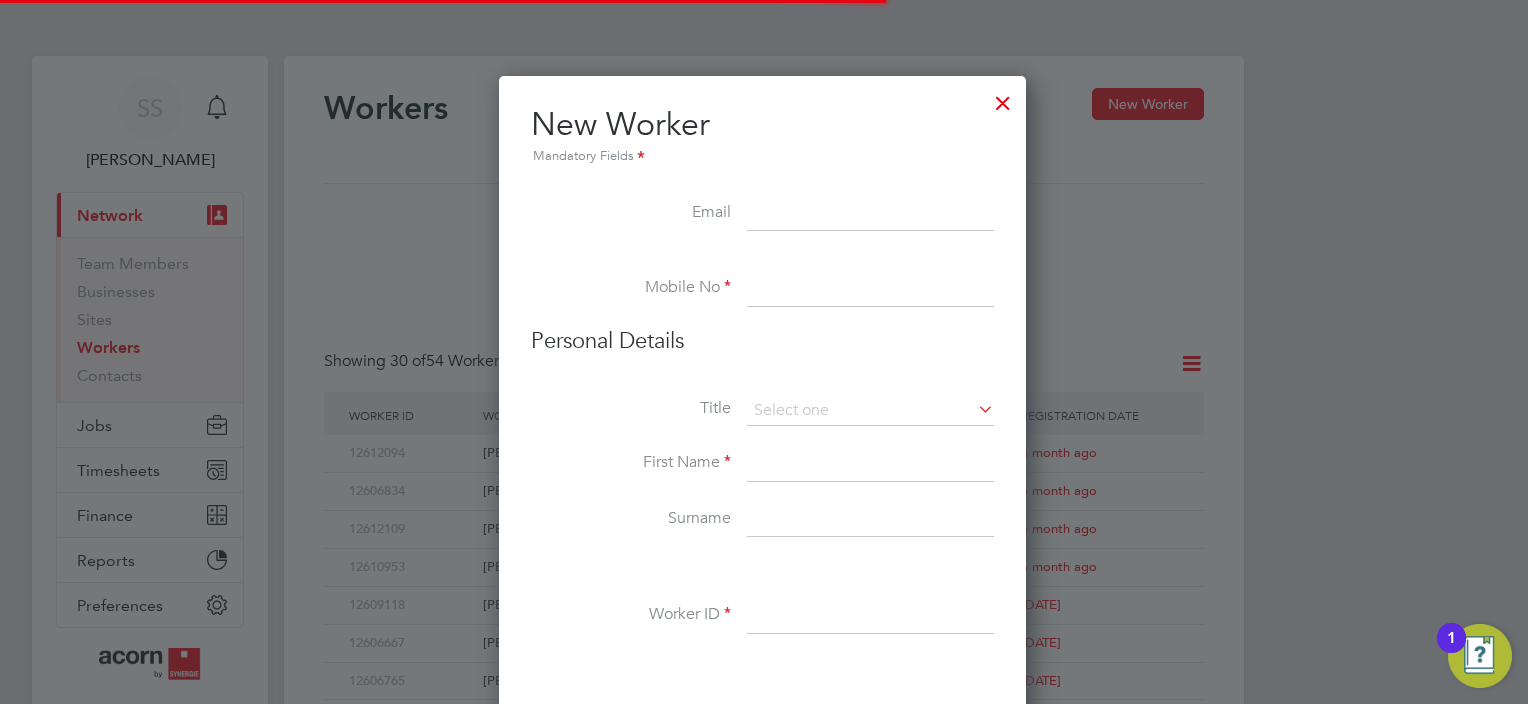 scroll, scrollTop: 10, scrollLeft: 10, axis: both 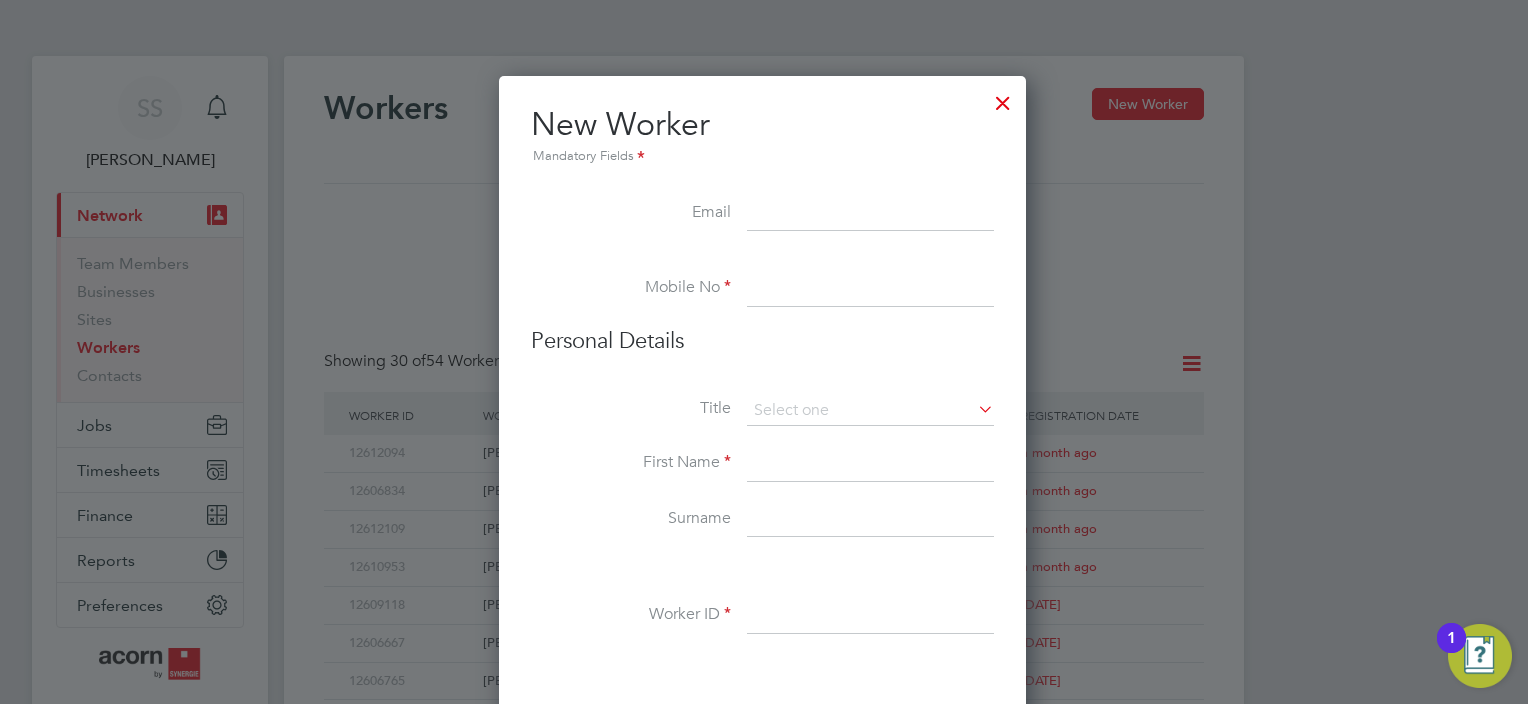 click at bounding box center (870, 214) 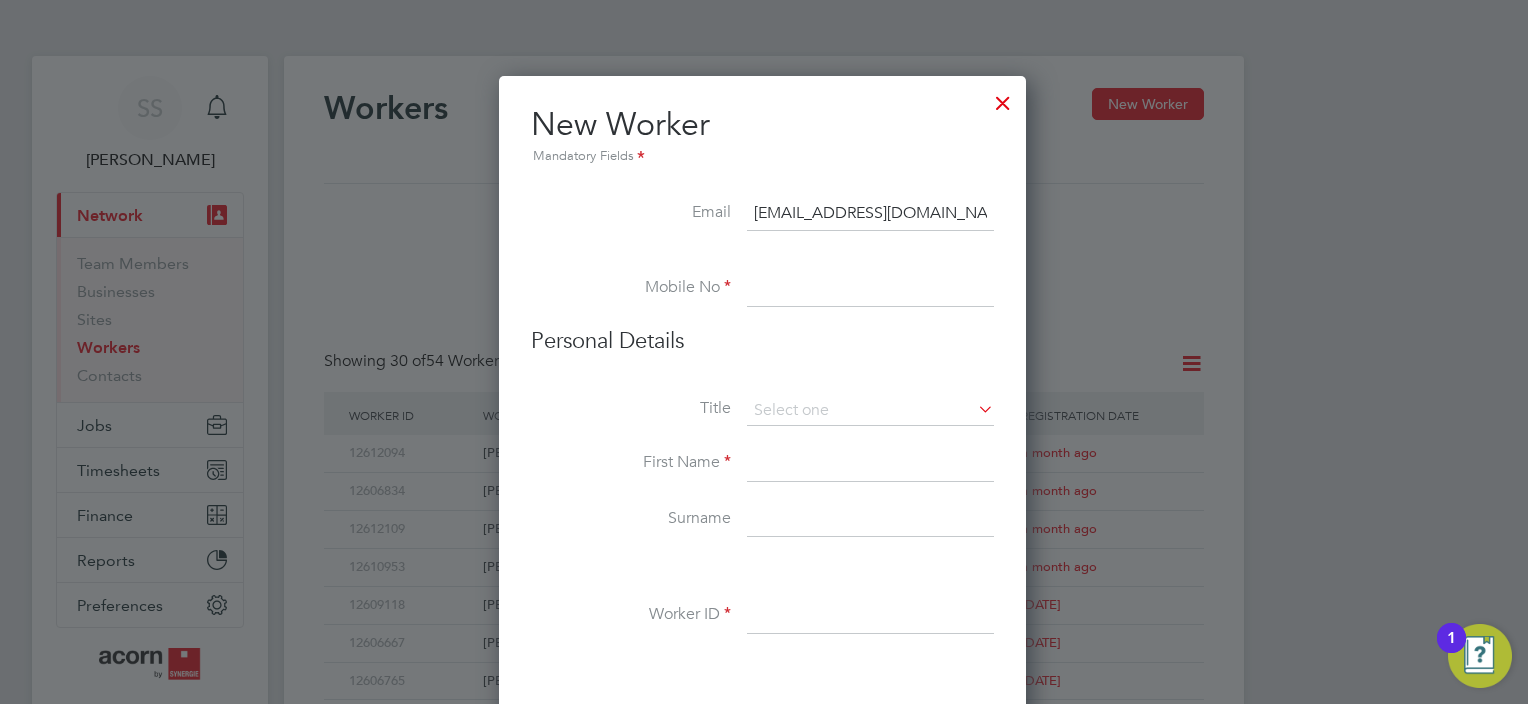 type on "[EMAIL_ADDRESS][DOMAIN_NAME]" 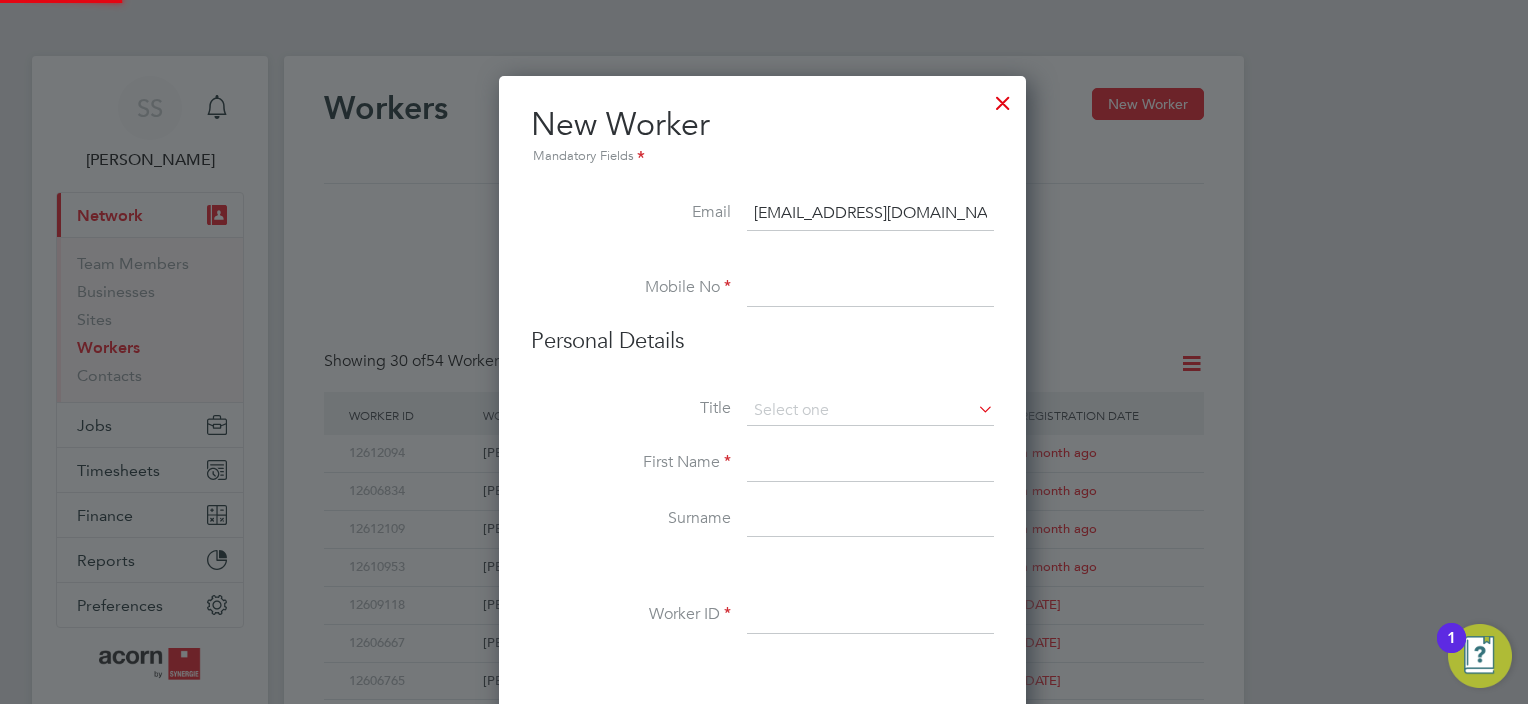 click at bounding box center [870, 289] 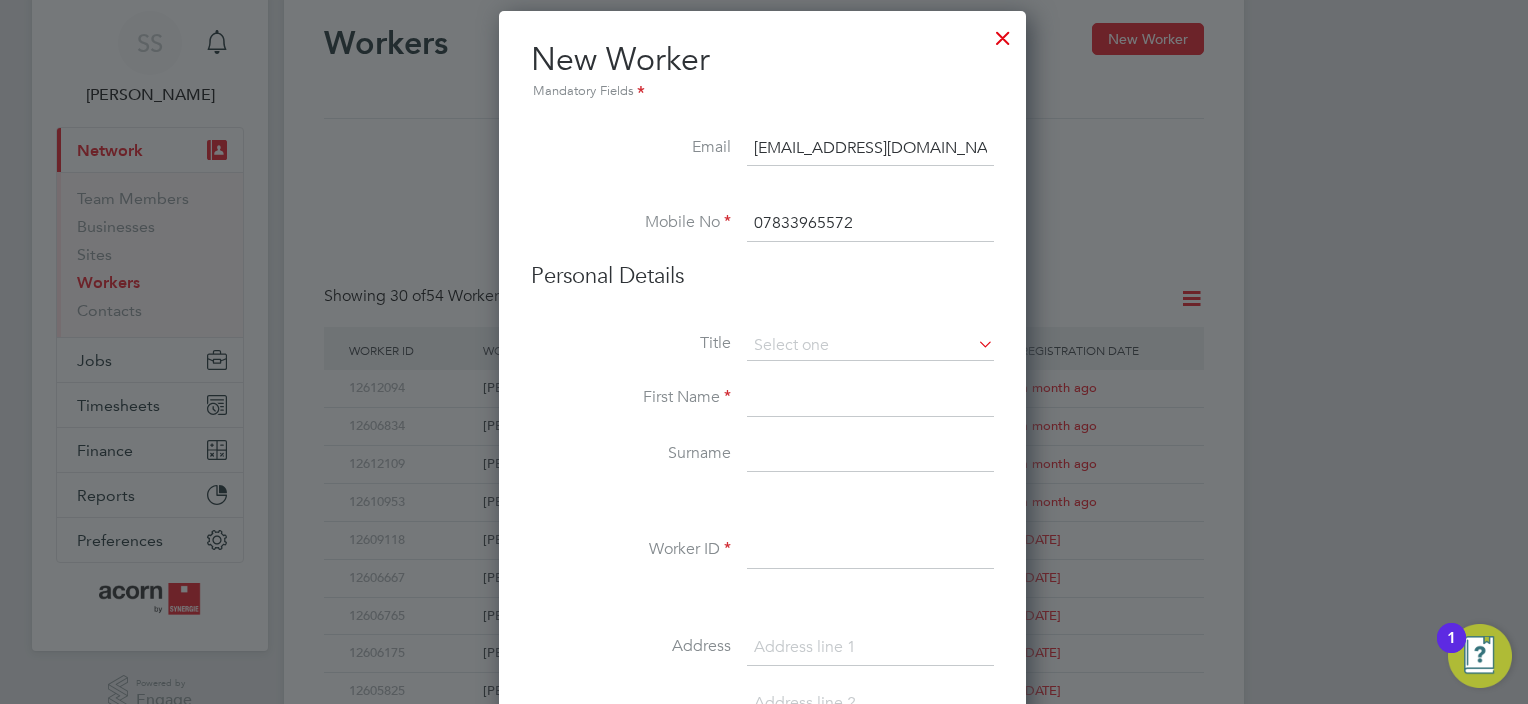 scroll, scrollTop: 100, scrollLeft: 0, axis: vertical 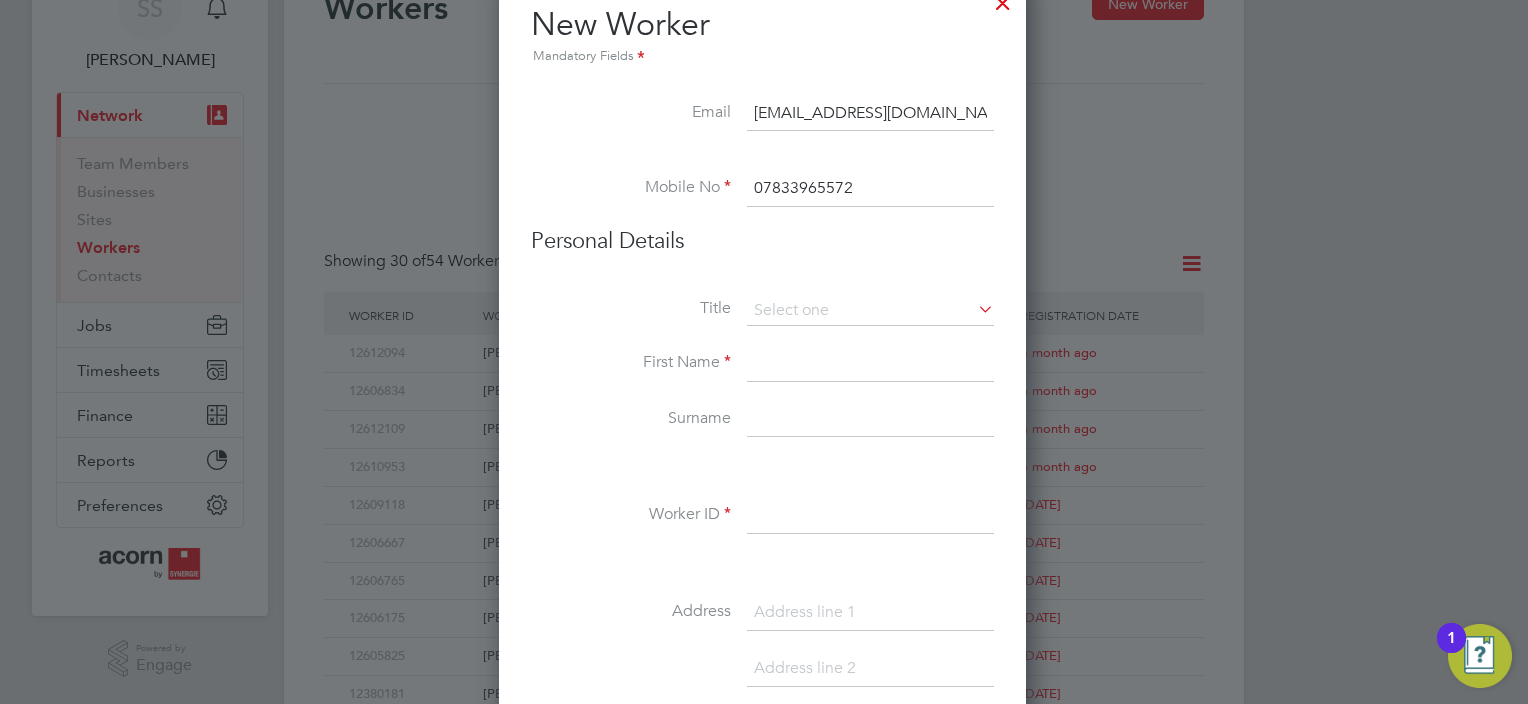 type on "07833965572" 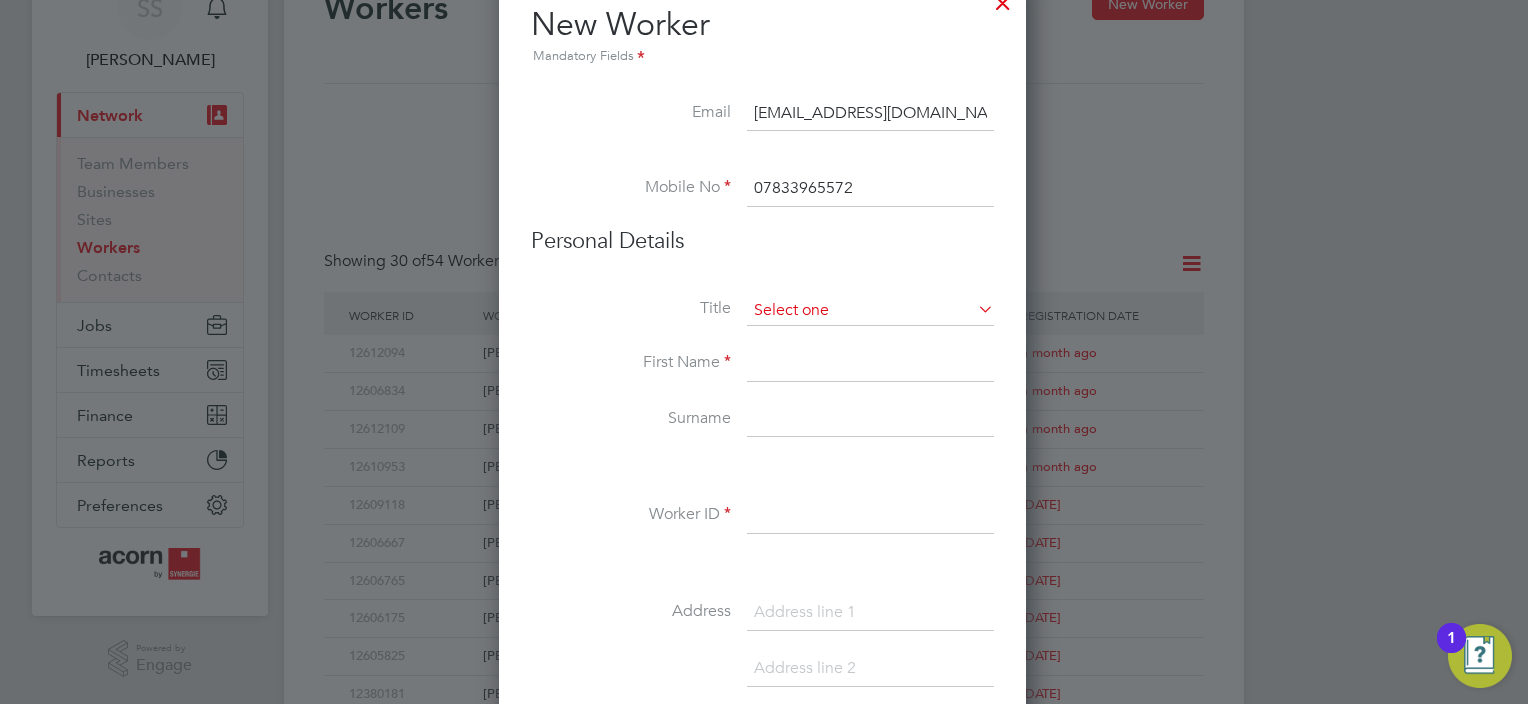 click at bounding box center (870, 311) 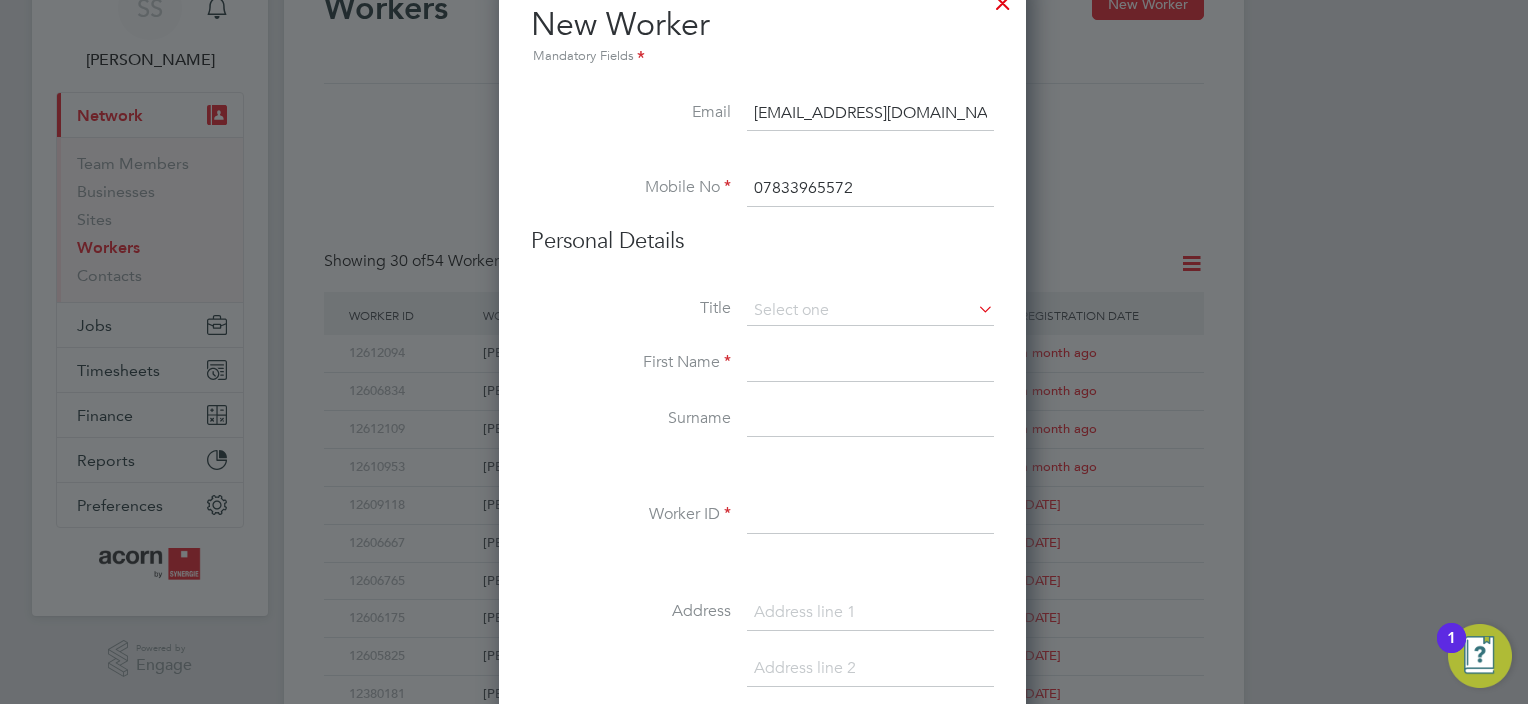 drag, startPoint x: 780, startPoint y: 368, endPoint x: 780, endPoint y: 348, distance: 20 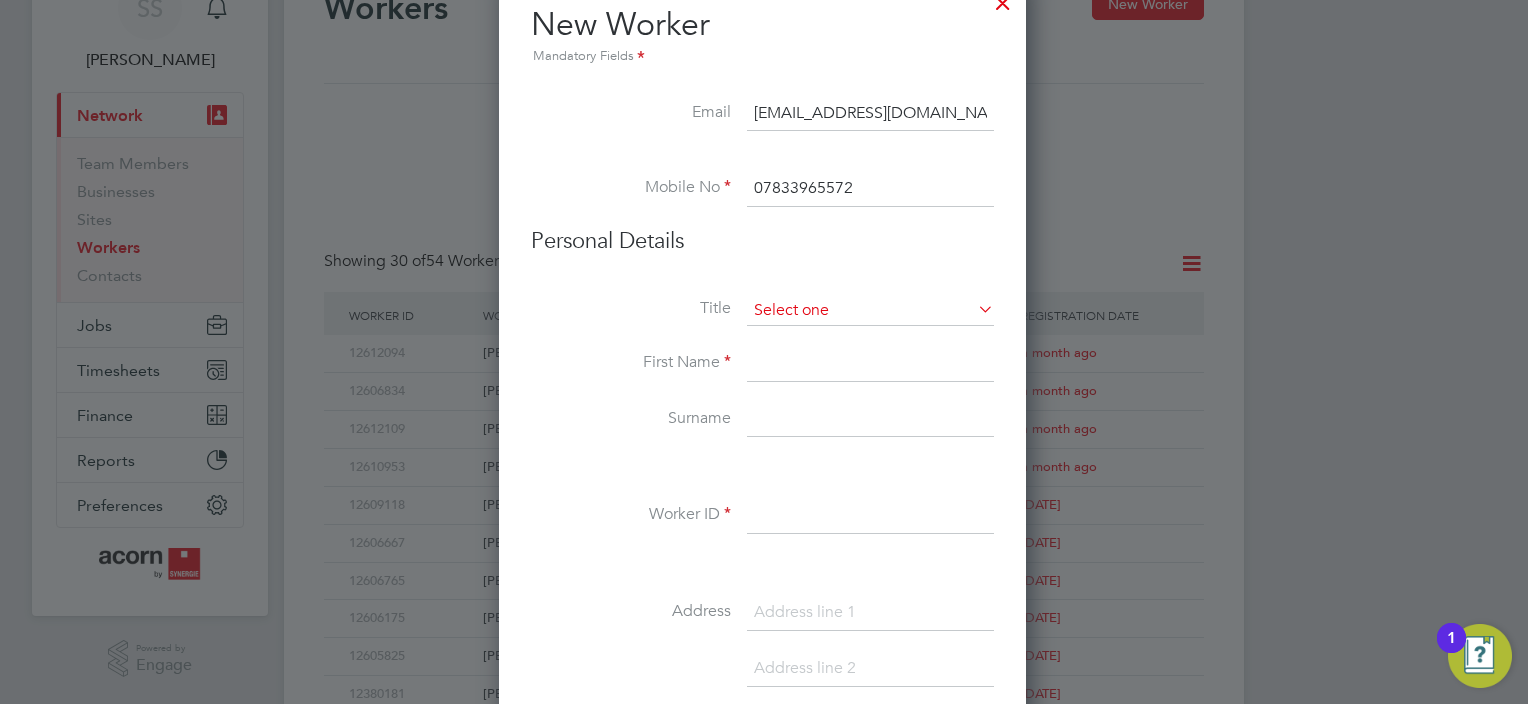 click at bounding box center [870, 311] 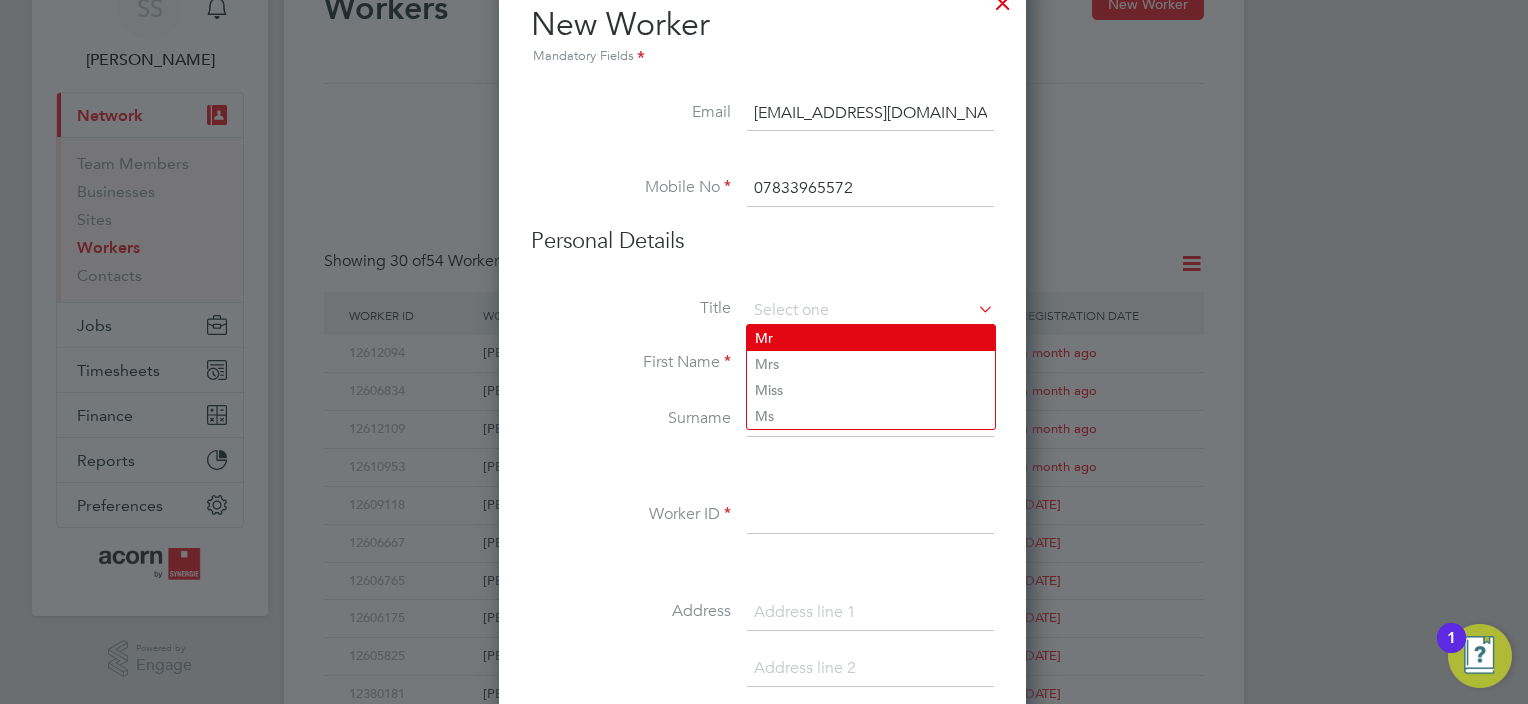 click on "Mr" 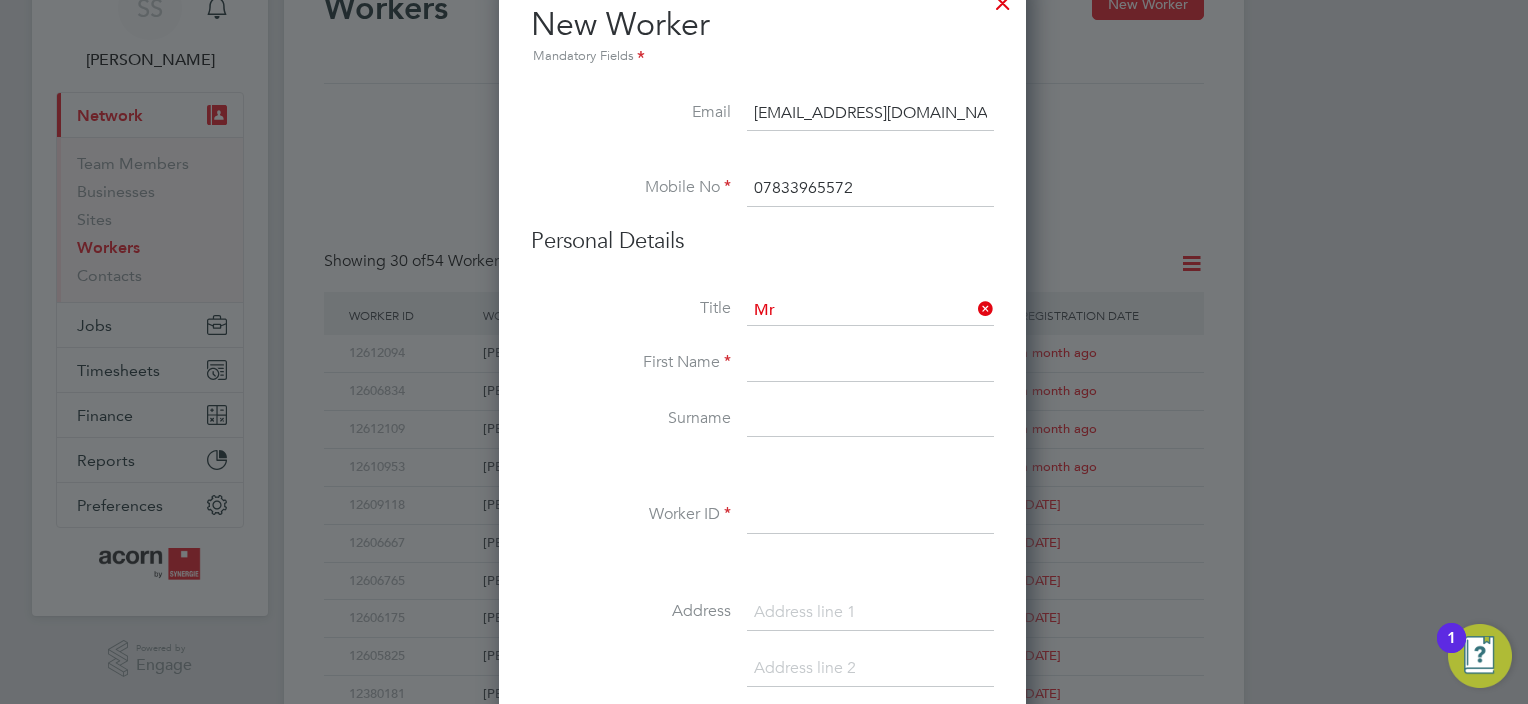click at bounding box center [870, 364] 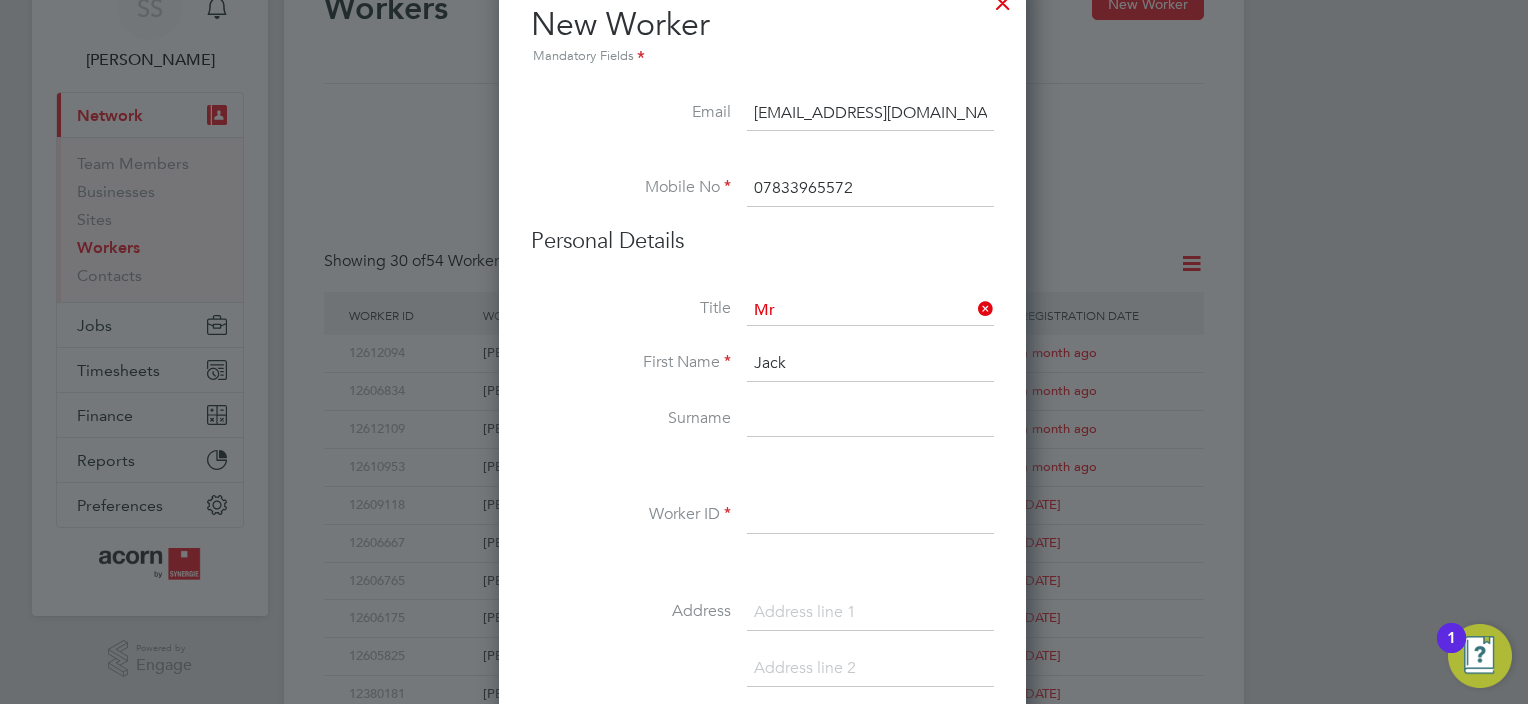type on "Jack" 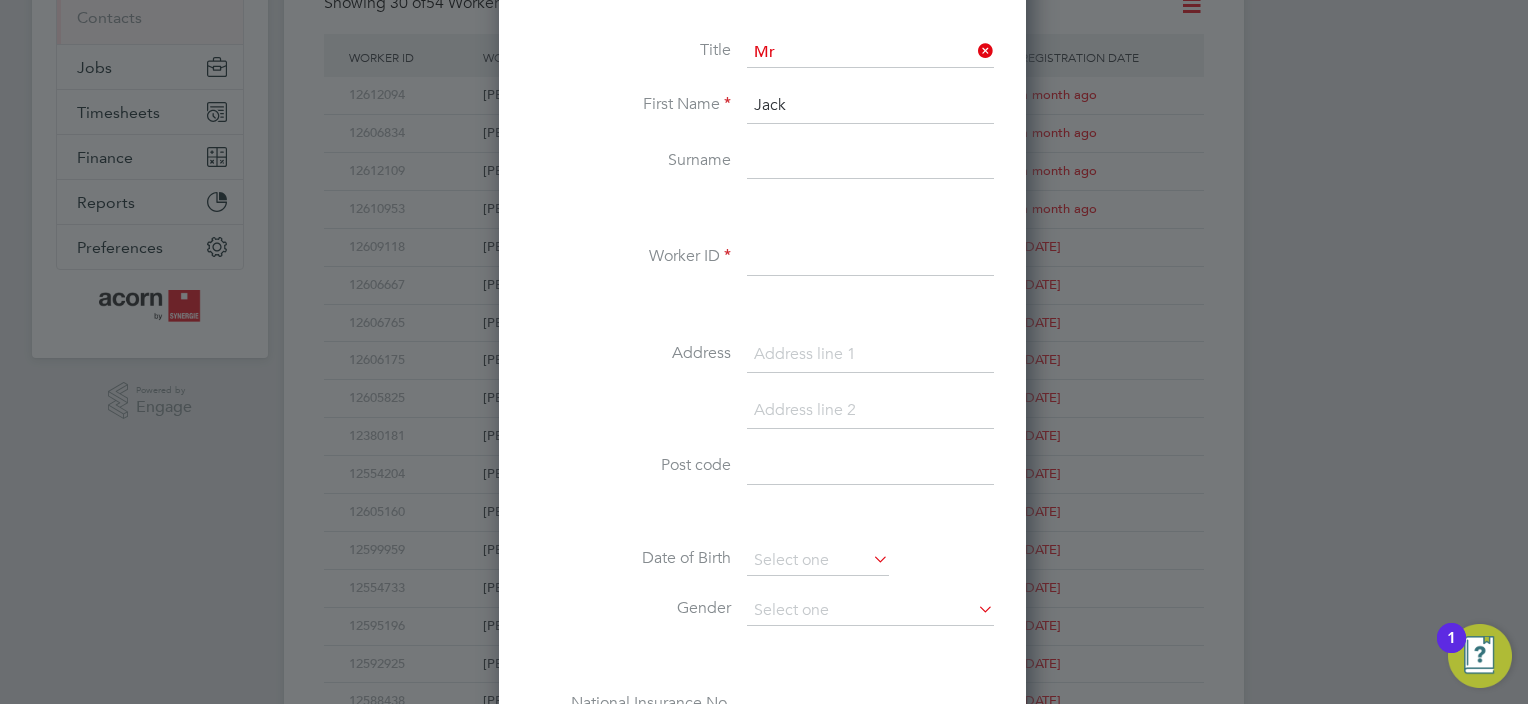 scroll, scrollTop: 362, scrollLeft: 0, axis: vertical 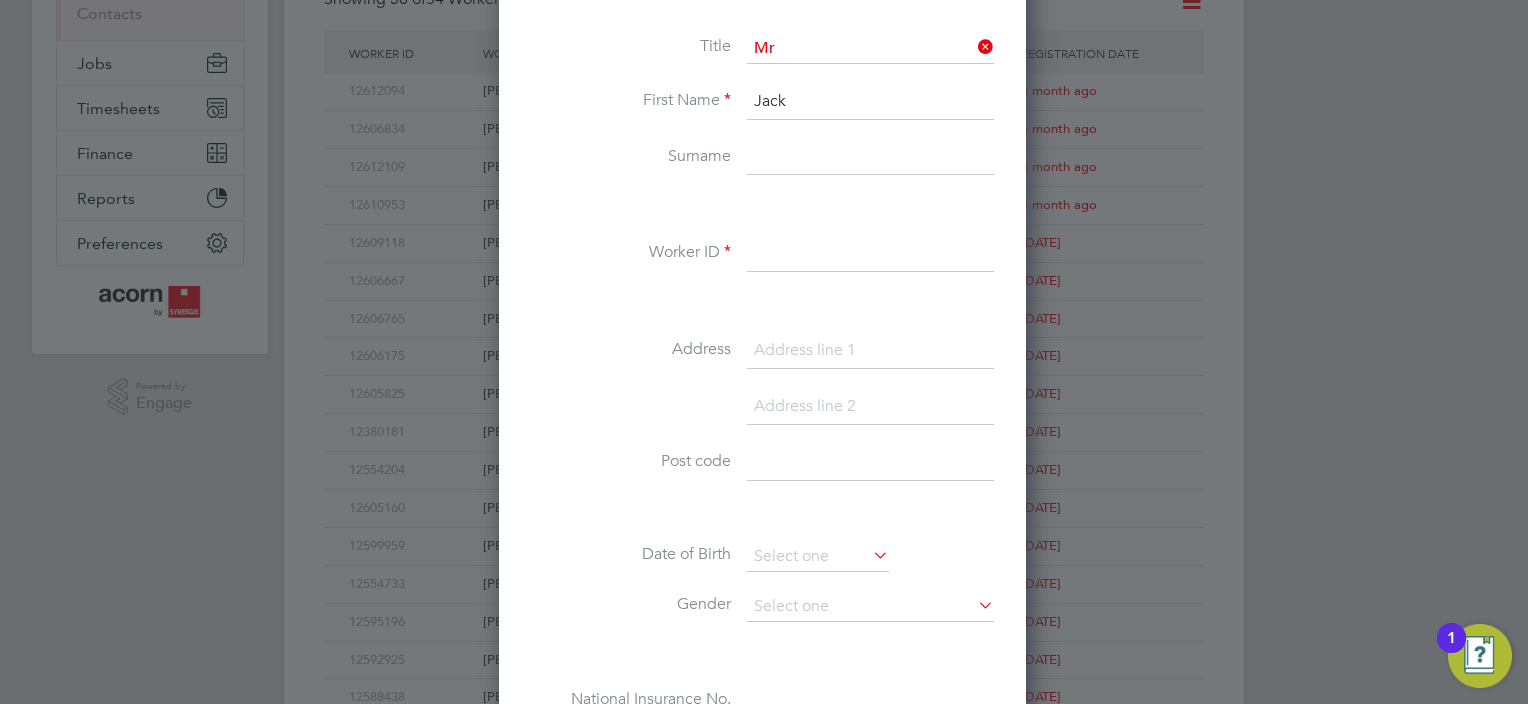 click at bounding box center (870, 158) 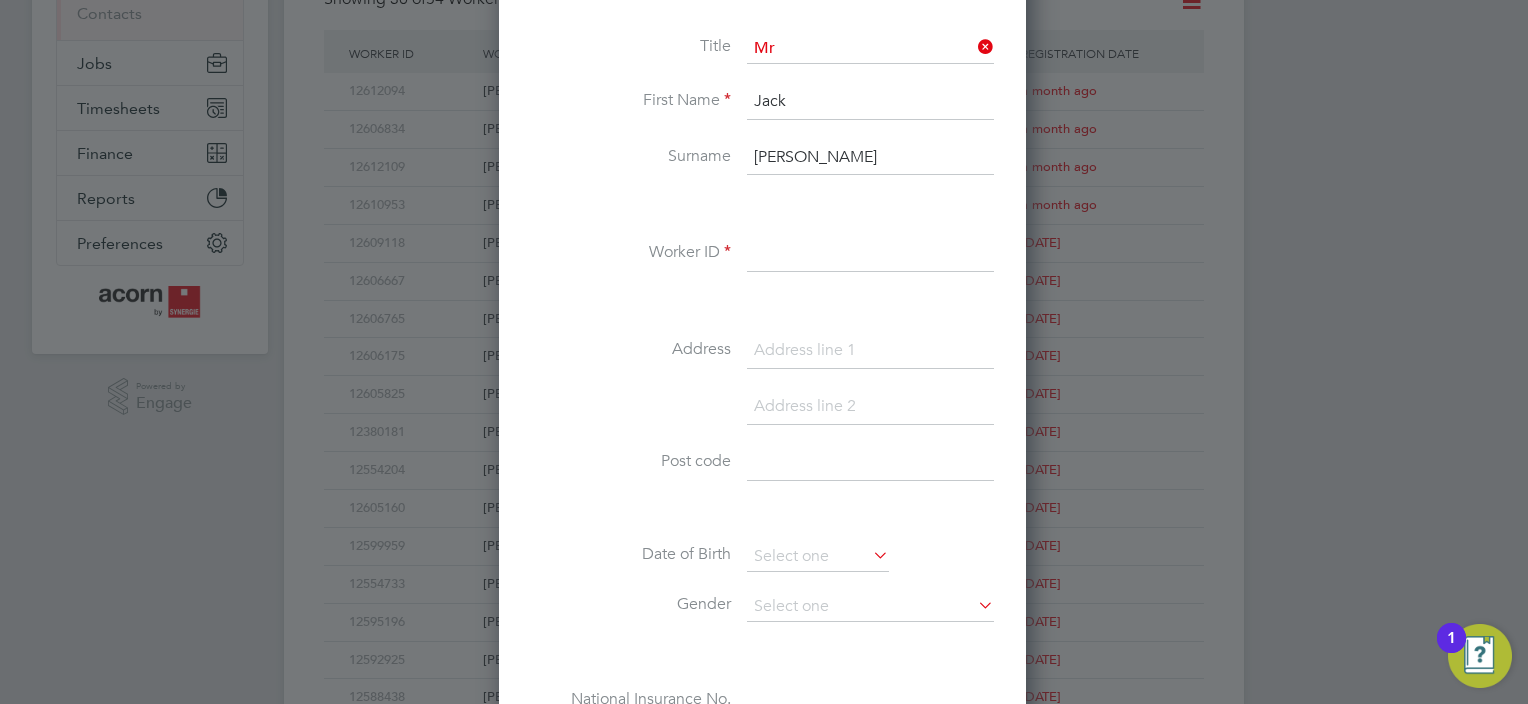 type on "Pugh" 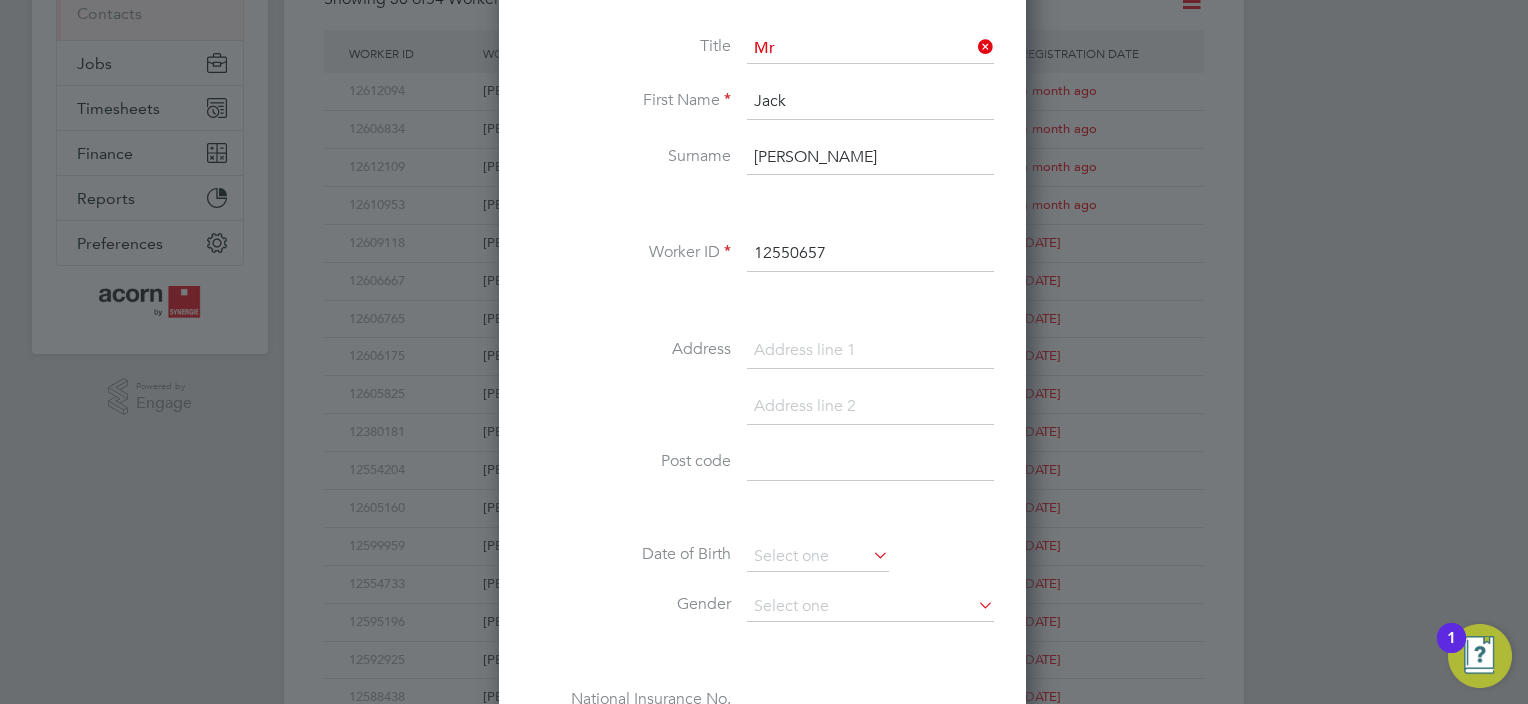 type on "12550657" 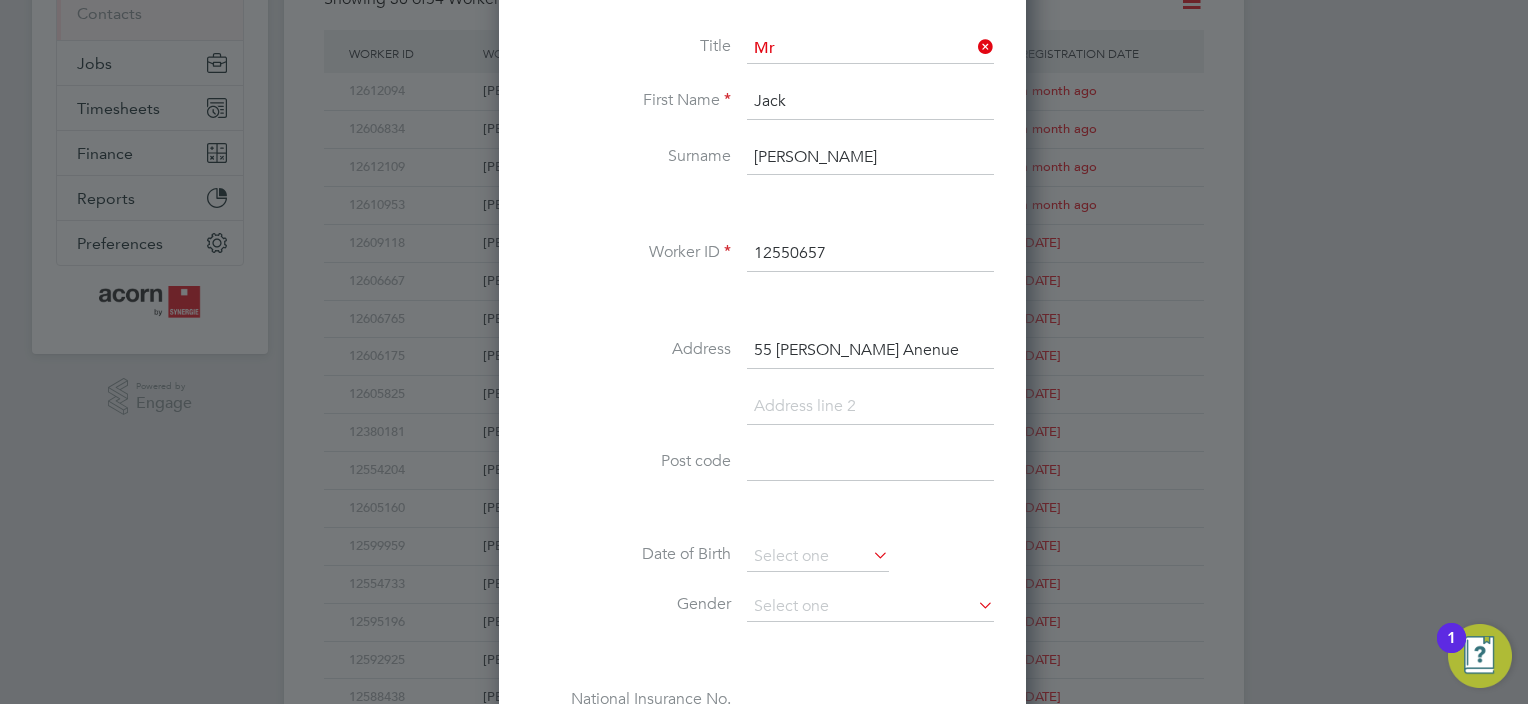type on "55 Betjeman Anenue" 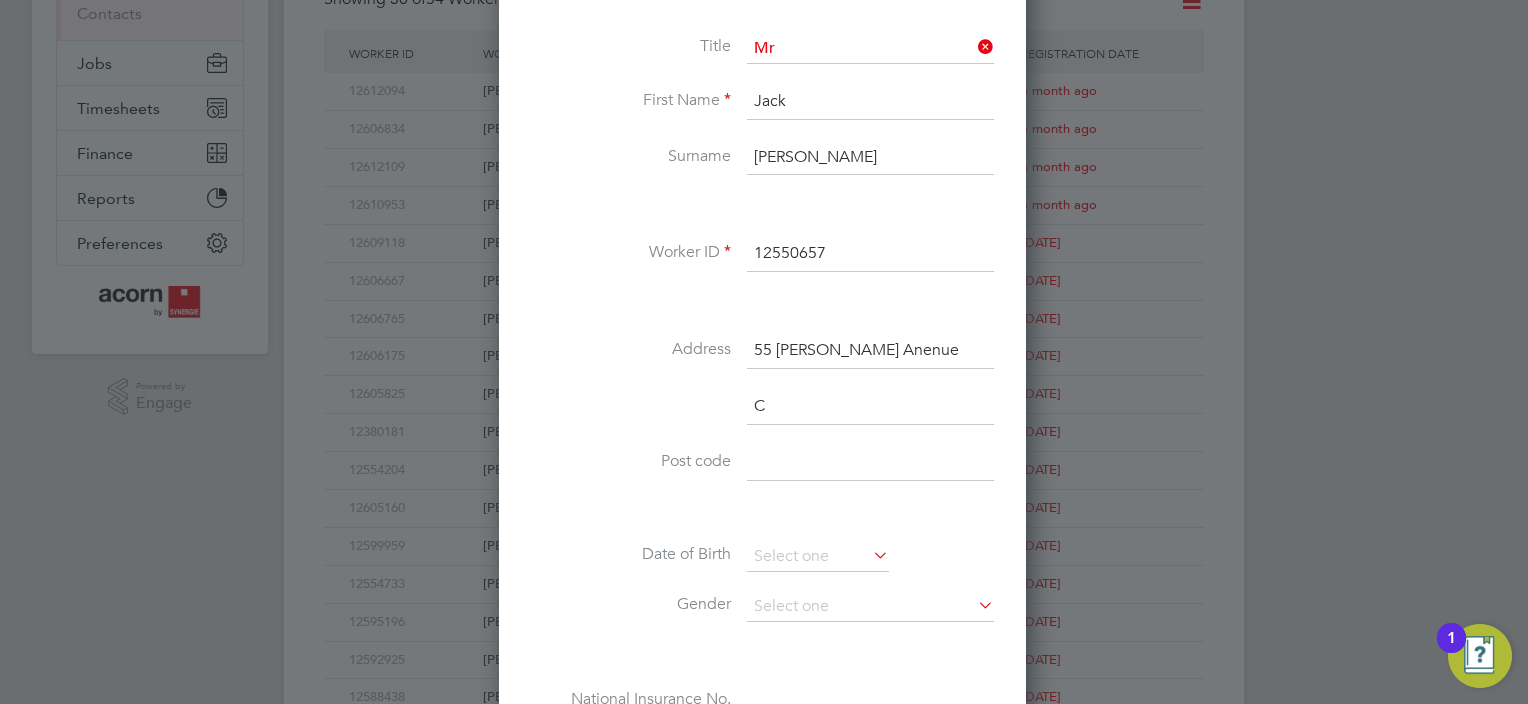 scroll, scrollTop: 9, scrollLeft: 10, axis: both 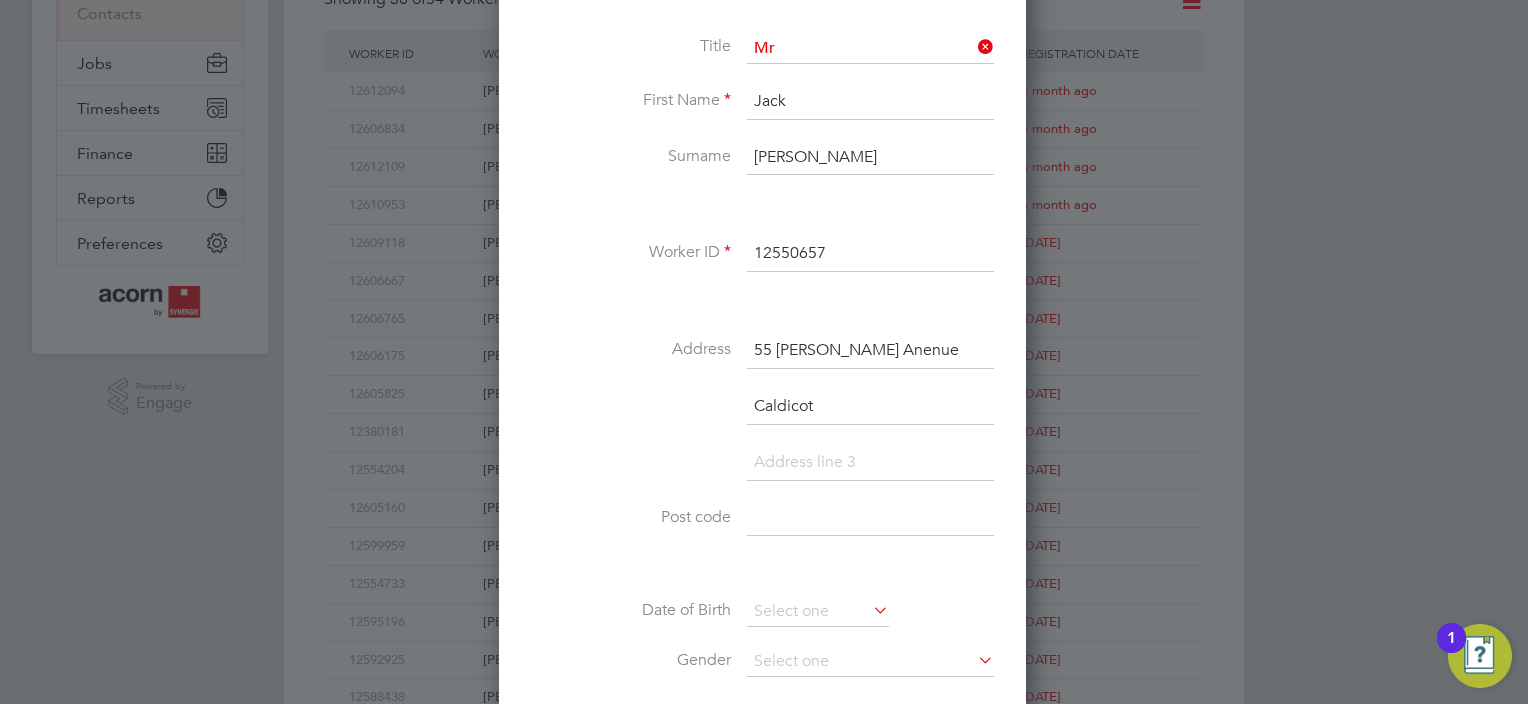 type on "Caldicot" 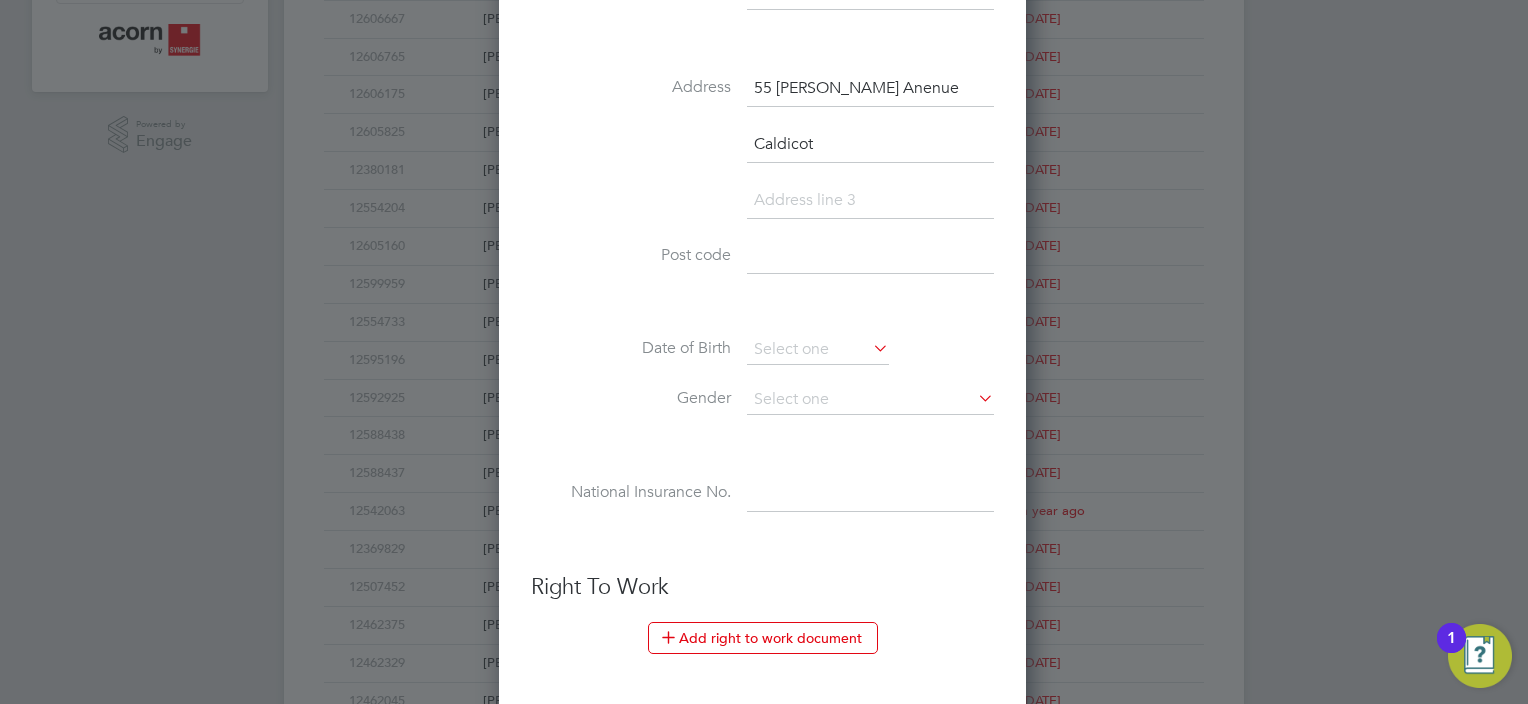 scroll, scrollTop: 626, scrollLeft: 0, axis: vertical 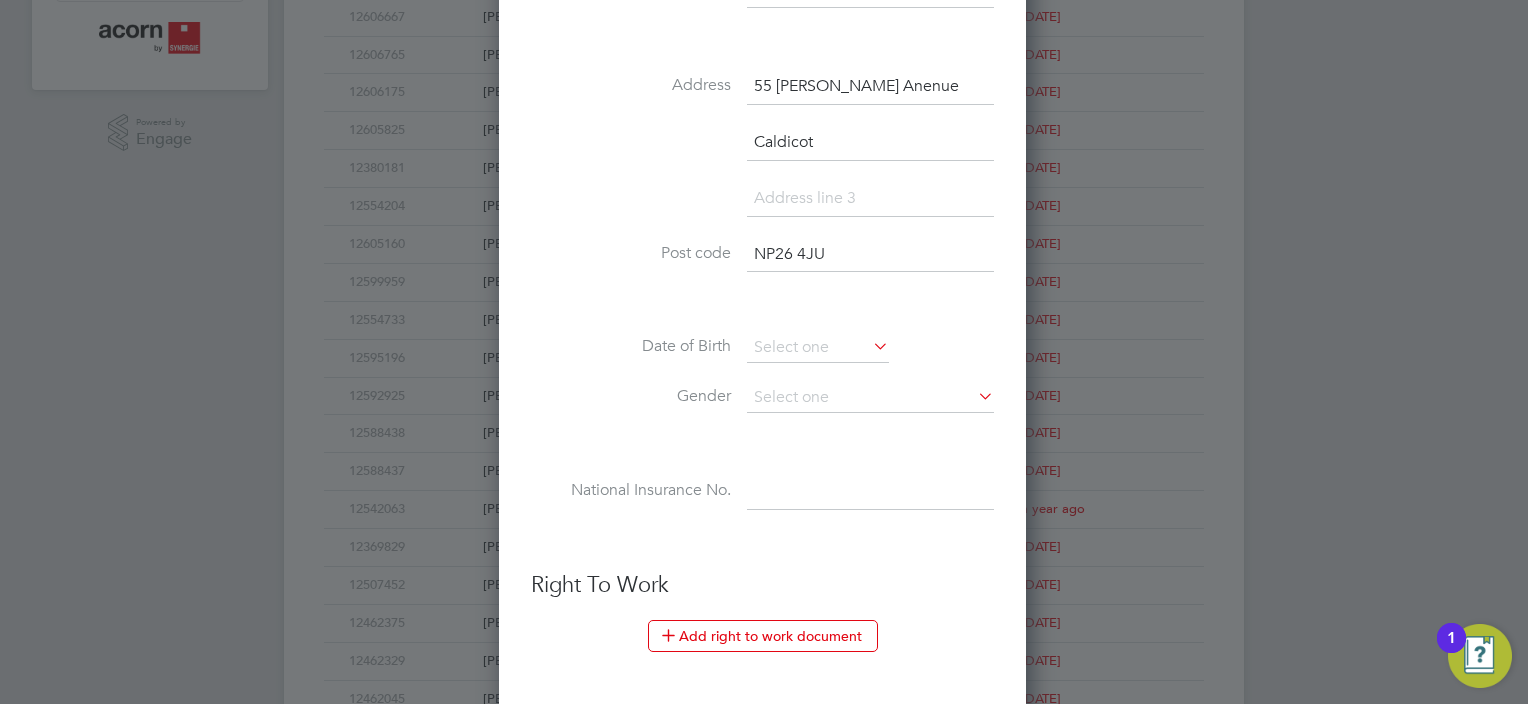 type on "NP26 4JU" 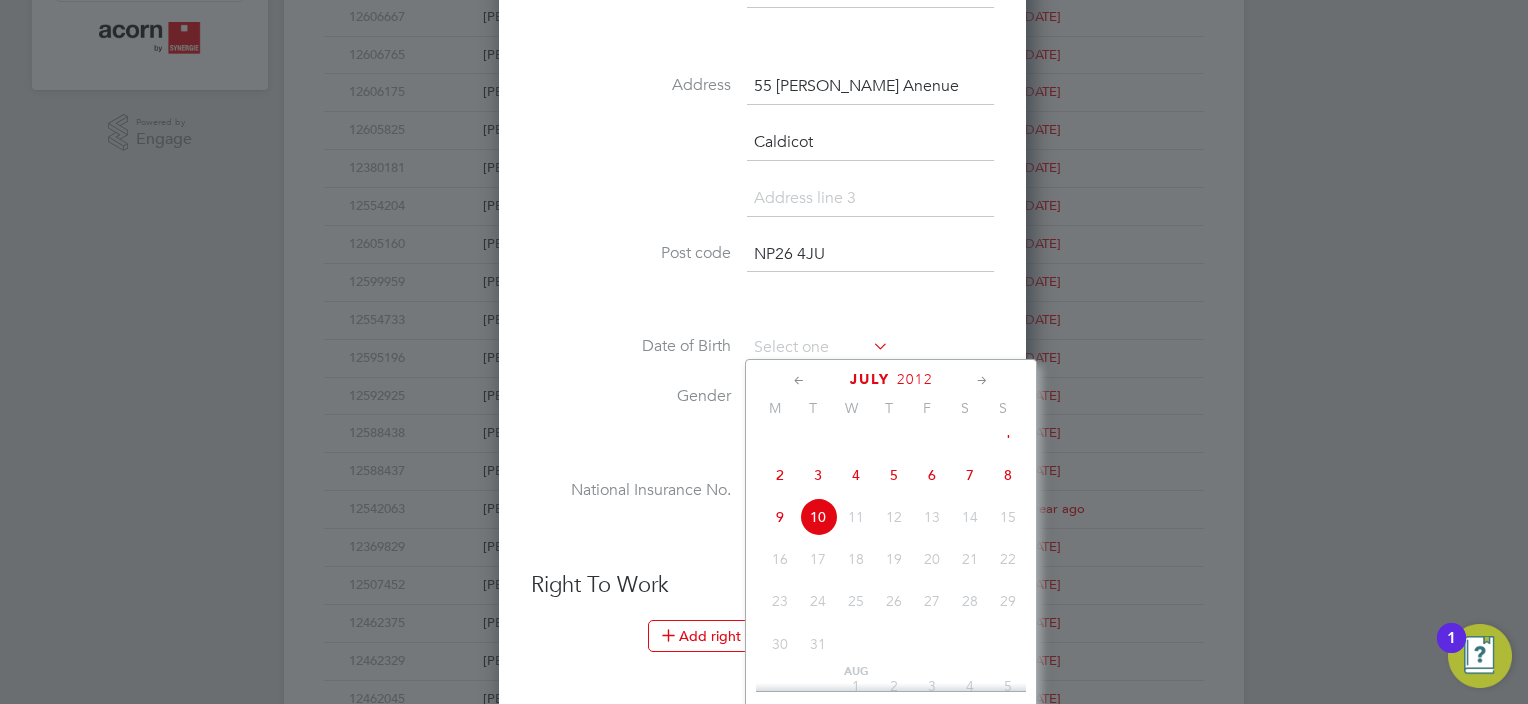 click on "2012" 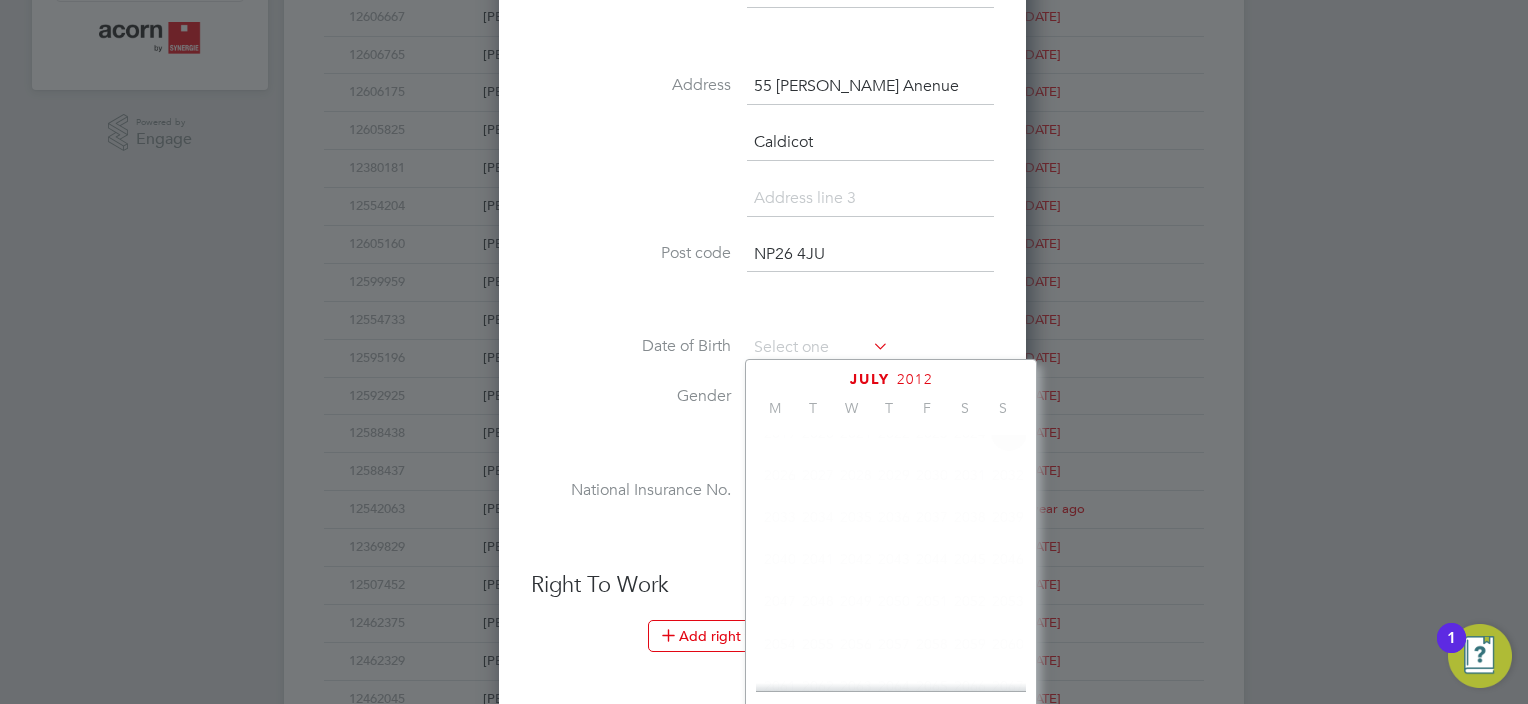 scroll, scrollTop: 535, scrollLeft: 0, axis: vertical 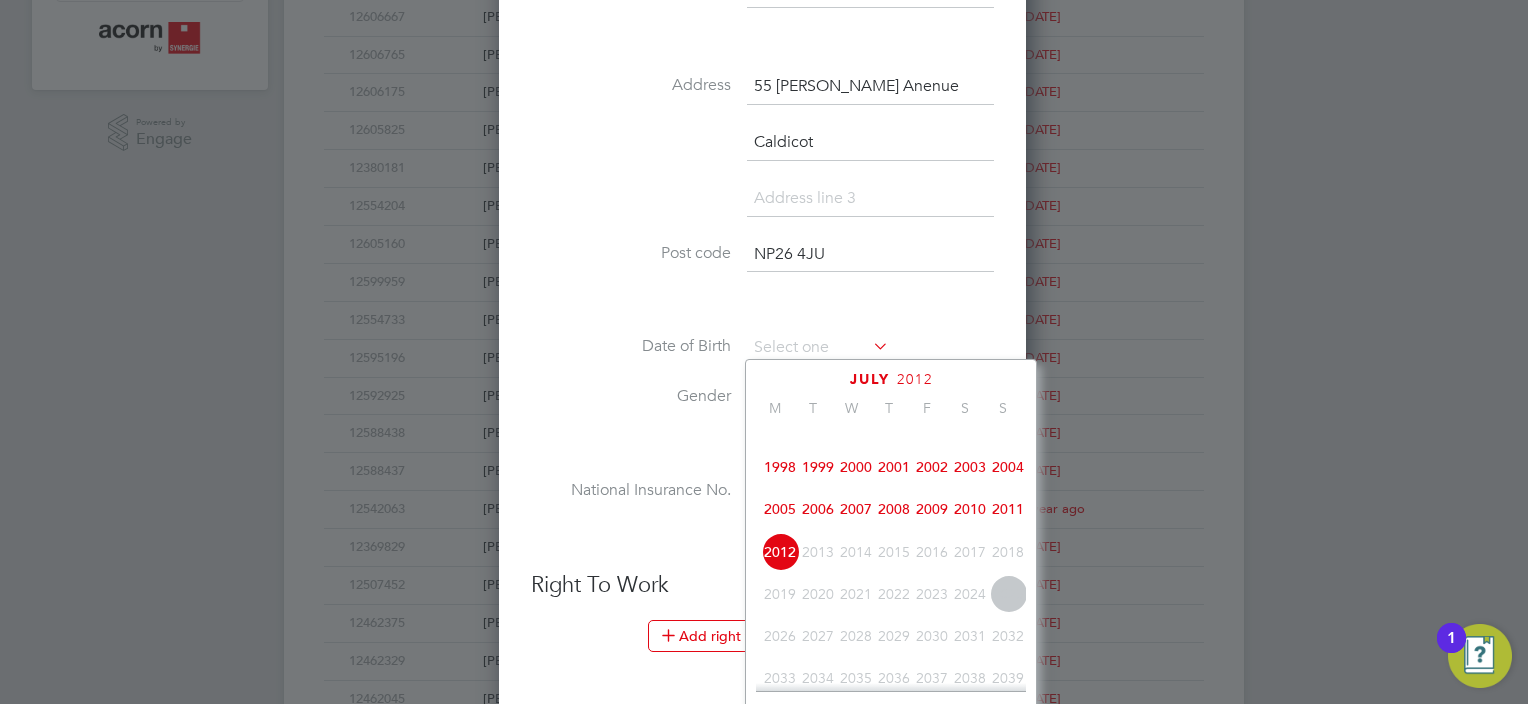 click on "1995" 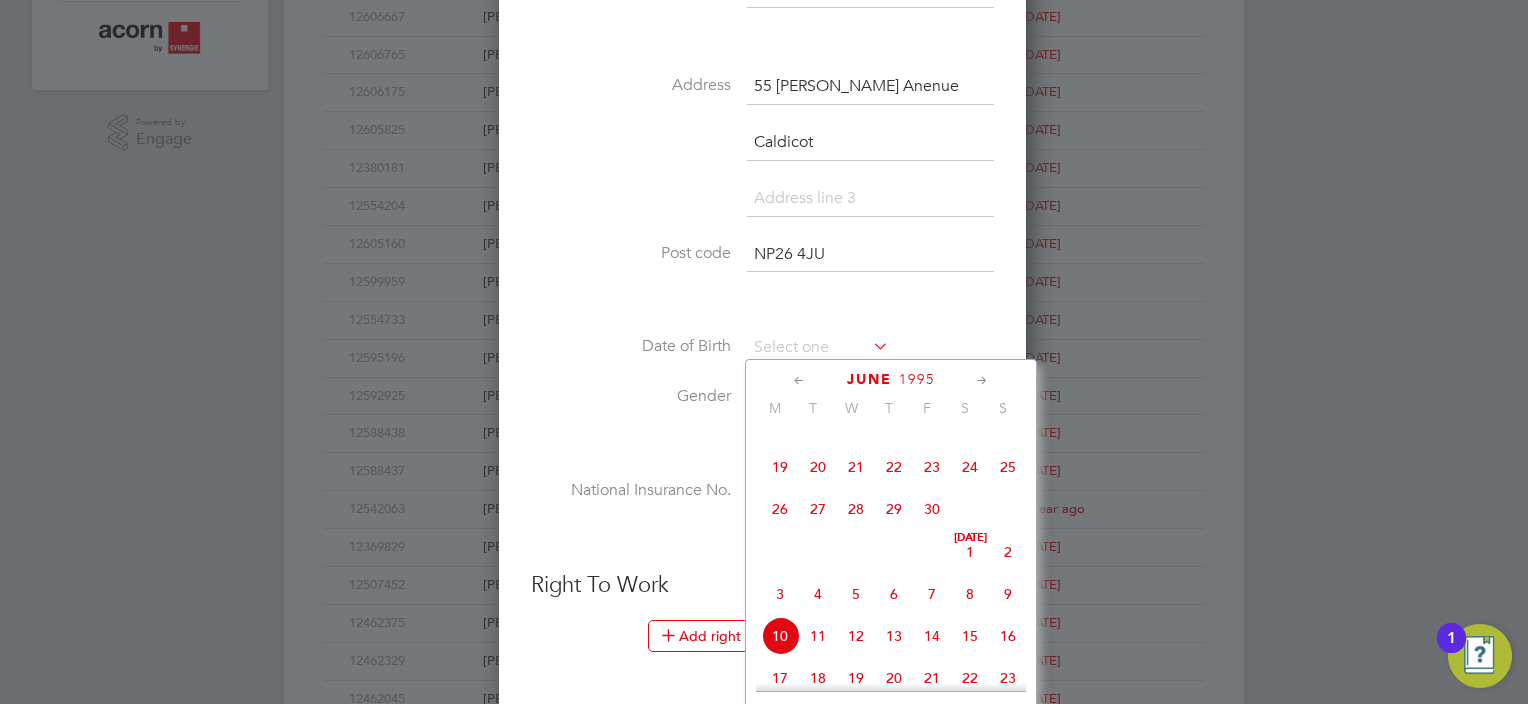 click 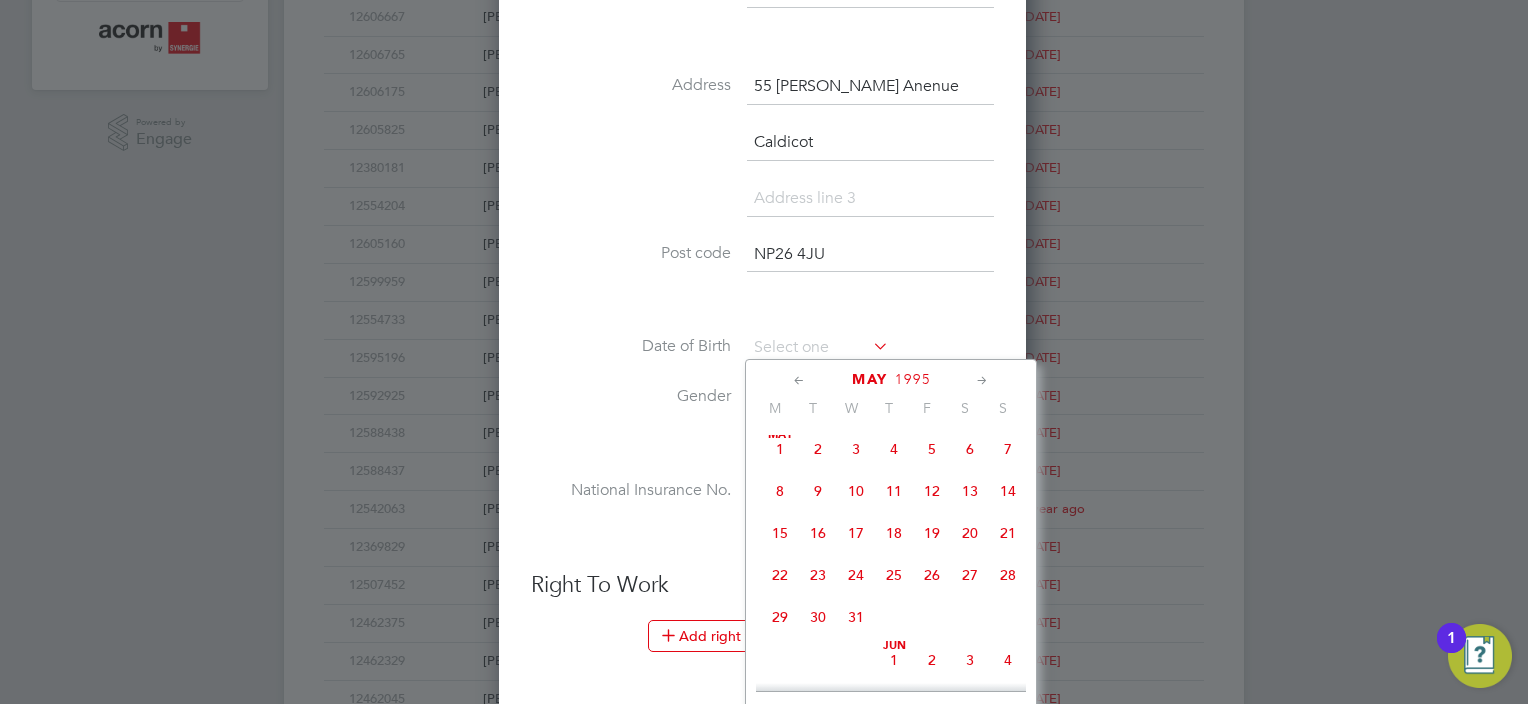 click on "18" 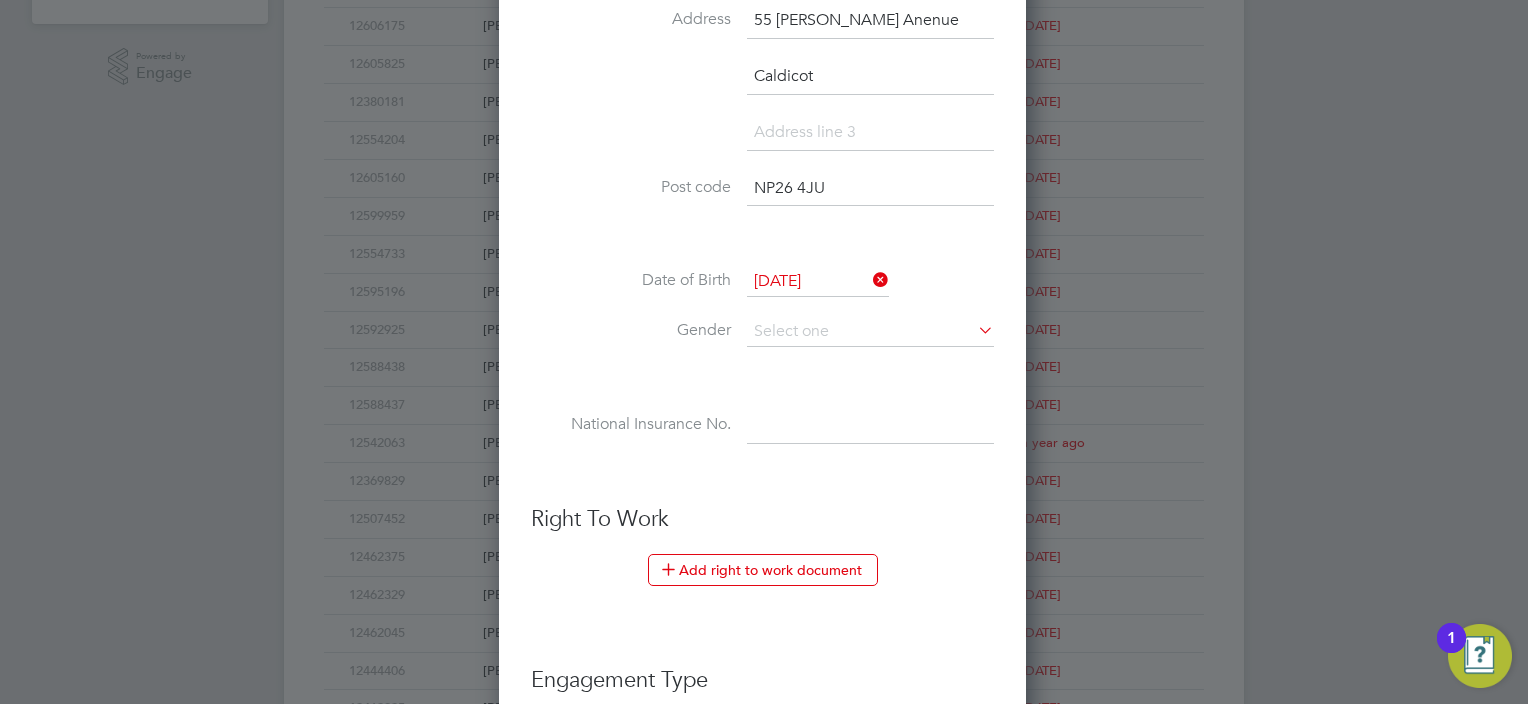 scroll, scrollTop: 726, scrollLeft: 0, axis: vertical 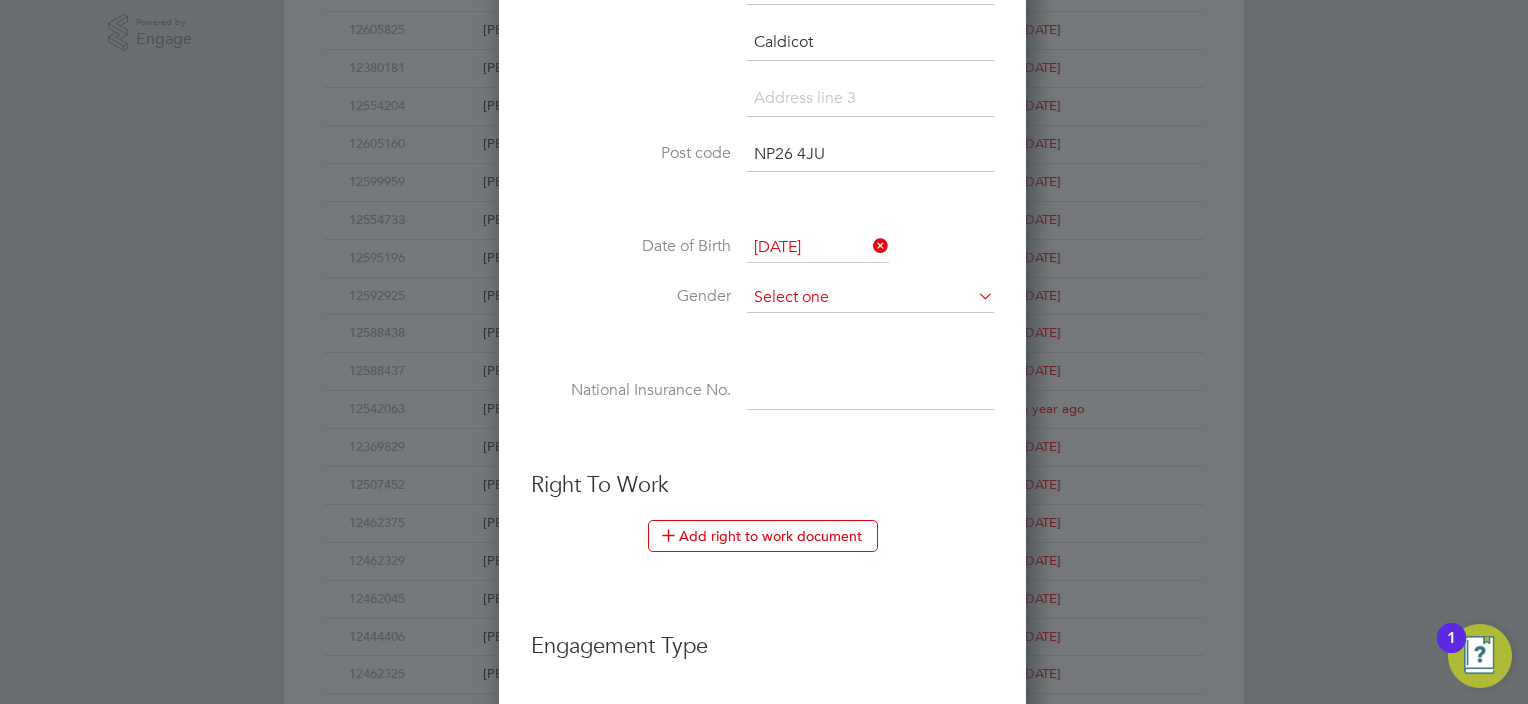 click at bounding box center (870, 298) 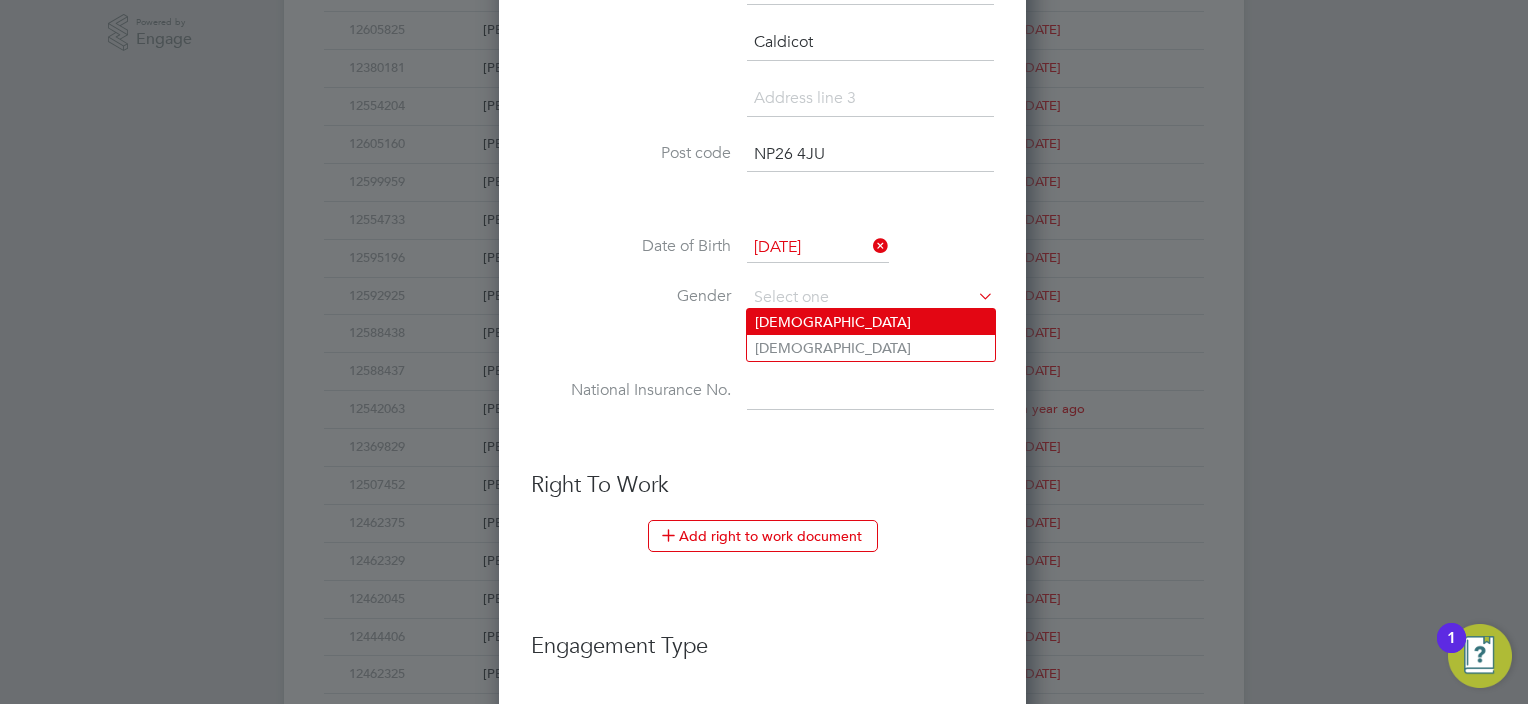 click on "Male" 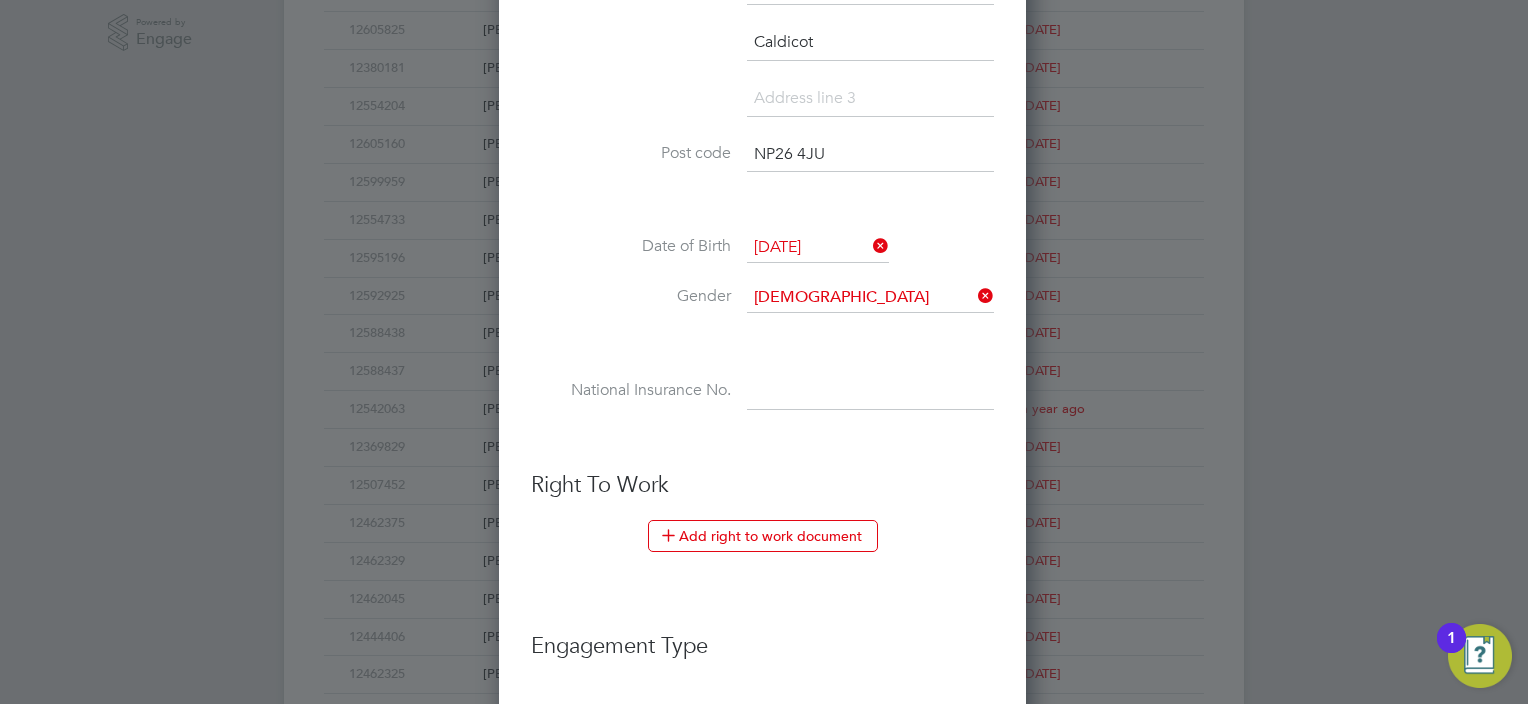 click at bounding box center (870, 392) 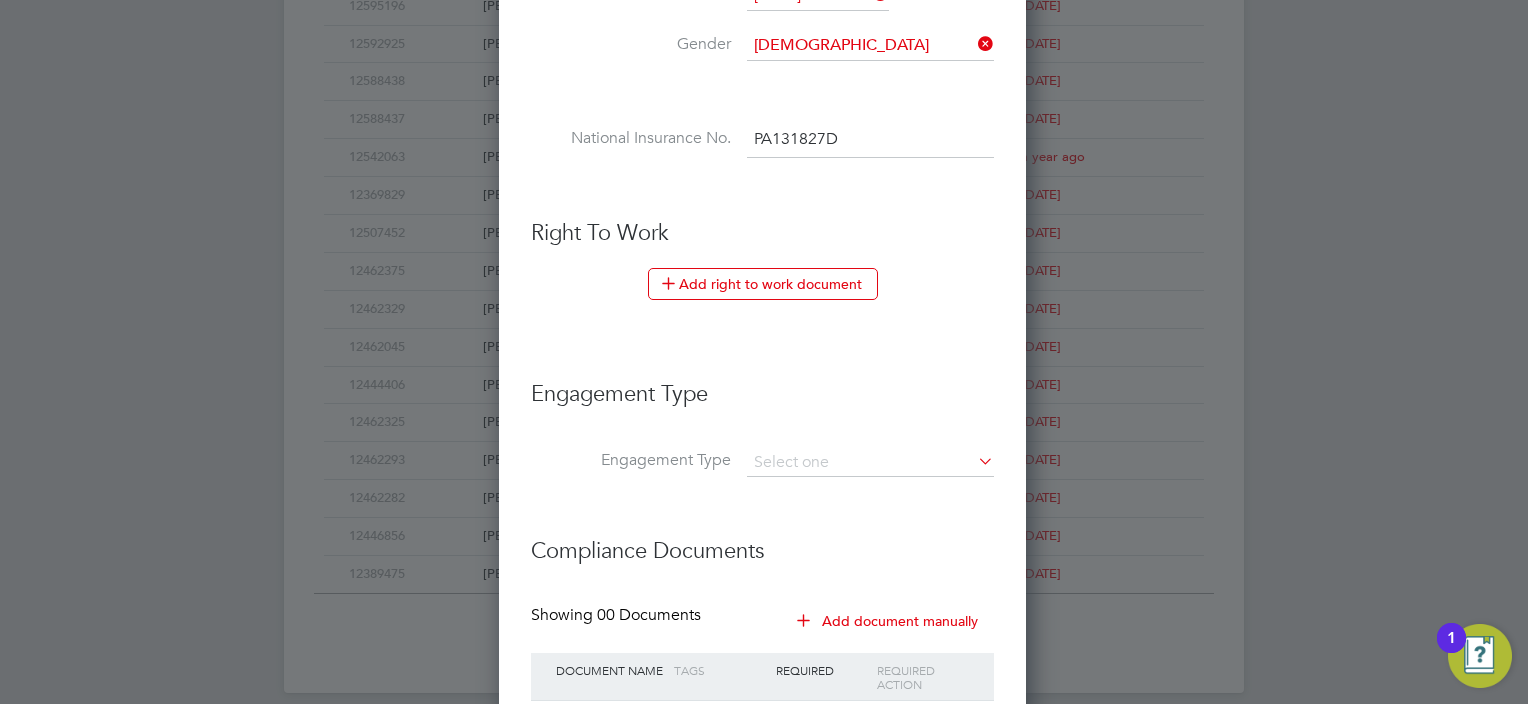 scroll, scrollTop: 1026, scrollLeft: 0, axis: vertical 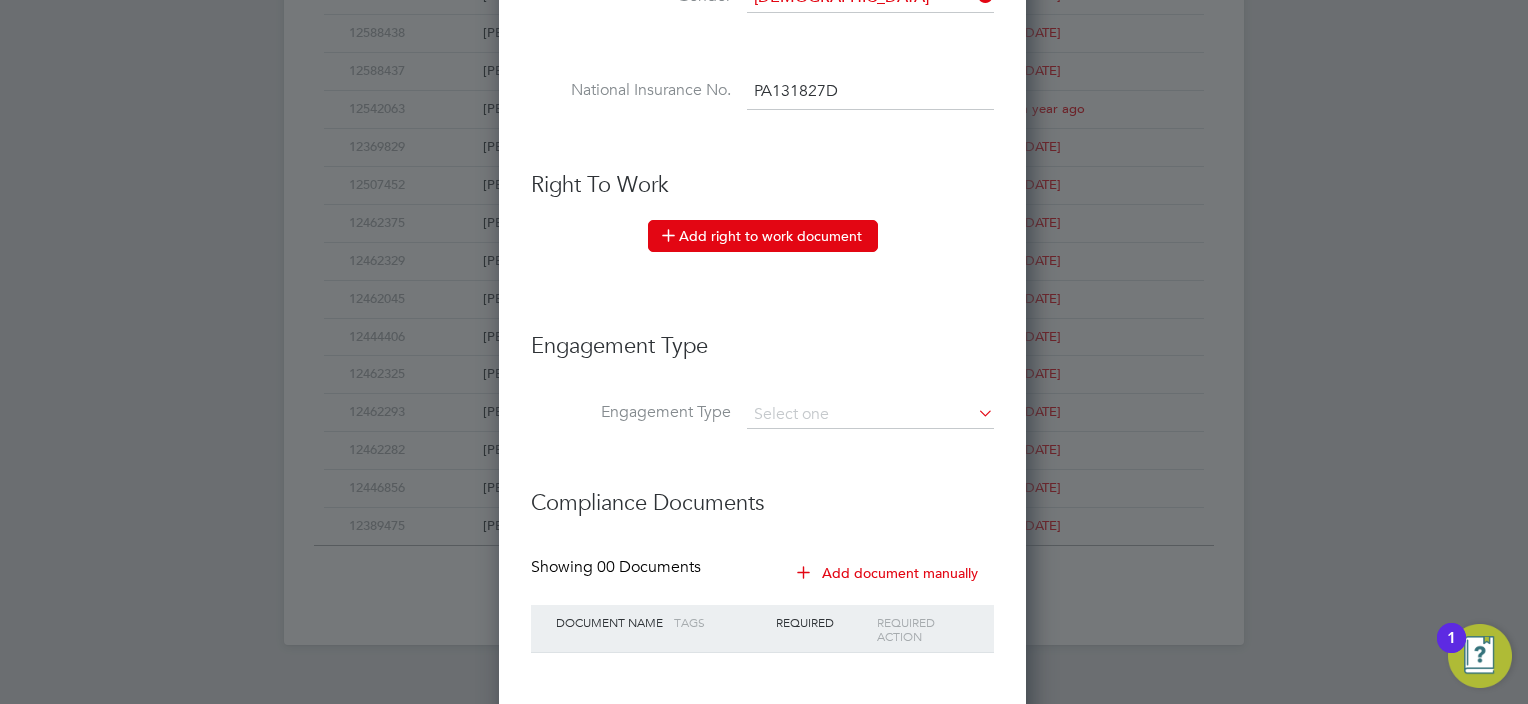 type on "PA 13 18 27 D" 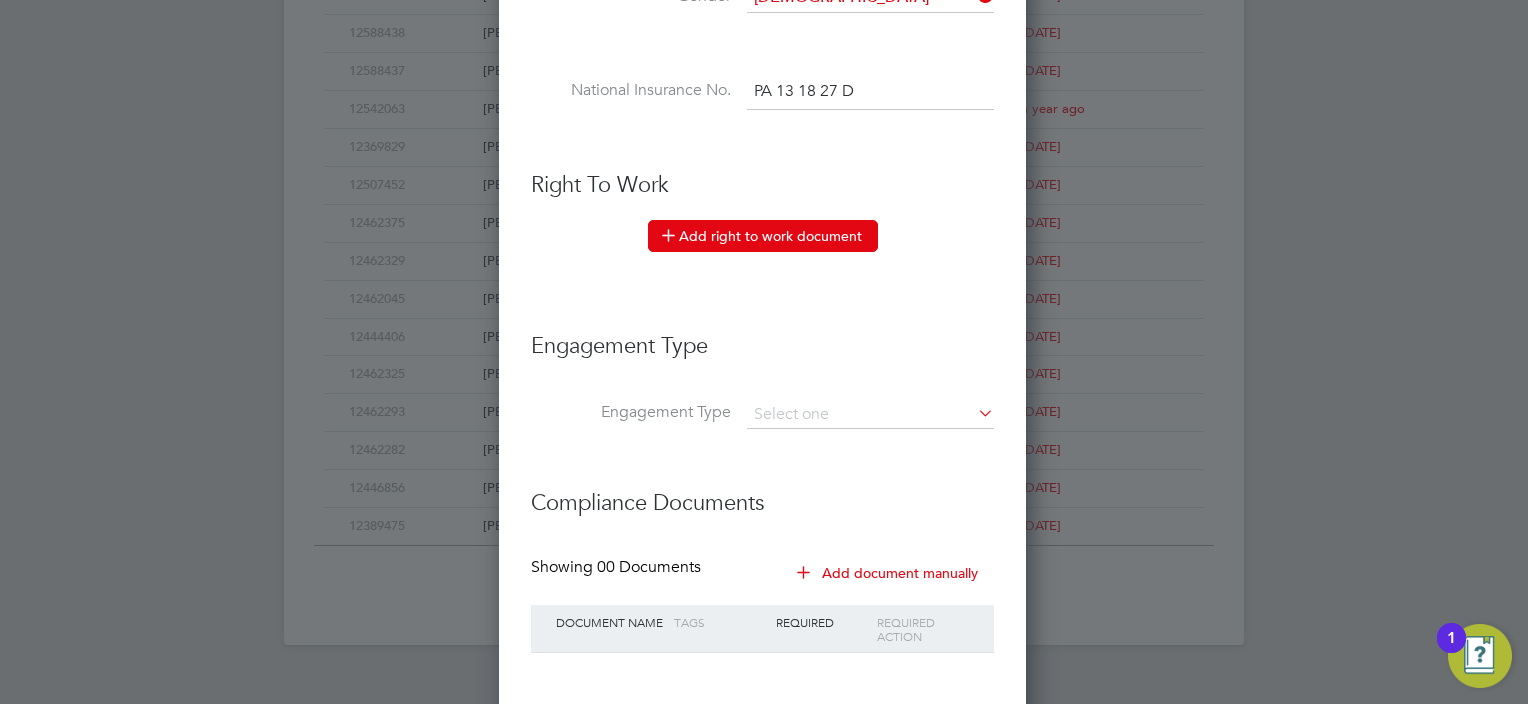 click on "Add right to work document" at bounding box center [763, 236] 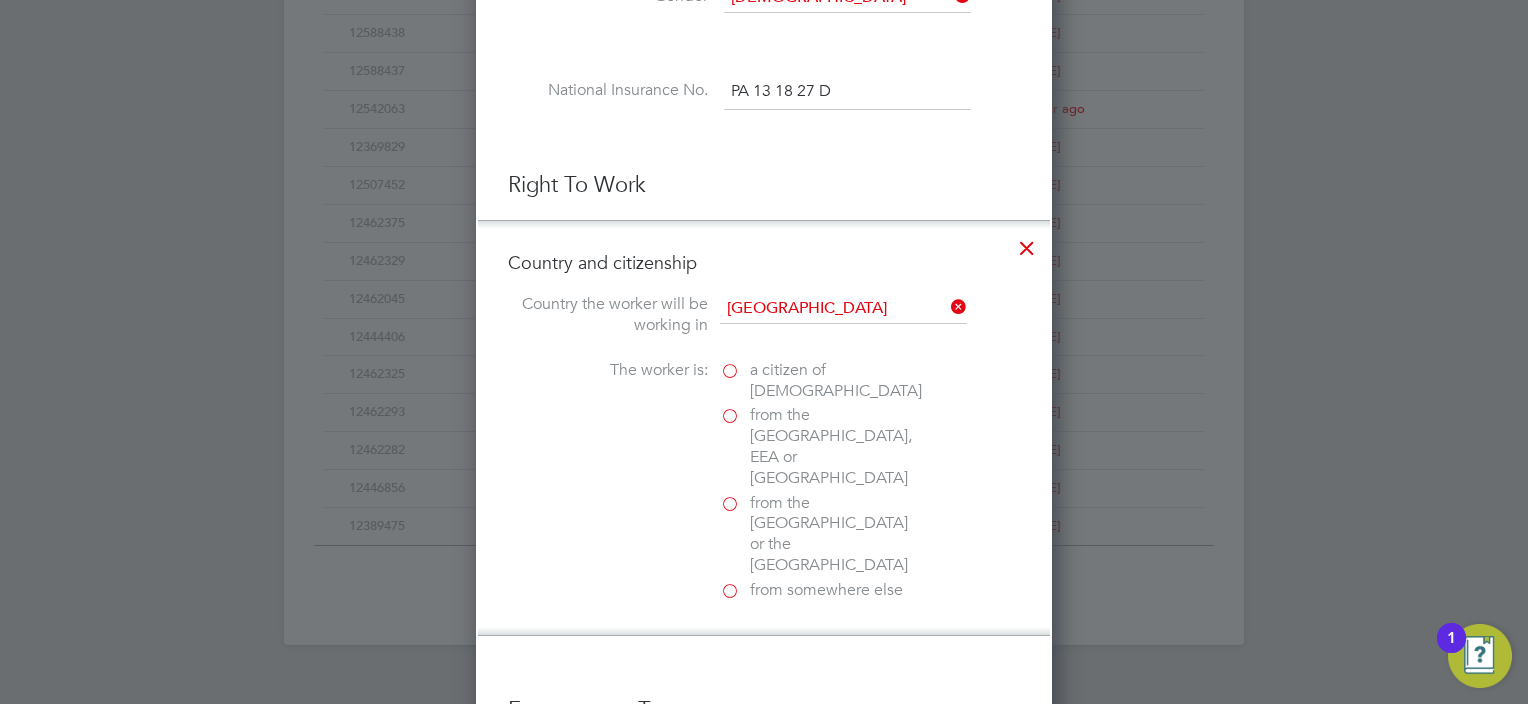 scroll, scrollTop: 10, scrollLeft: 10, axis: both 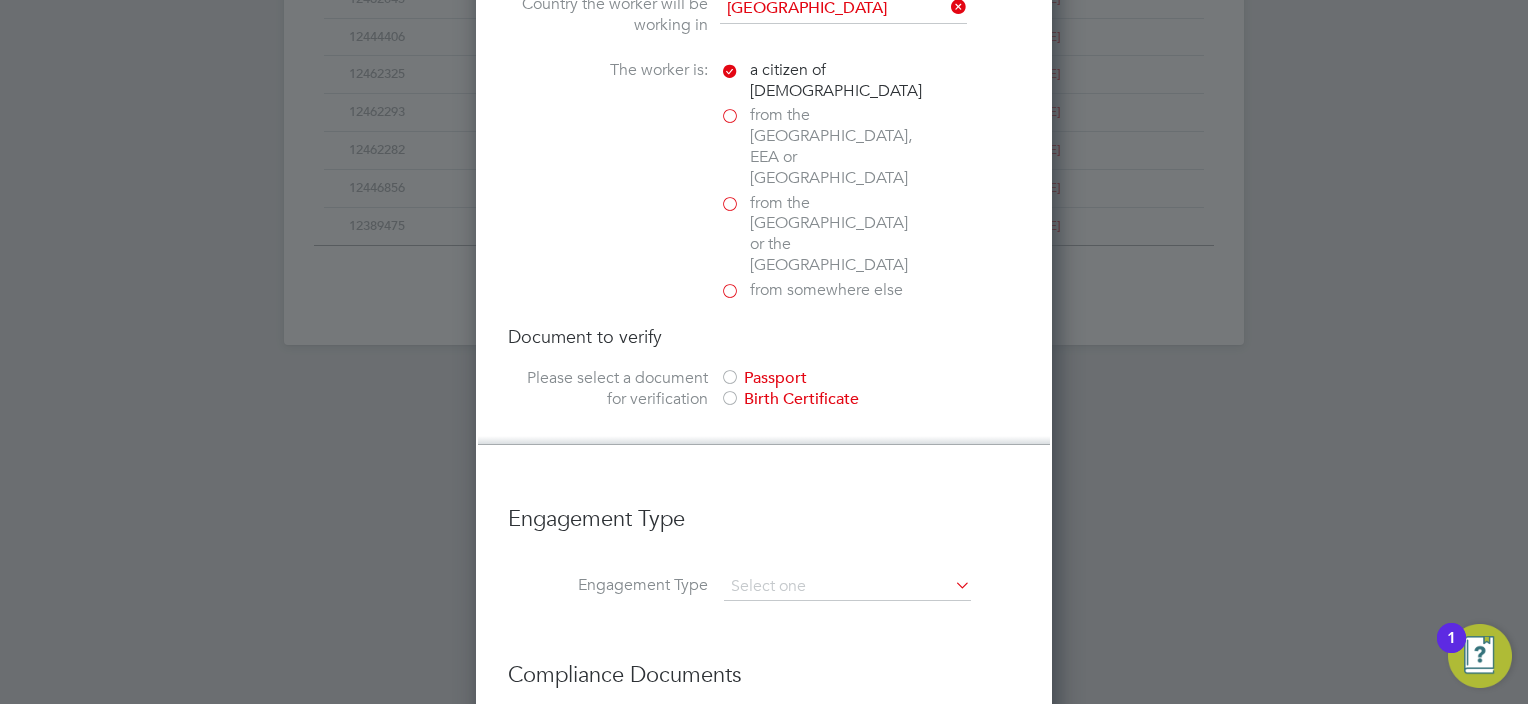 click on "Passport" at bounding box center (870, 378) 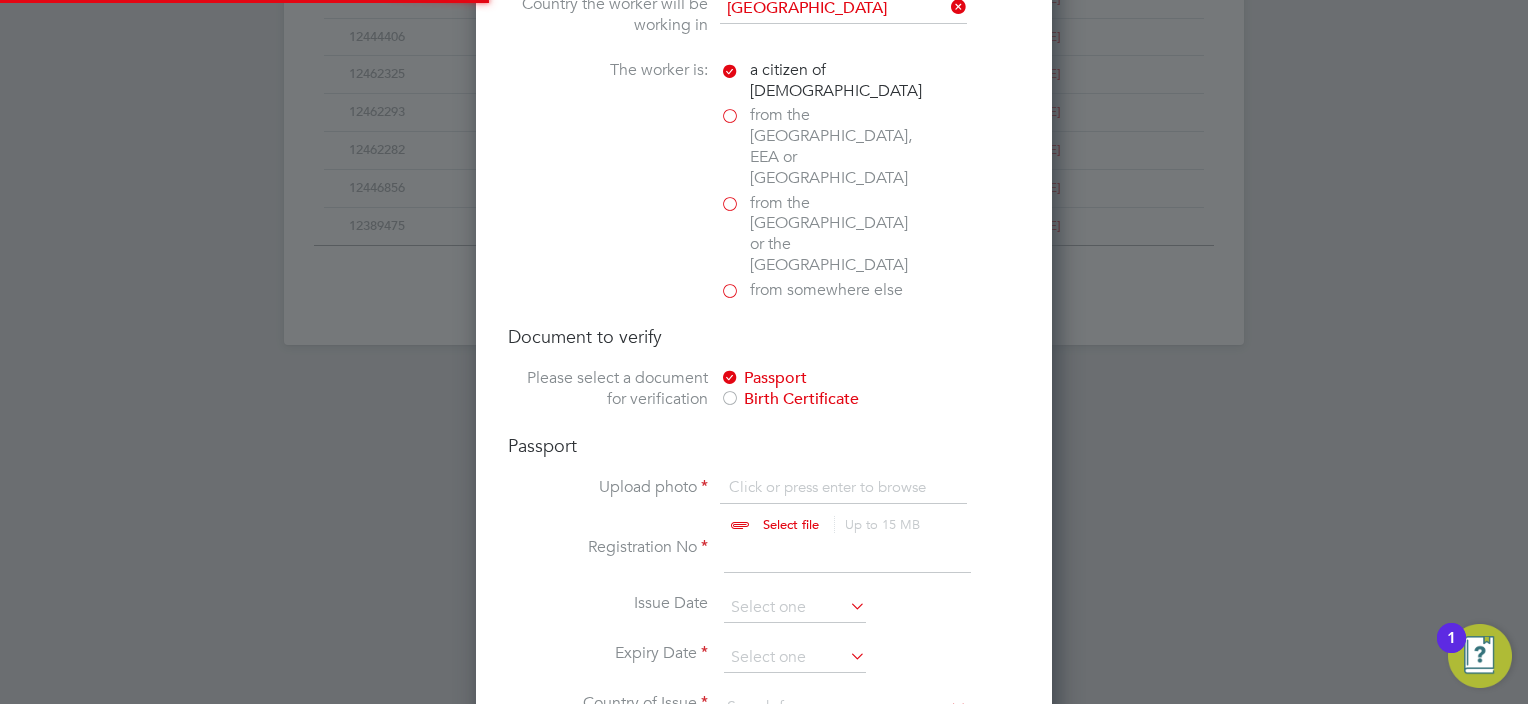 scroll, scrollTop: 9, scrollLeft: 10, axis: both 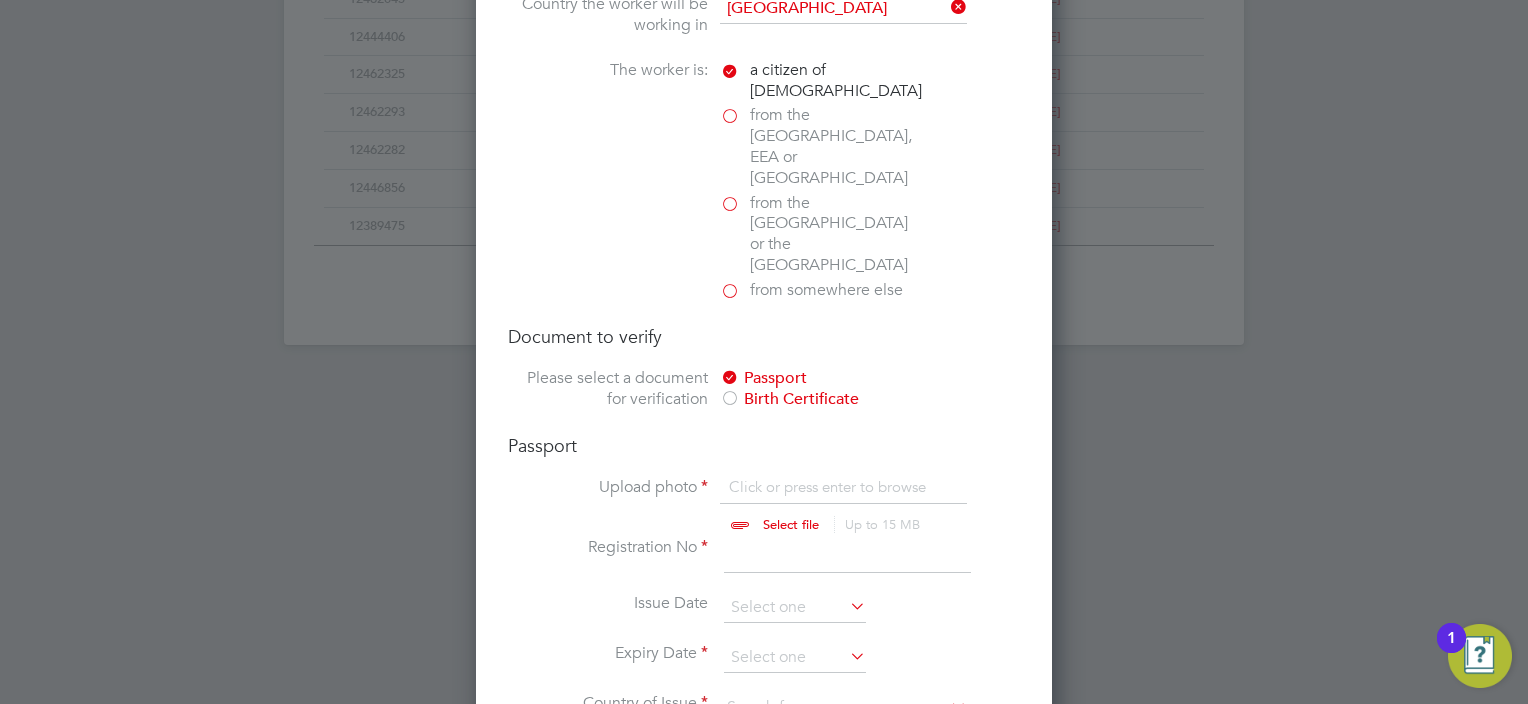 click at bounding box center [810, 507] 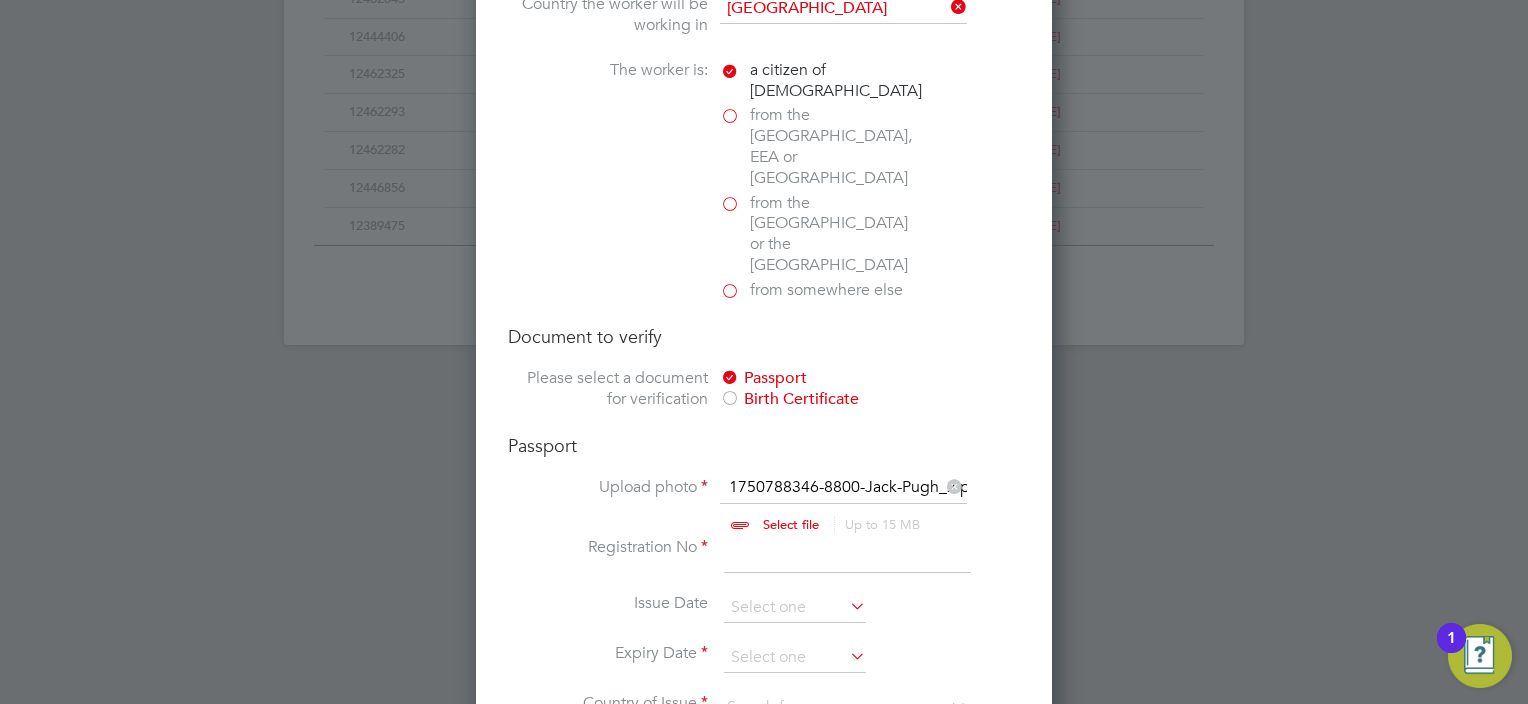 click at bounding box center (847, 555) 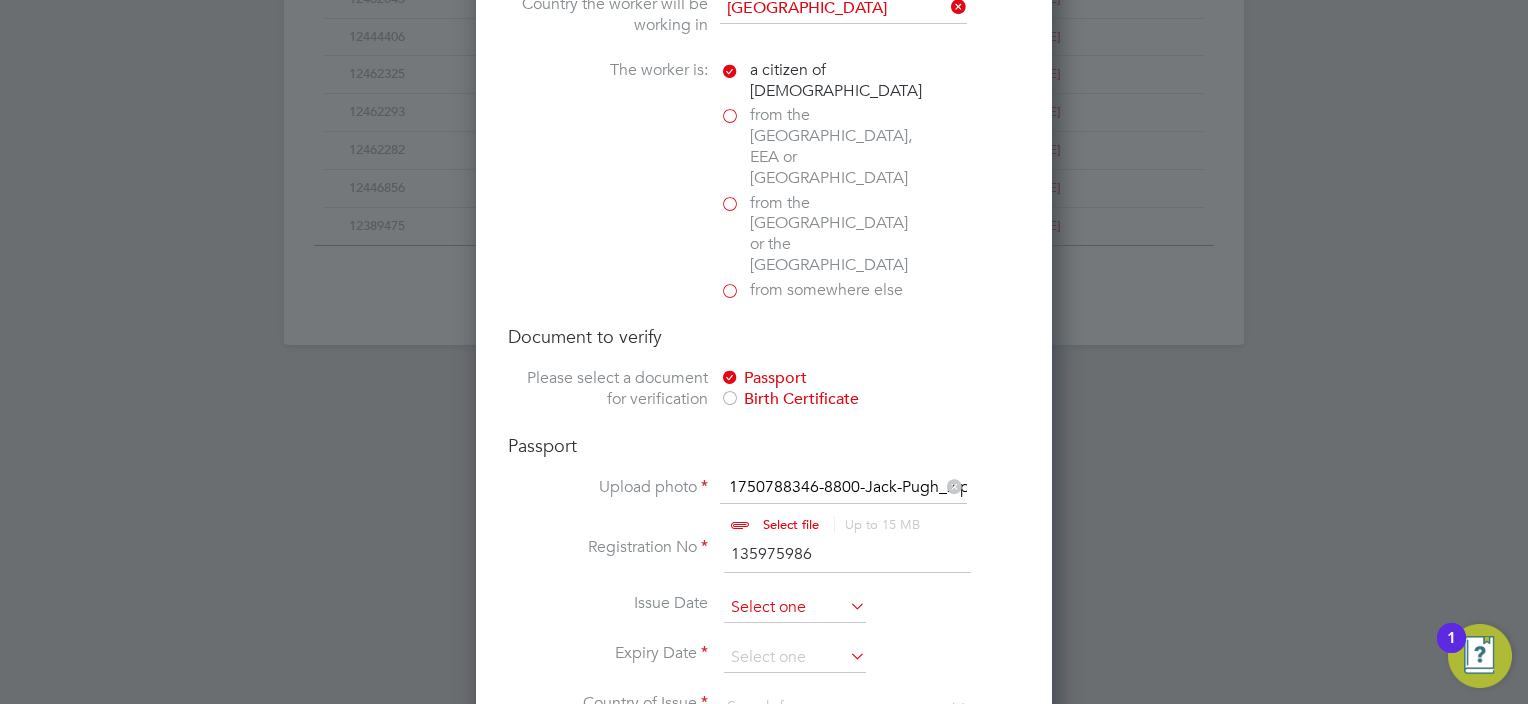 type on "135975986" 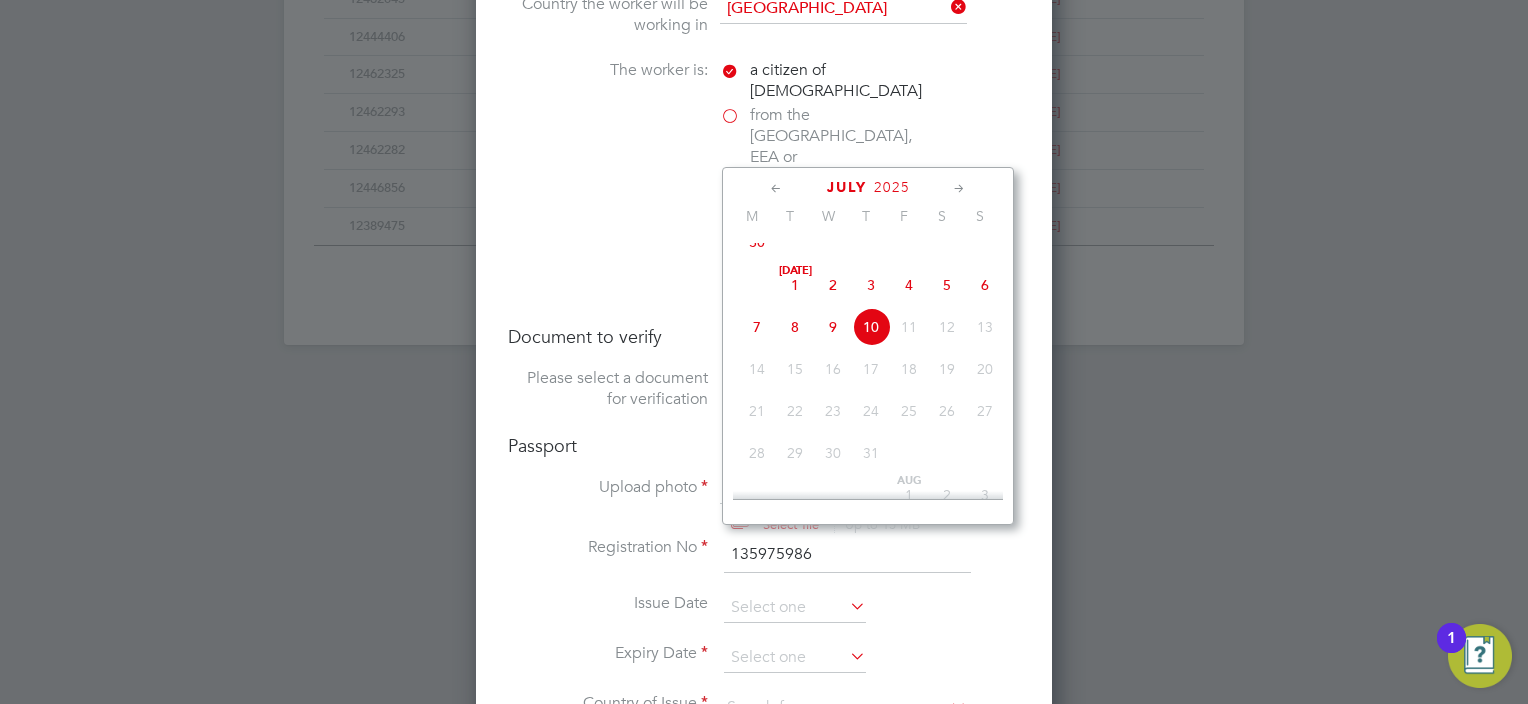 click on "2025" 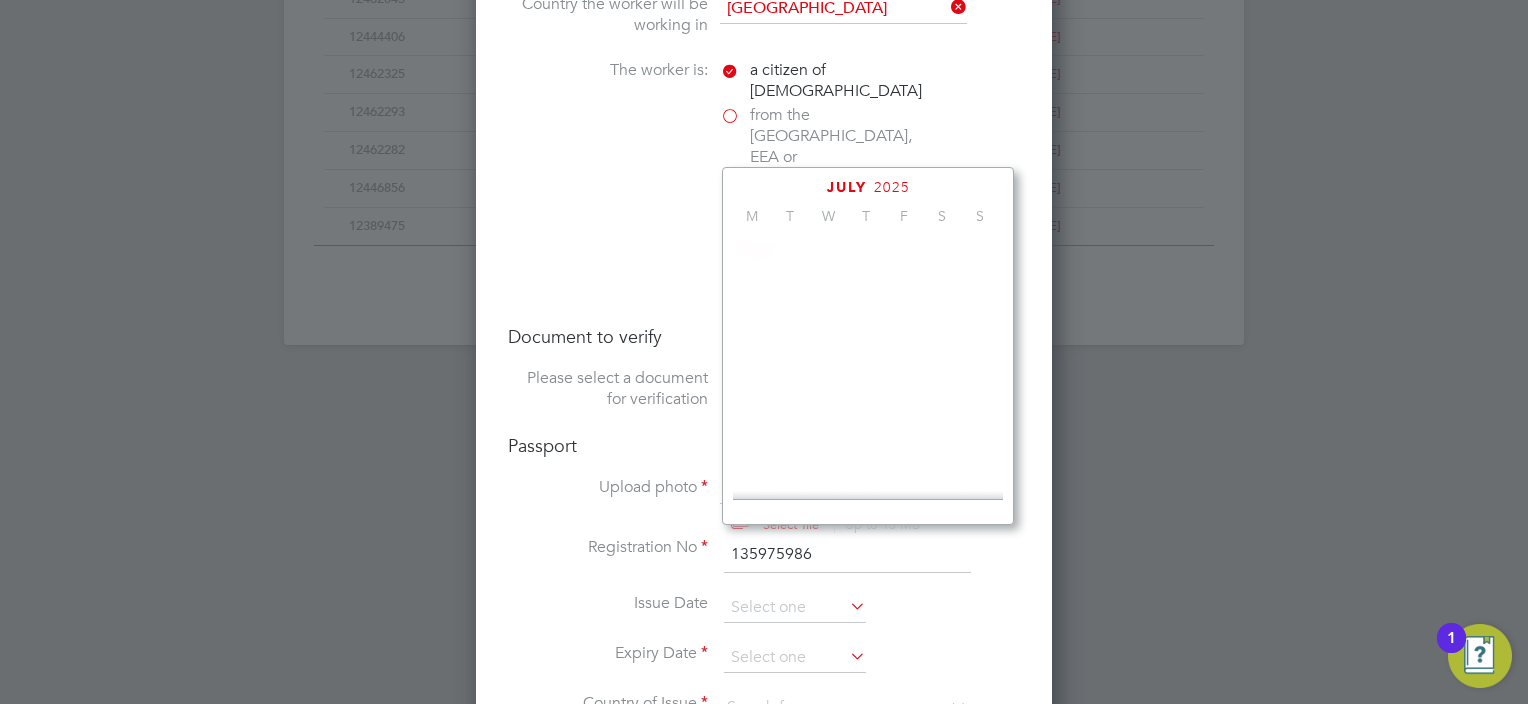scroll, scrollTop: 535, scrollLeft: 0, axis: vertical 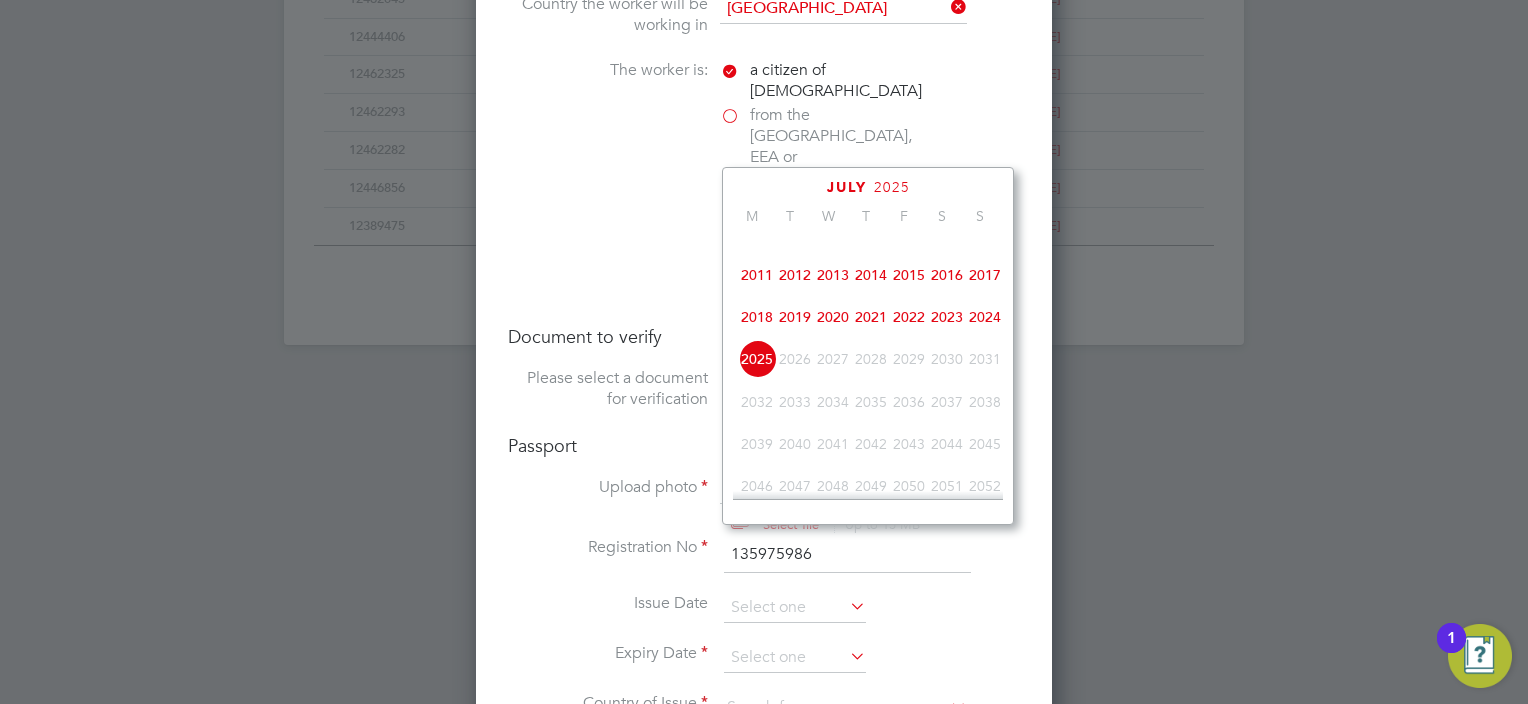 click on "2022" 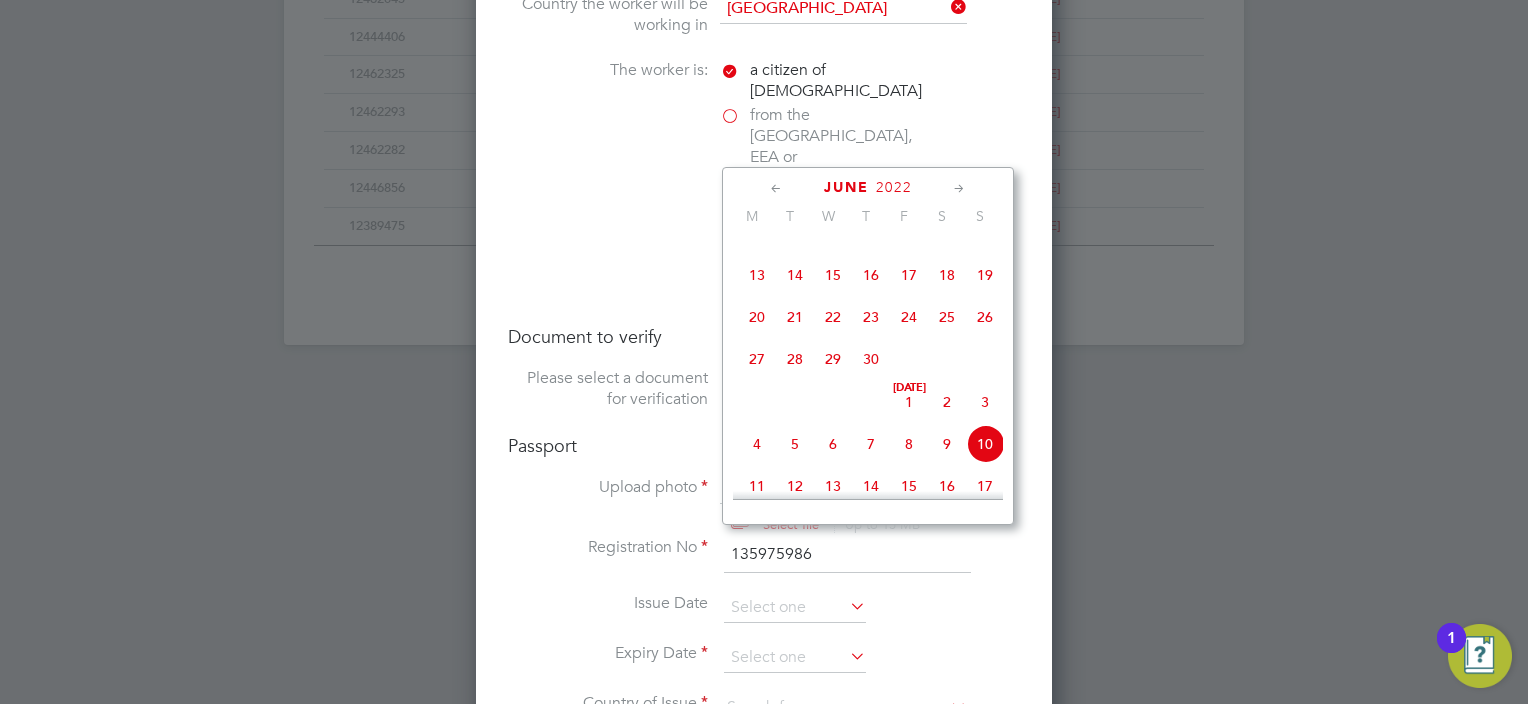 click 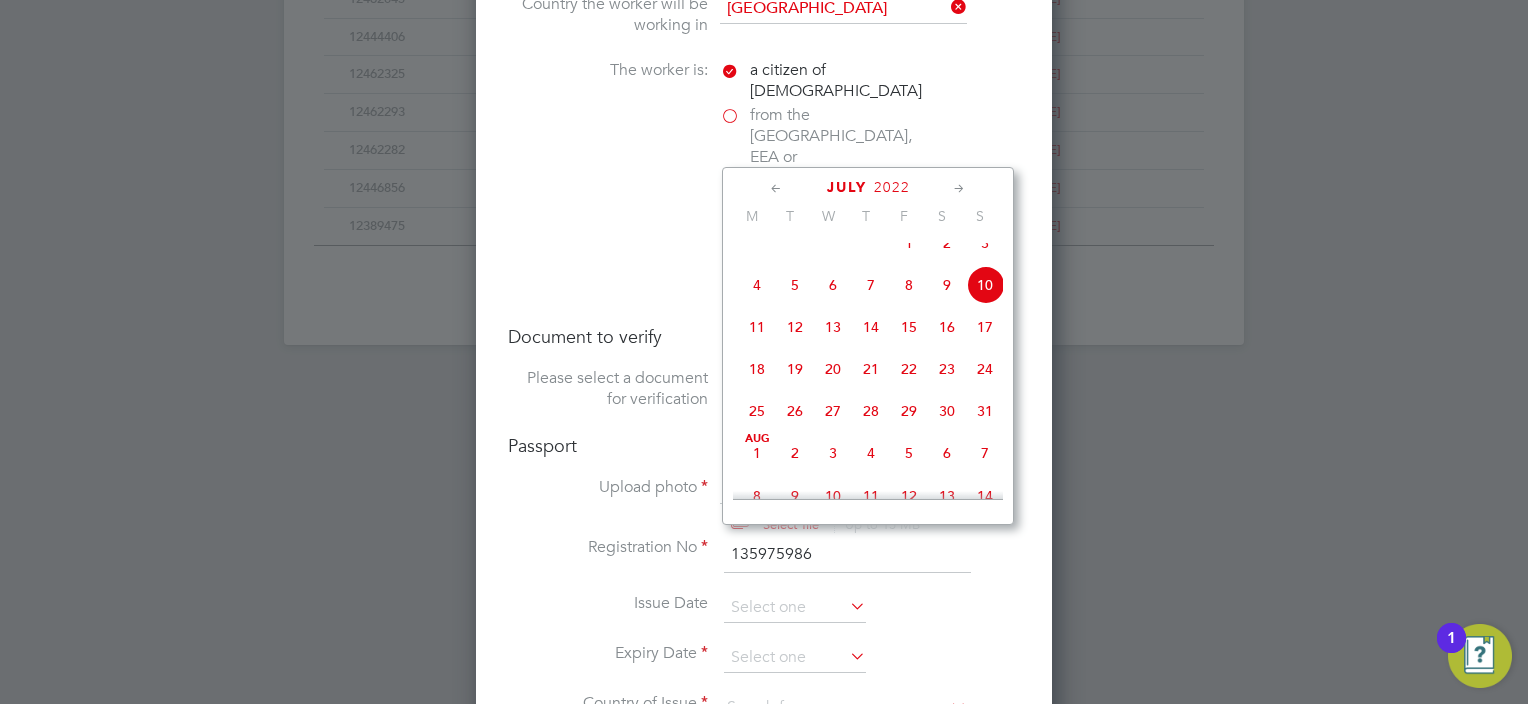 click 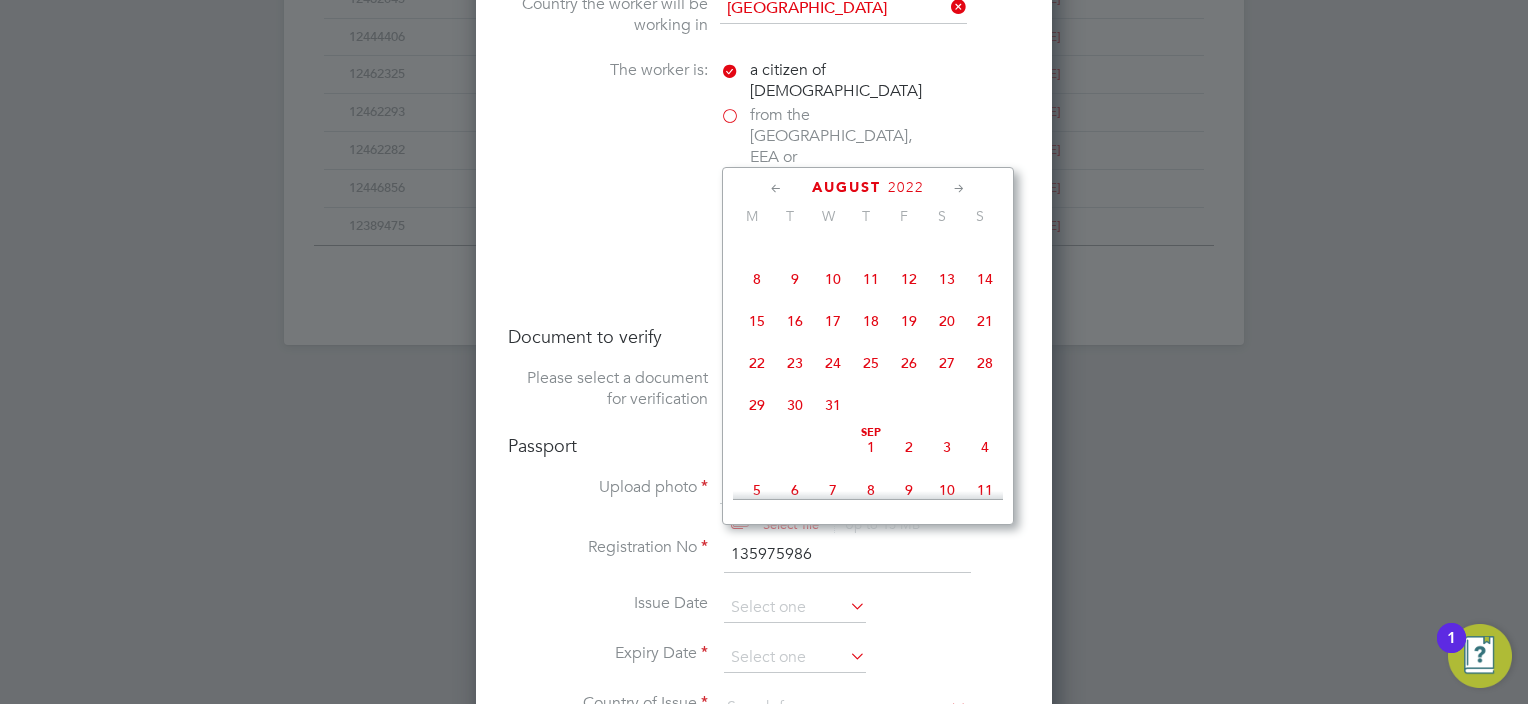 click 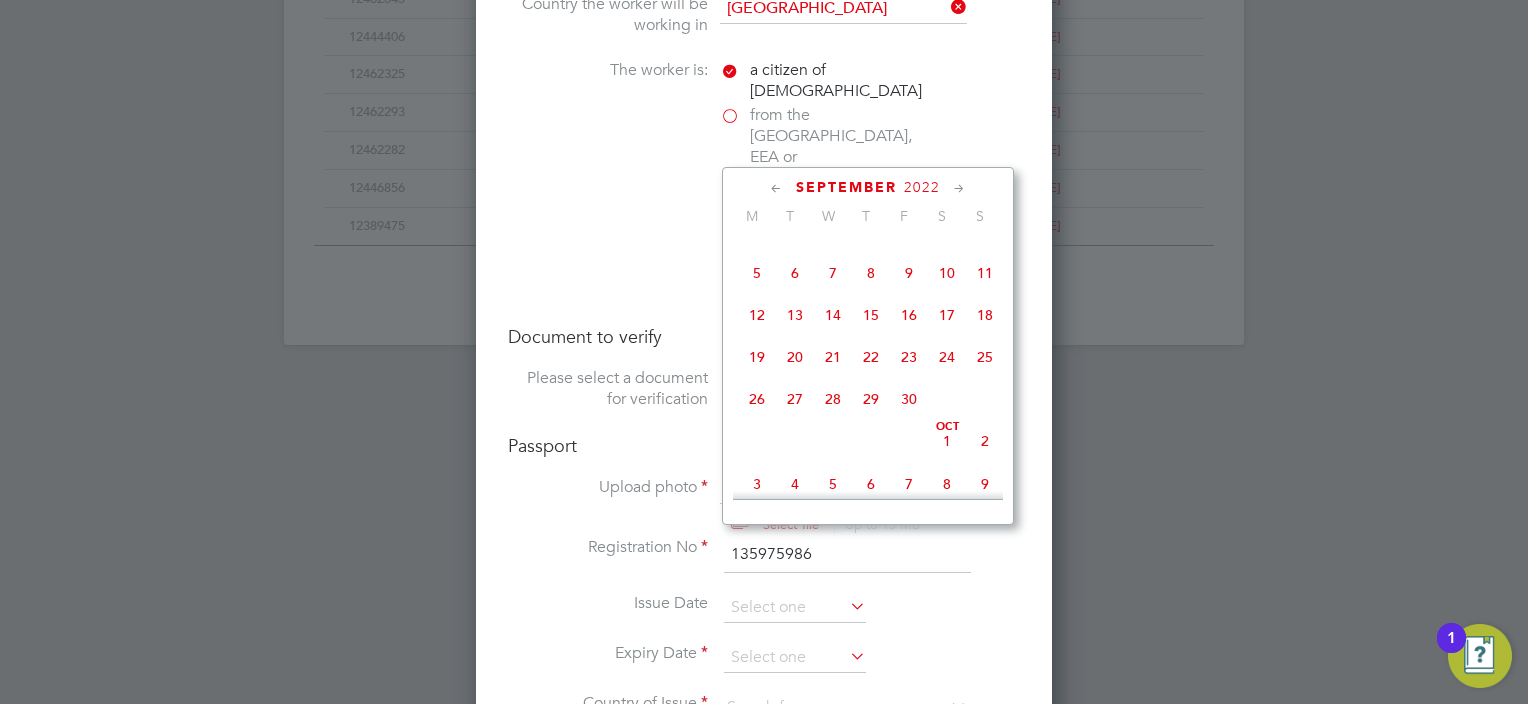 click 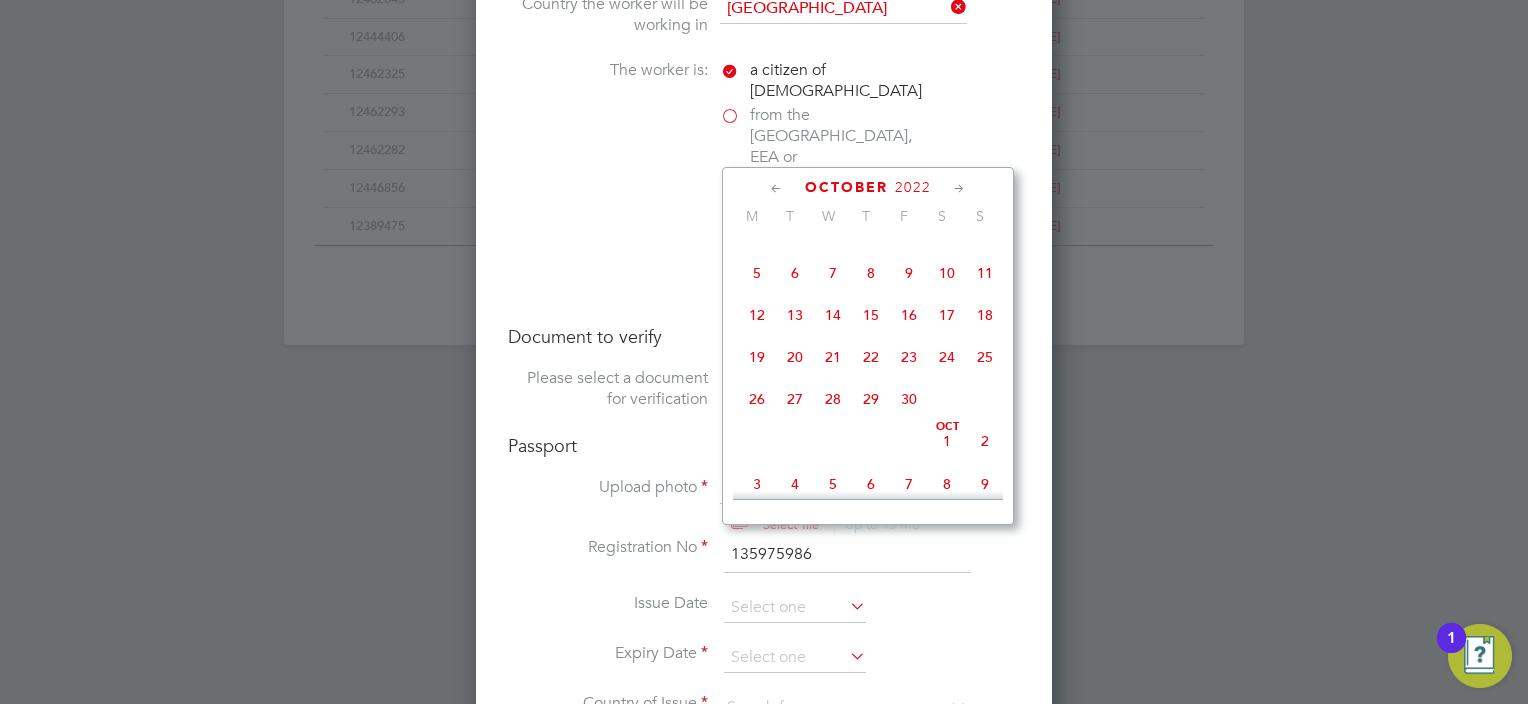scroll, scrollTop: 1345, scrollLeft: 0, axis: vertical 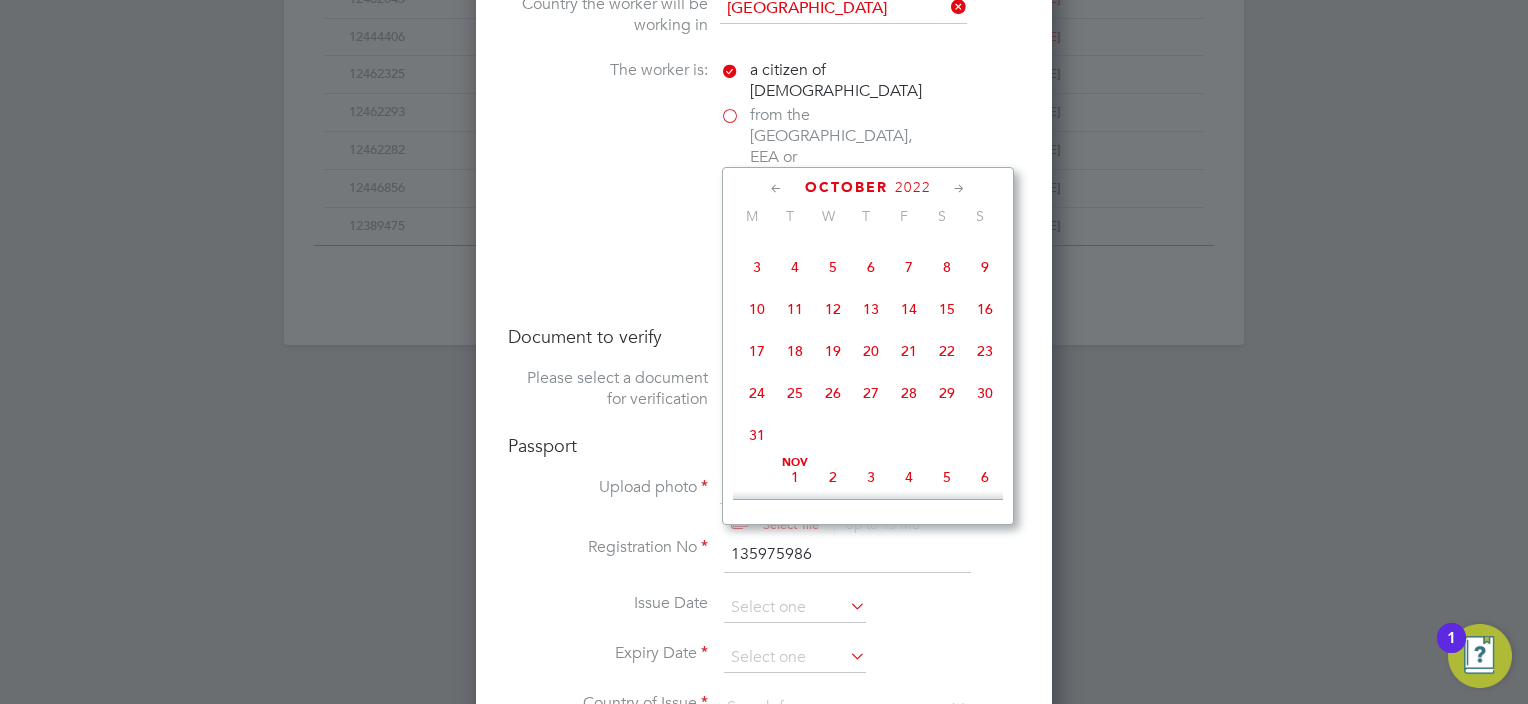 click on "21" 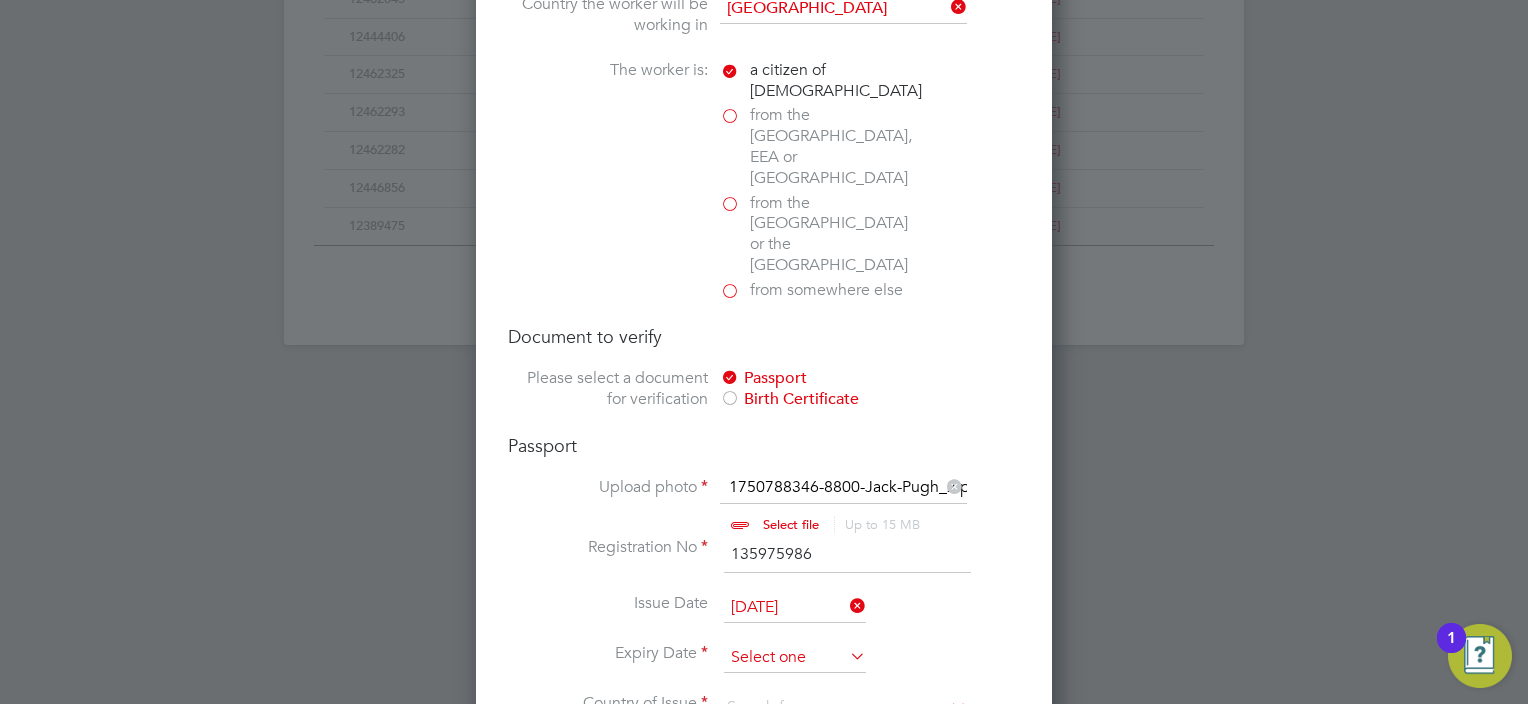 click at bounding box center (795, 658) 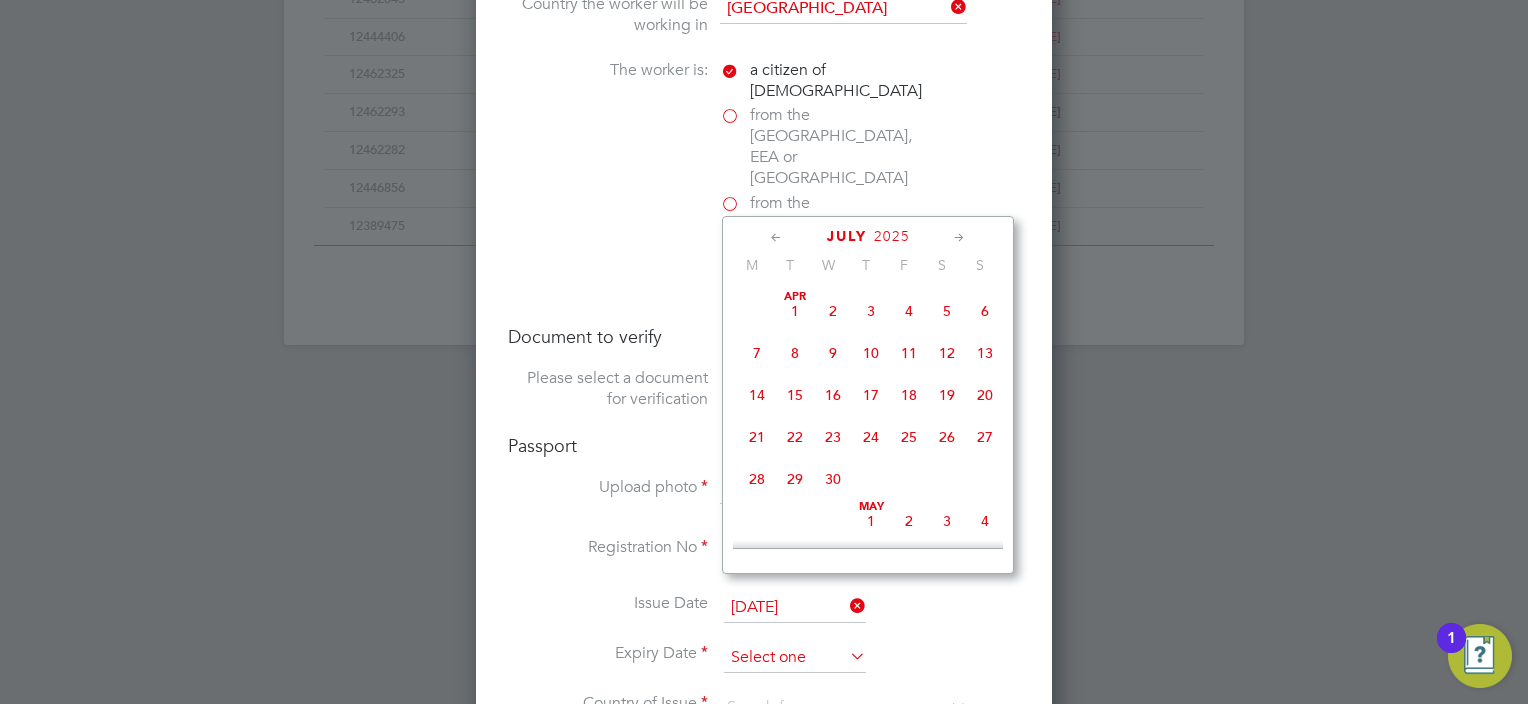 scroll, scrollTop: 652, scrollLeft: 0, axis: vertical 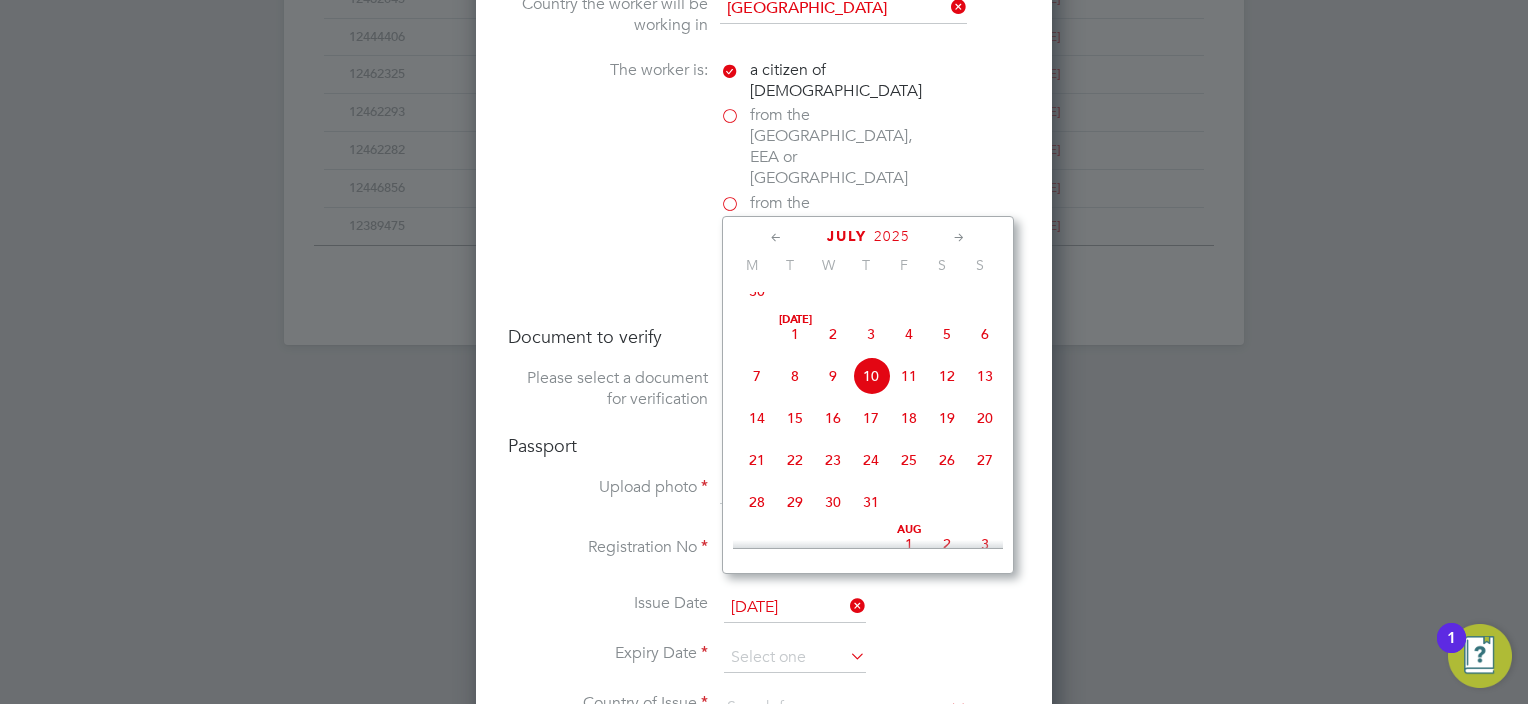 click on "July 2025" 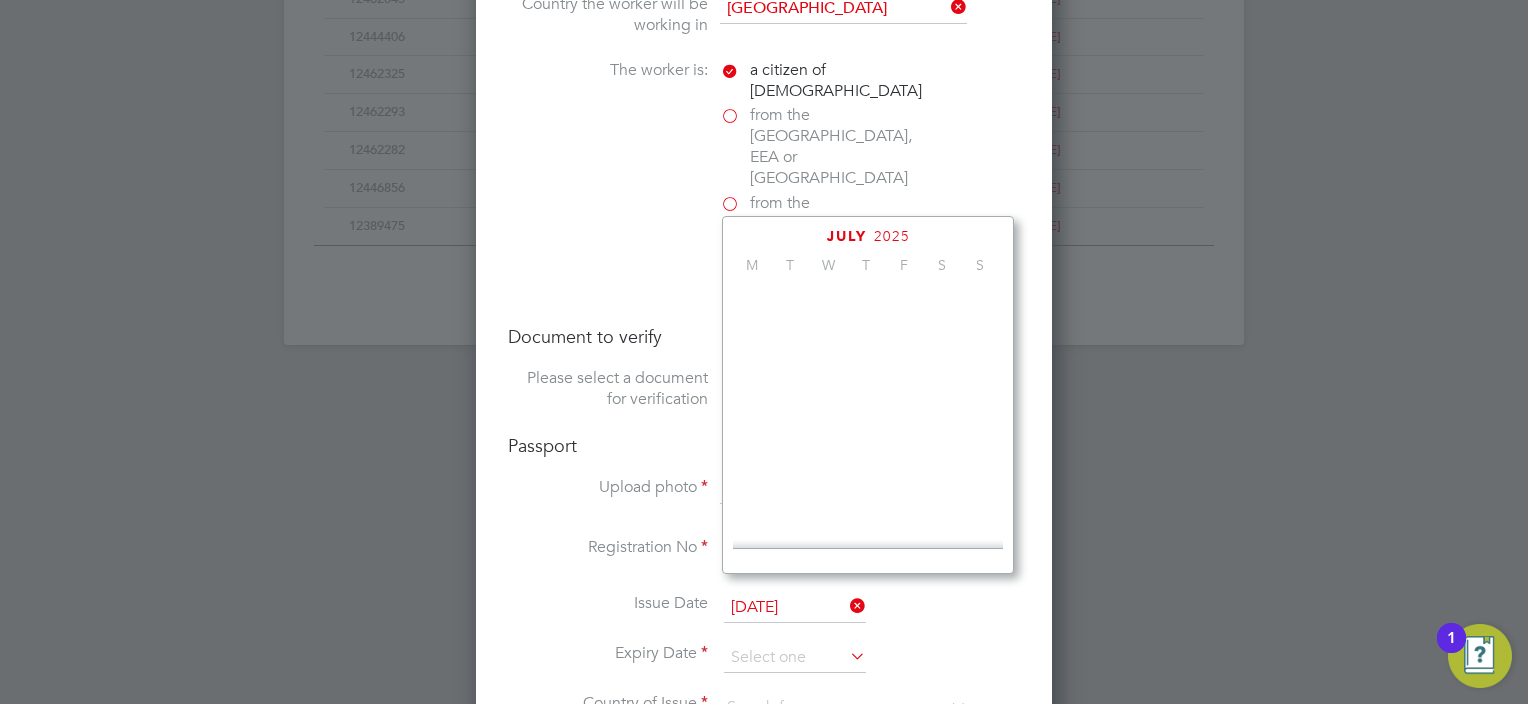 scroll, scrollTop: 535, scrollLeft: 0, axis: vertical 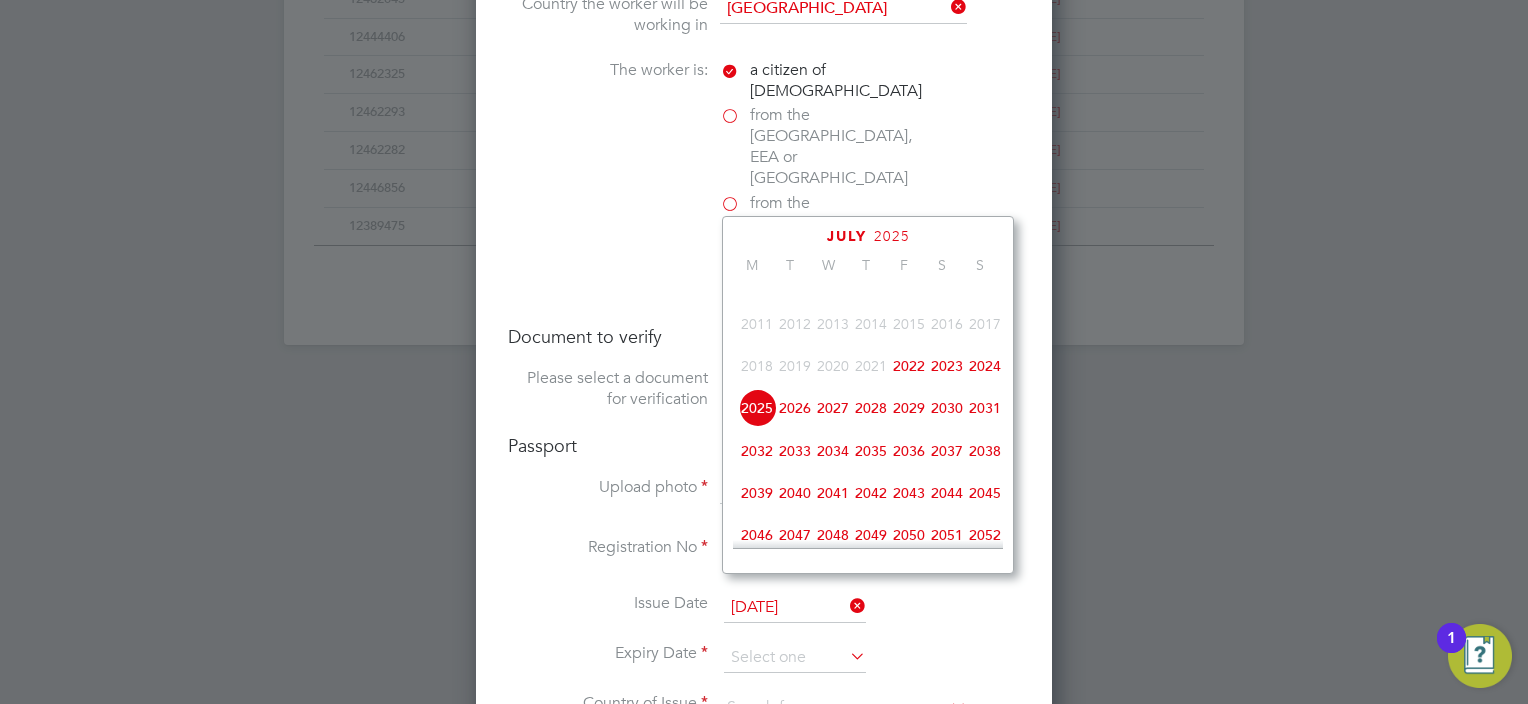 click on "2032" 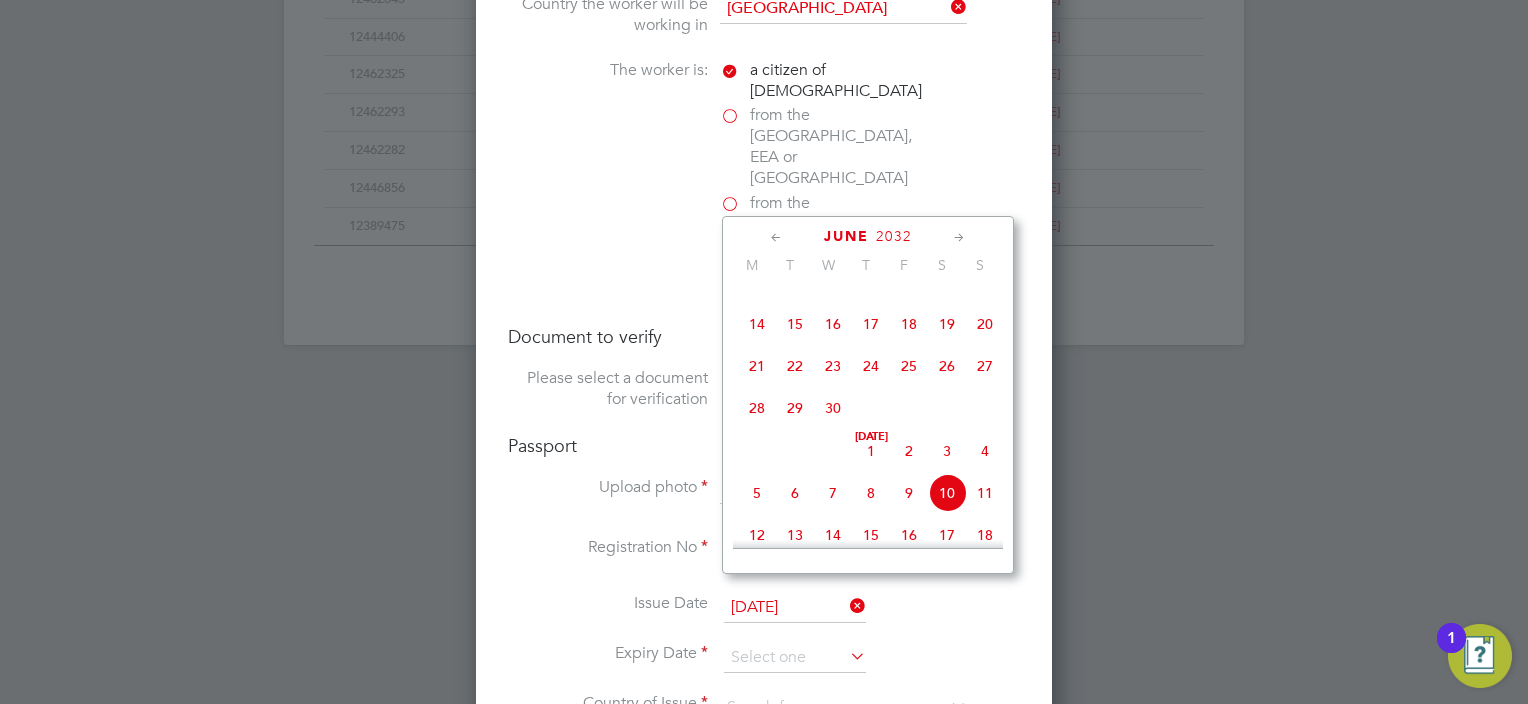 click 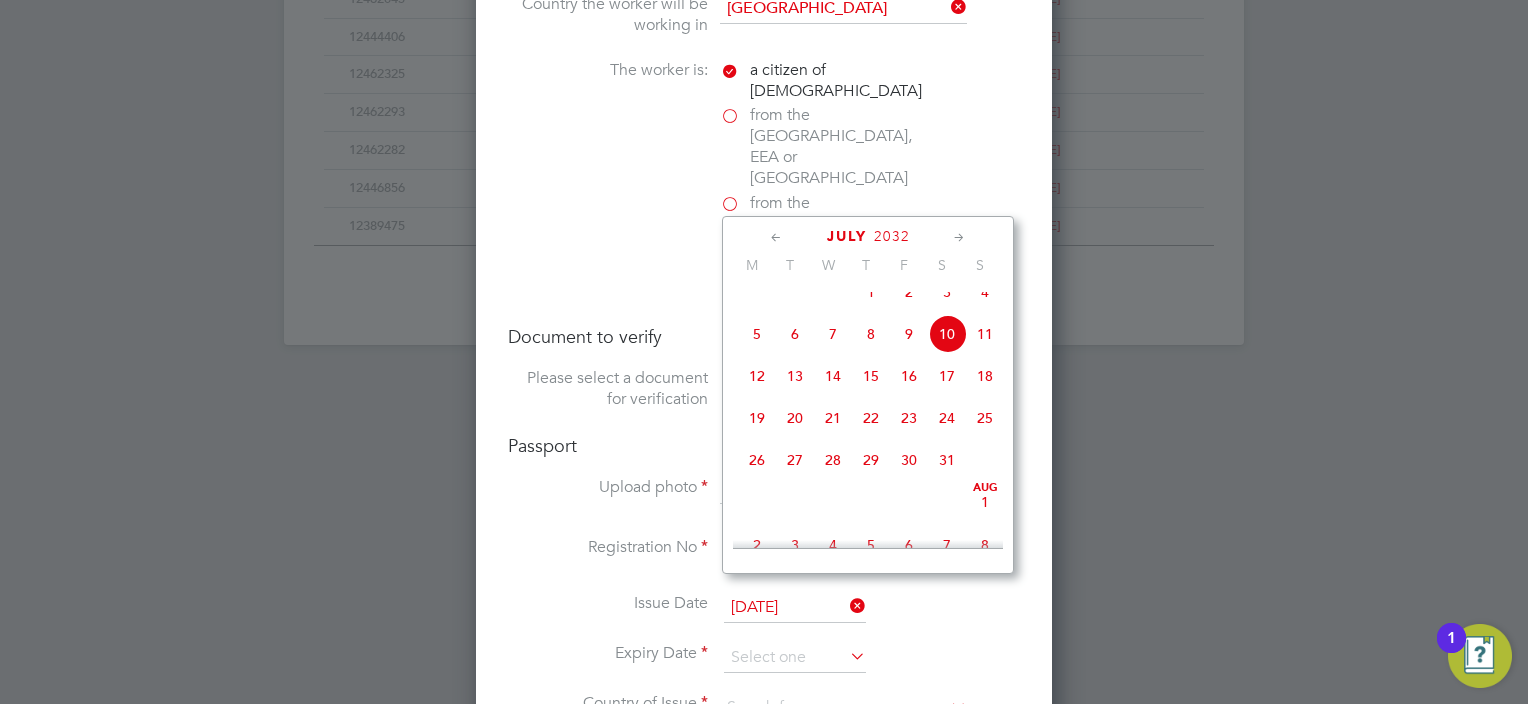 click 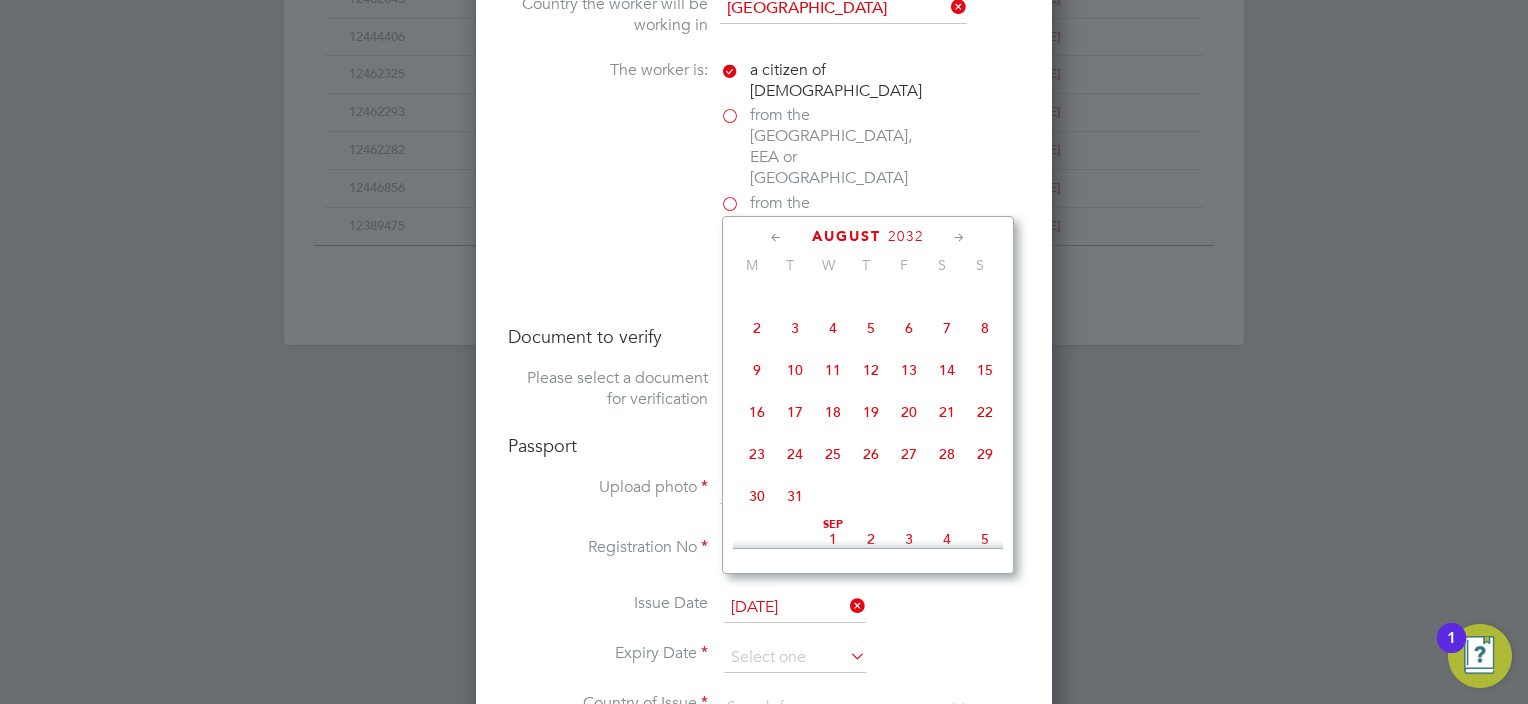 click 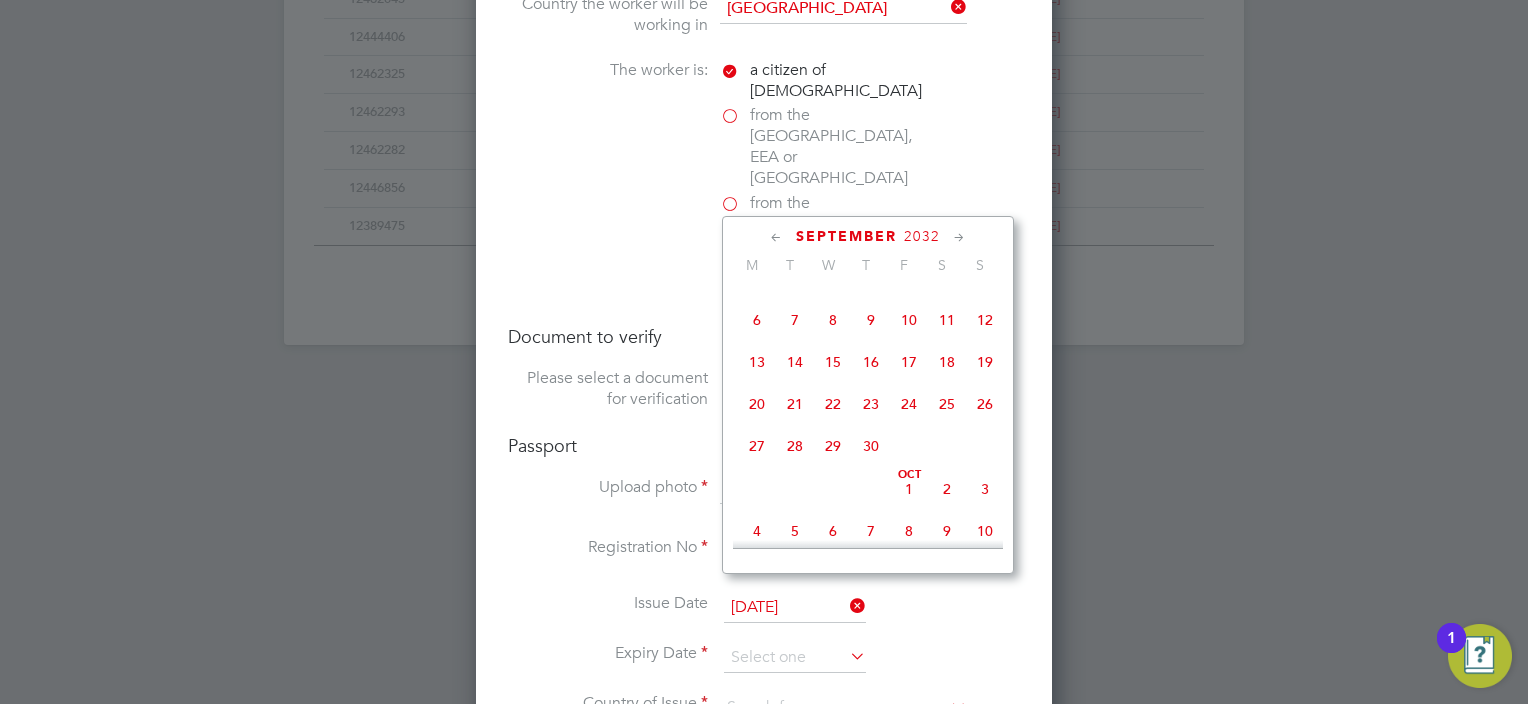 click 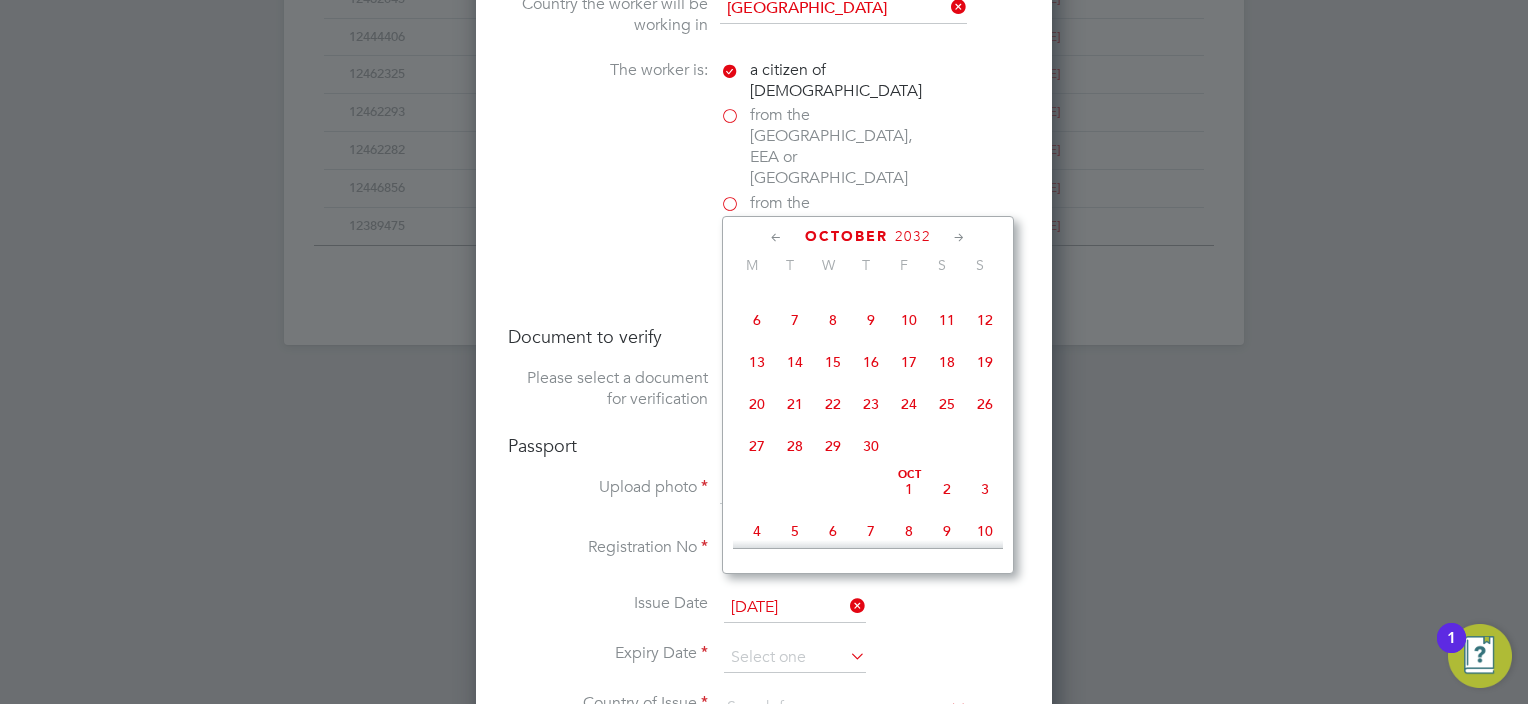 scroll, scrollTop: 1388, scrollLeft: 0, axis: vertical 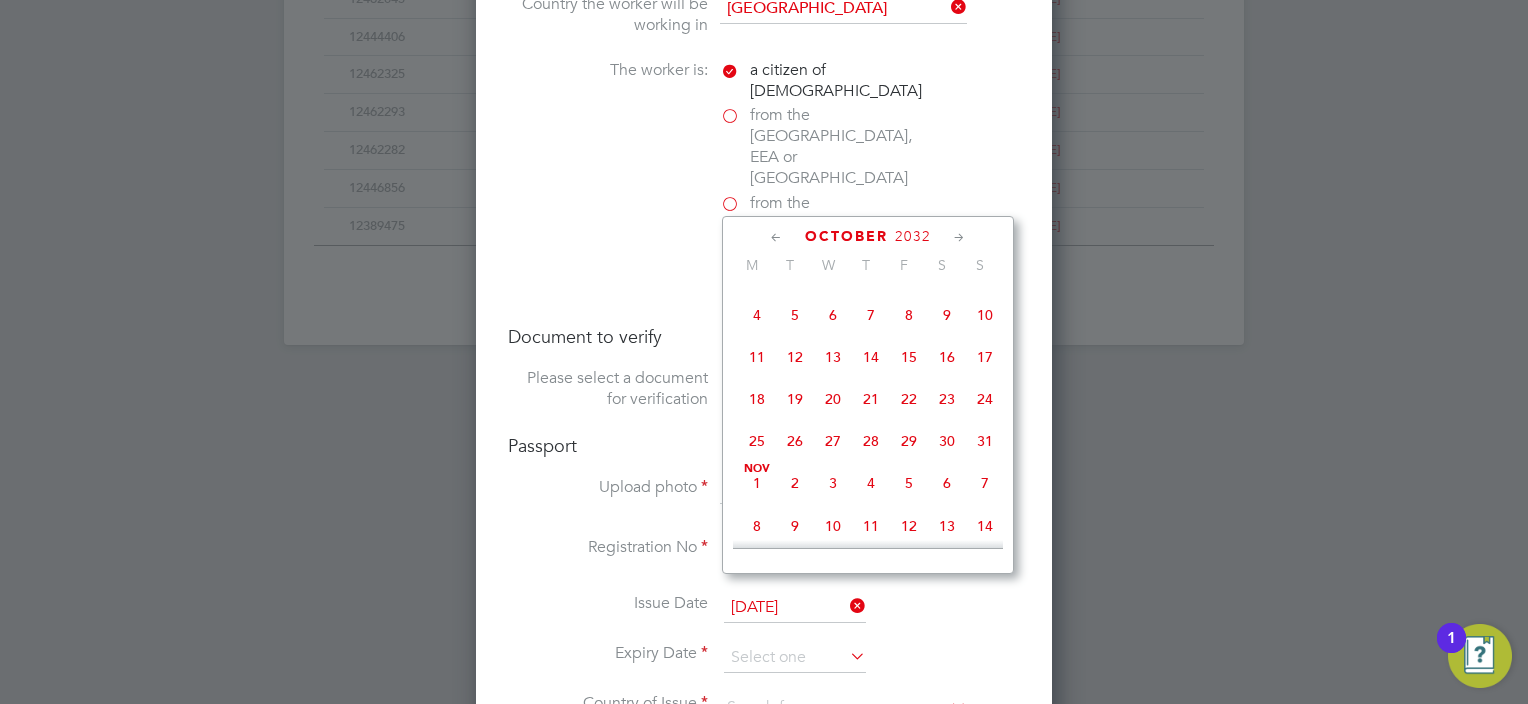 click on "21" 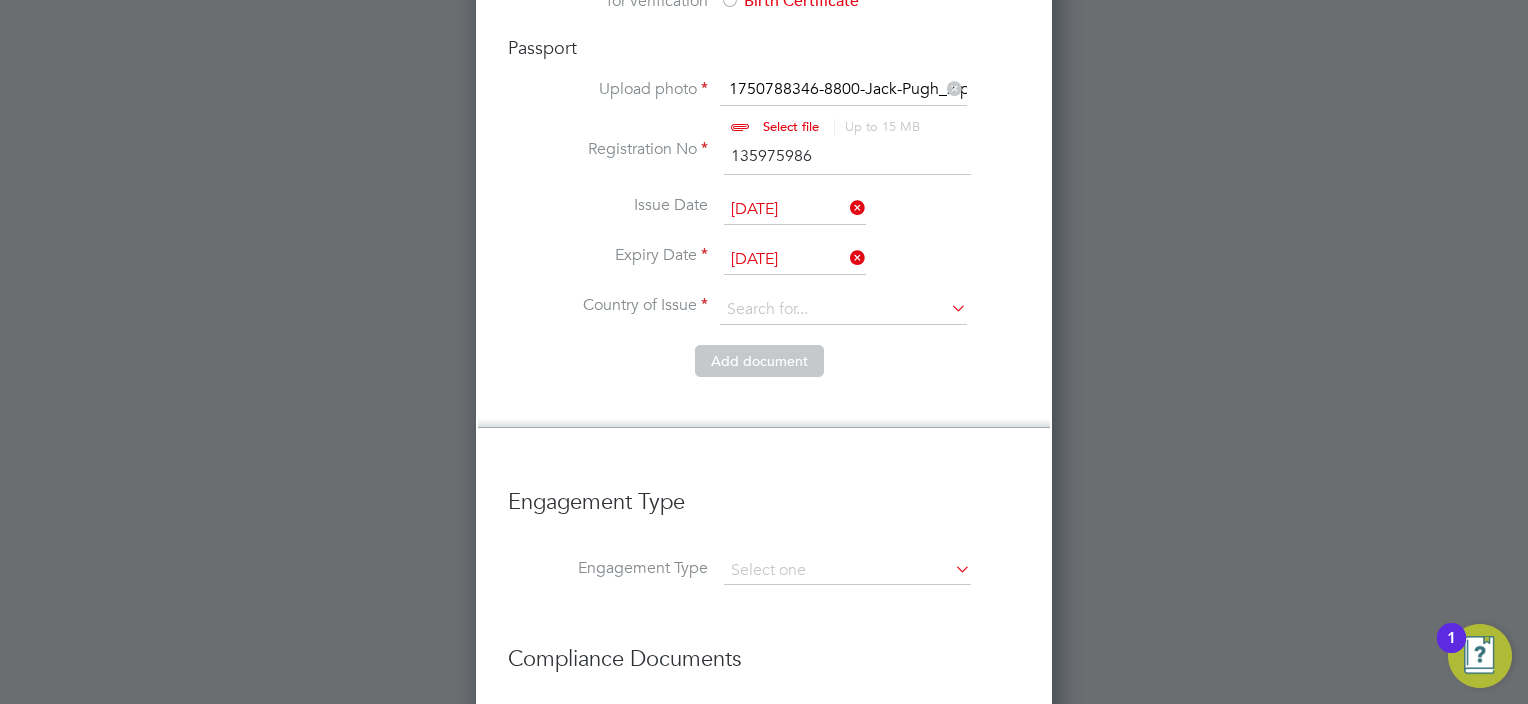 scroll, scrollTop: 1726, scrollLeft: 0, axis: vertical 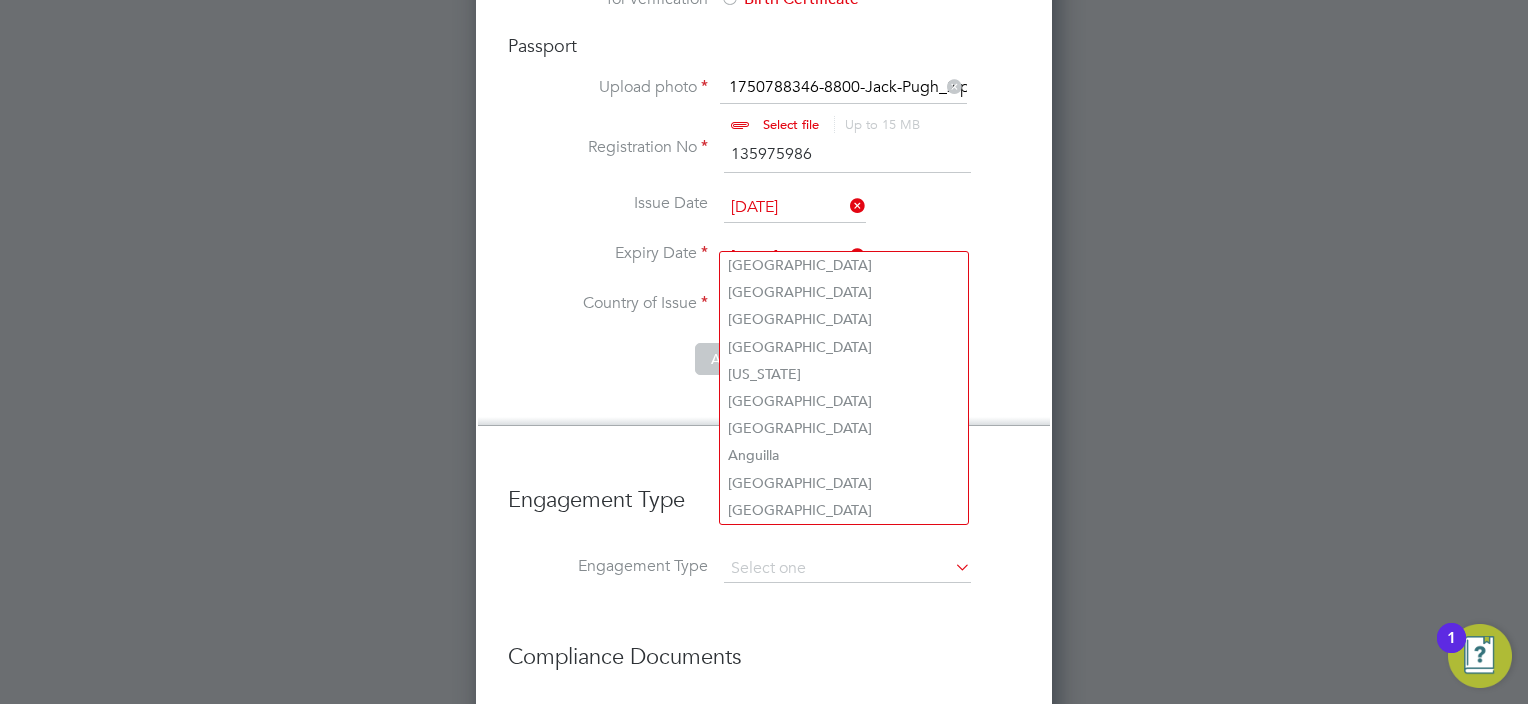 click at bounding box center [843, 308] 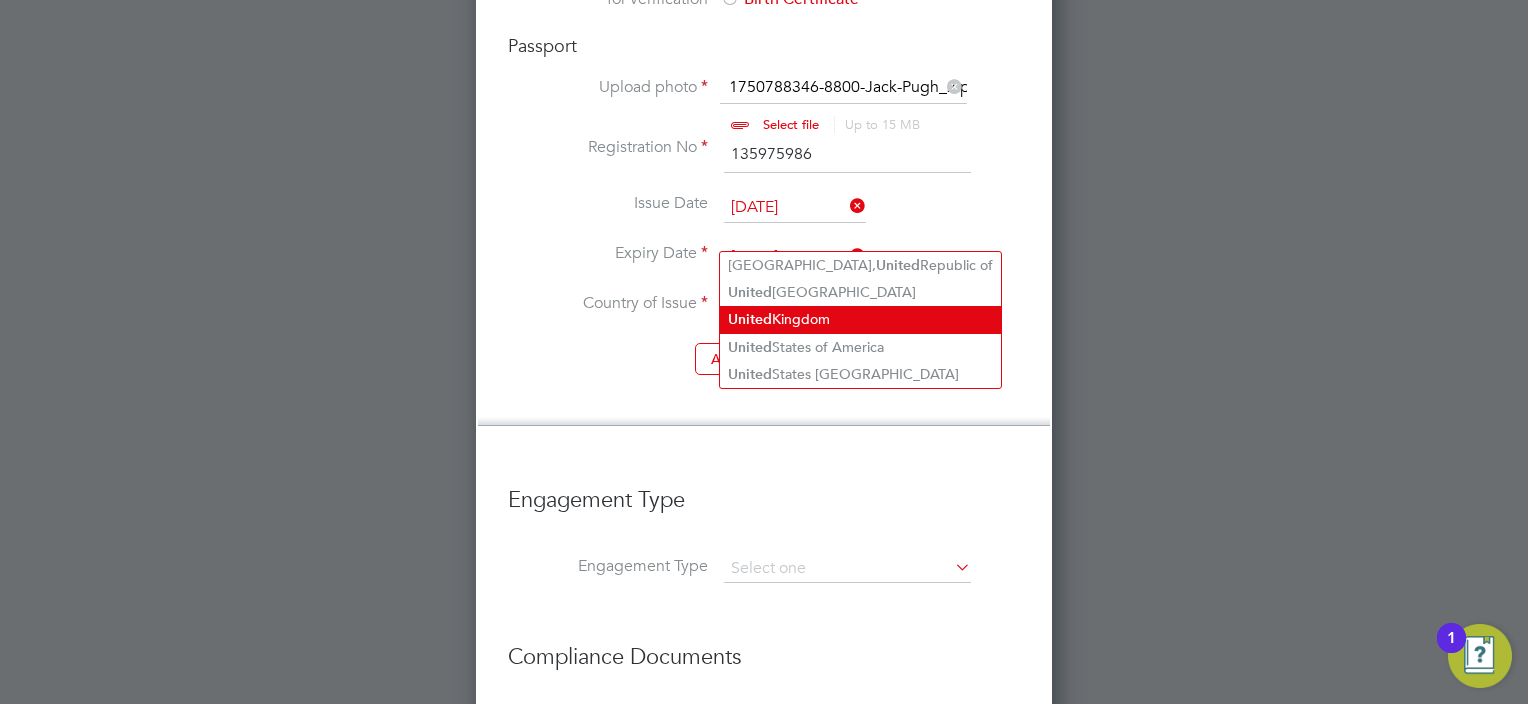 click on "United  Kingdom" 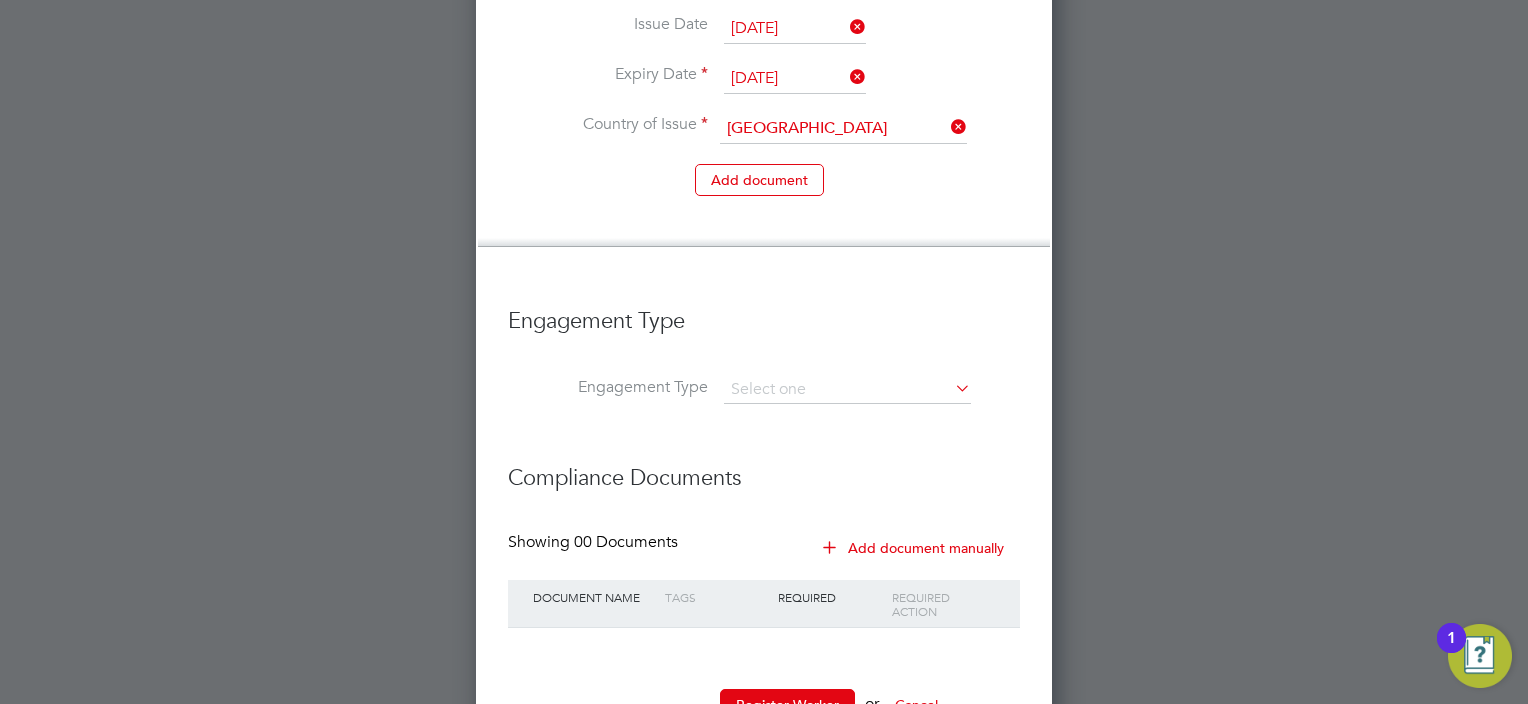 scroll, scrollTop: 1910, scrollLeft: 0, axis: vertical 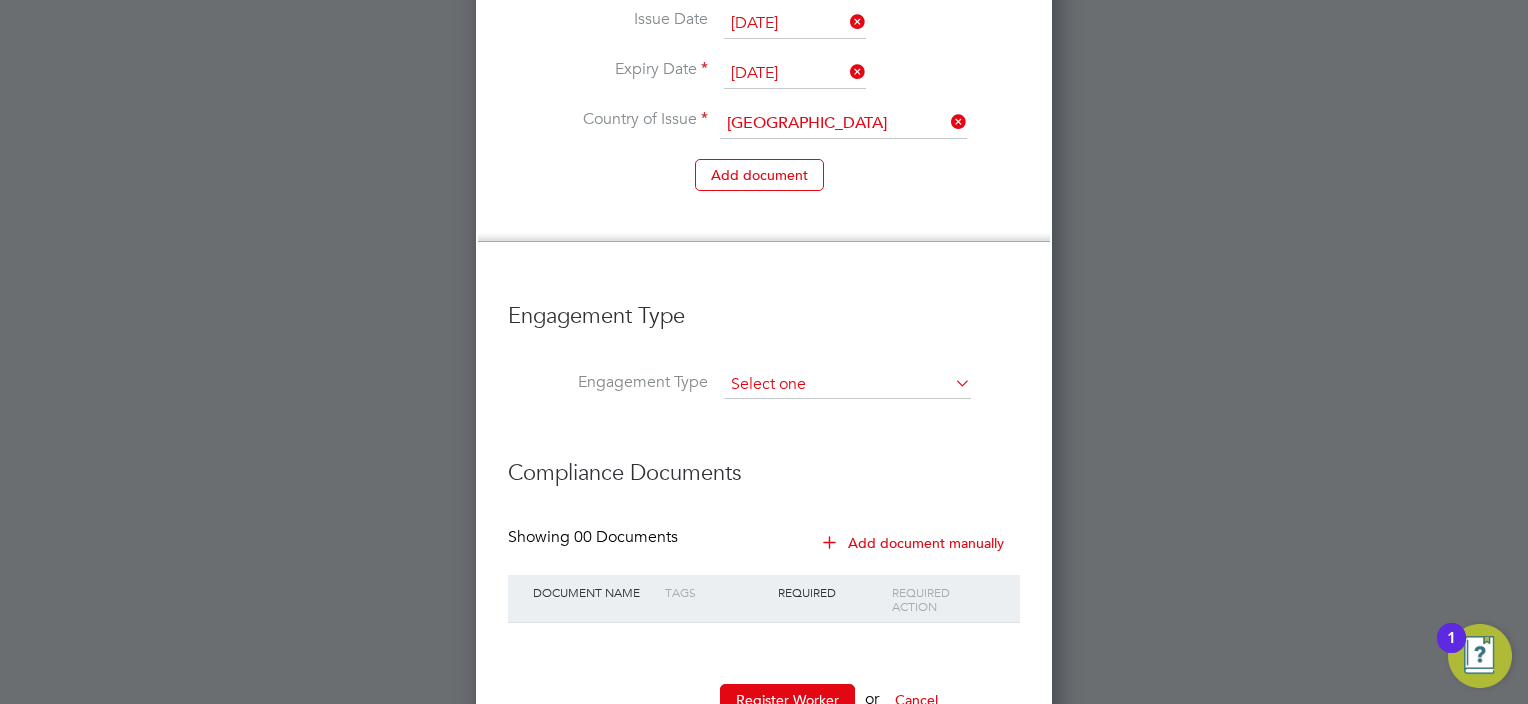 click at bounding box center (847, 385) 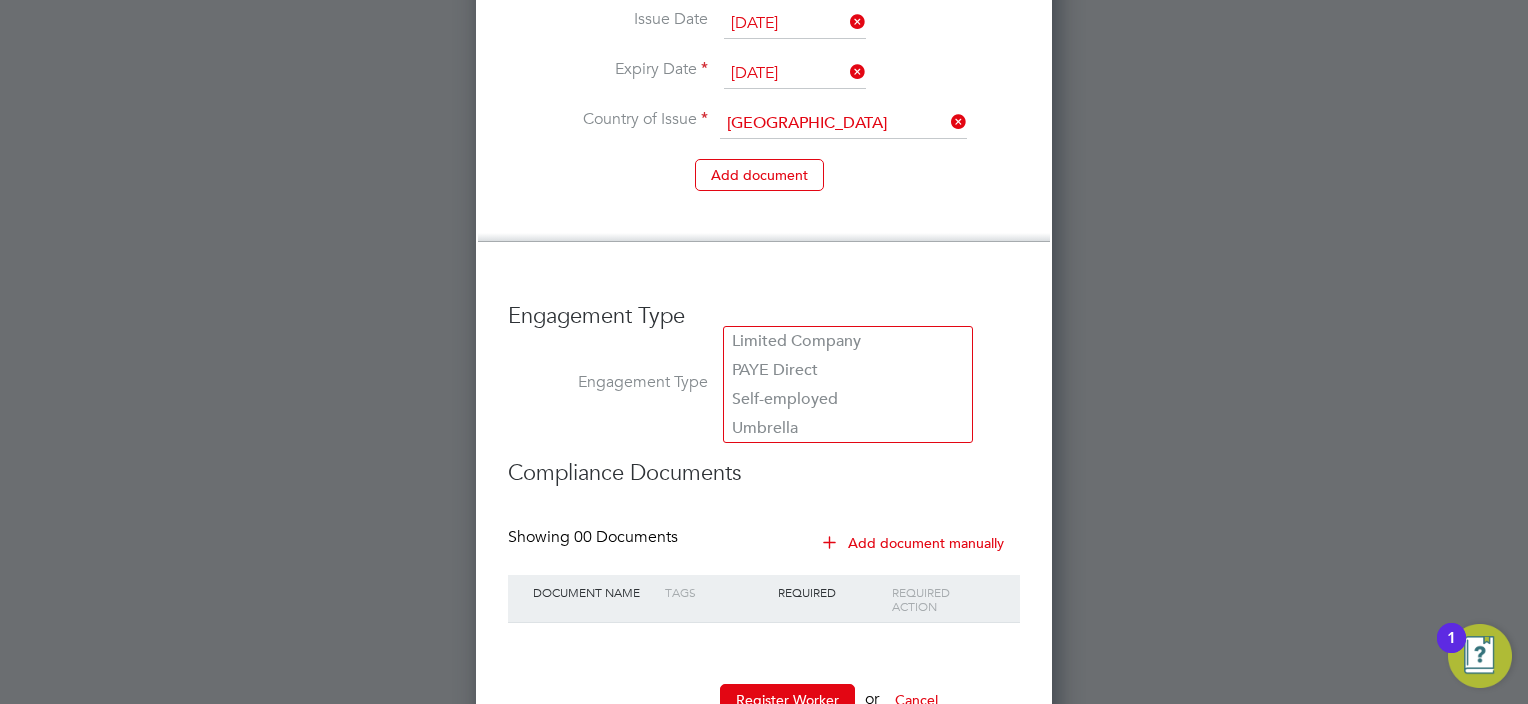 click on "Compliance Documents" at bounding box center (764, 463) 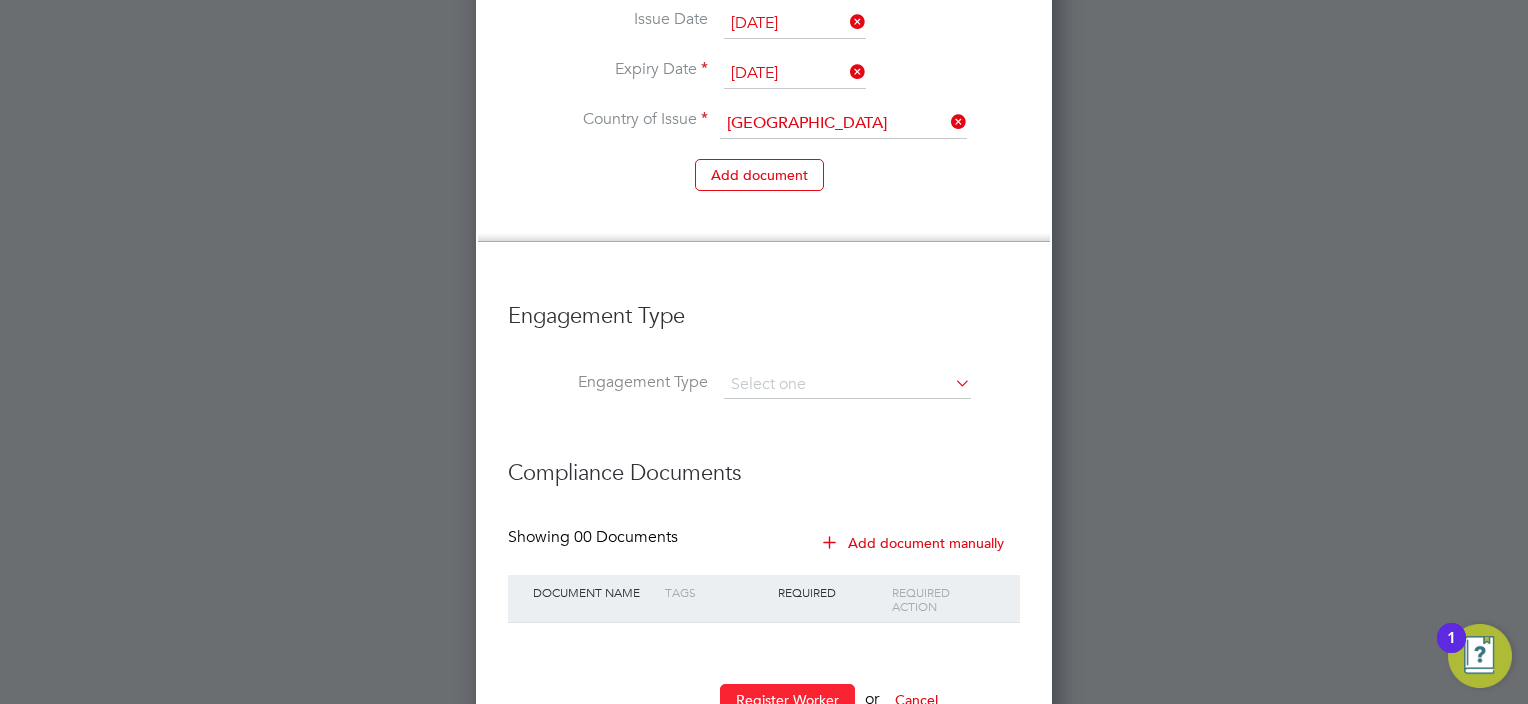 click on "Register Worker" at bounding box center (787, 700) 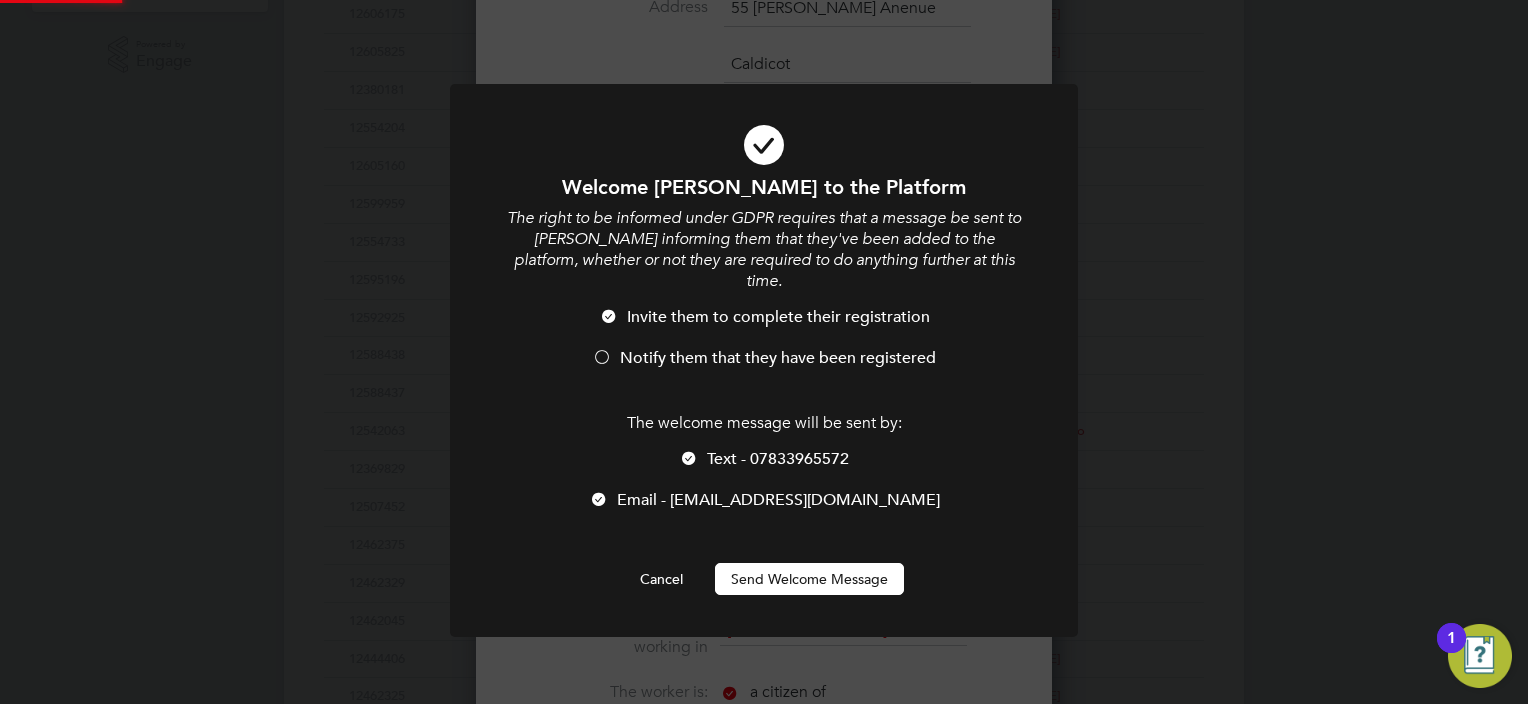 scroll, scrollTop: 0, scrollLeft: 0, axis: both 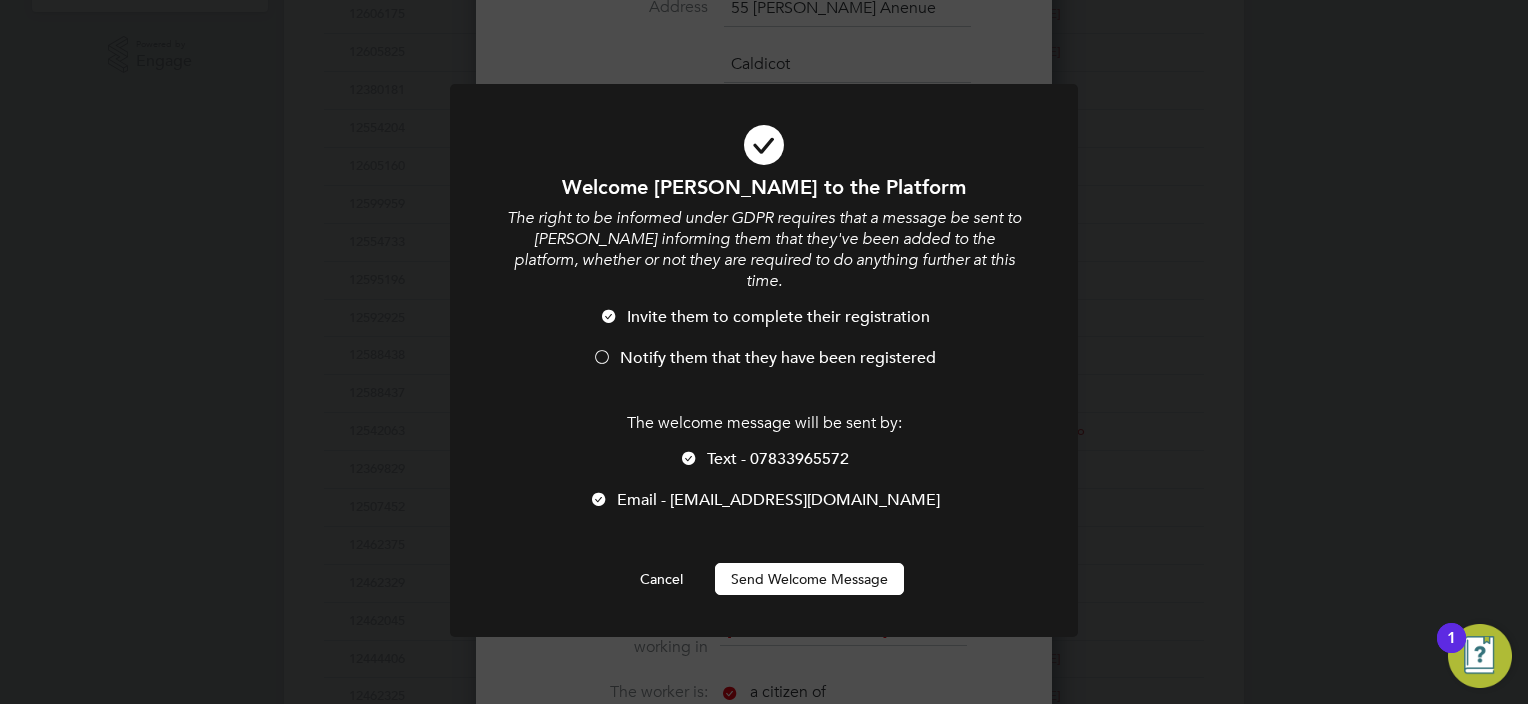 click on "Notify them that they have been registered" at bounding box center [778, 358] 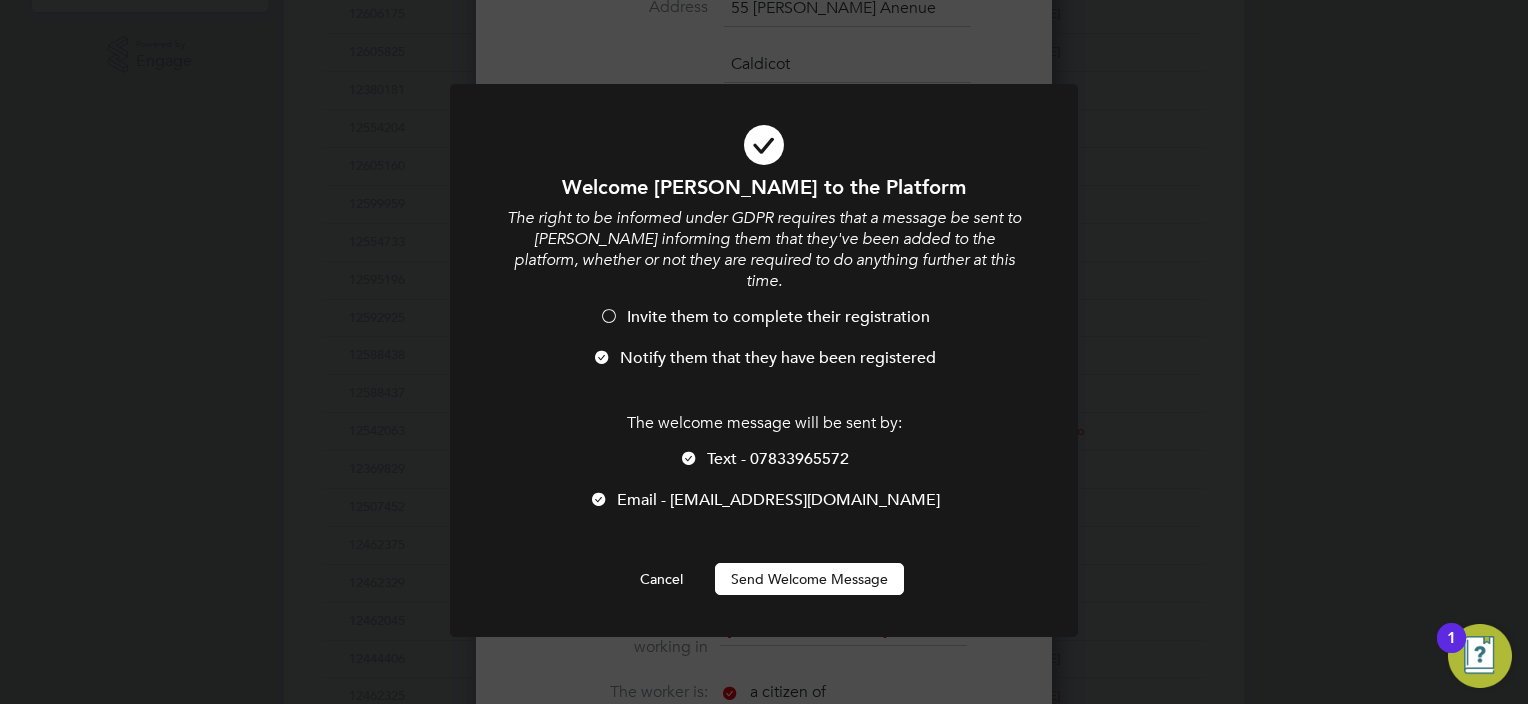 click on "Send Welcome Message" at bounding box center (809, 579) 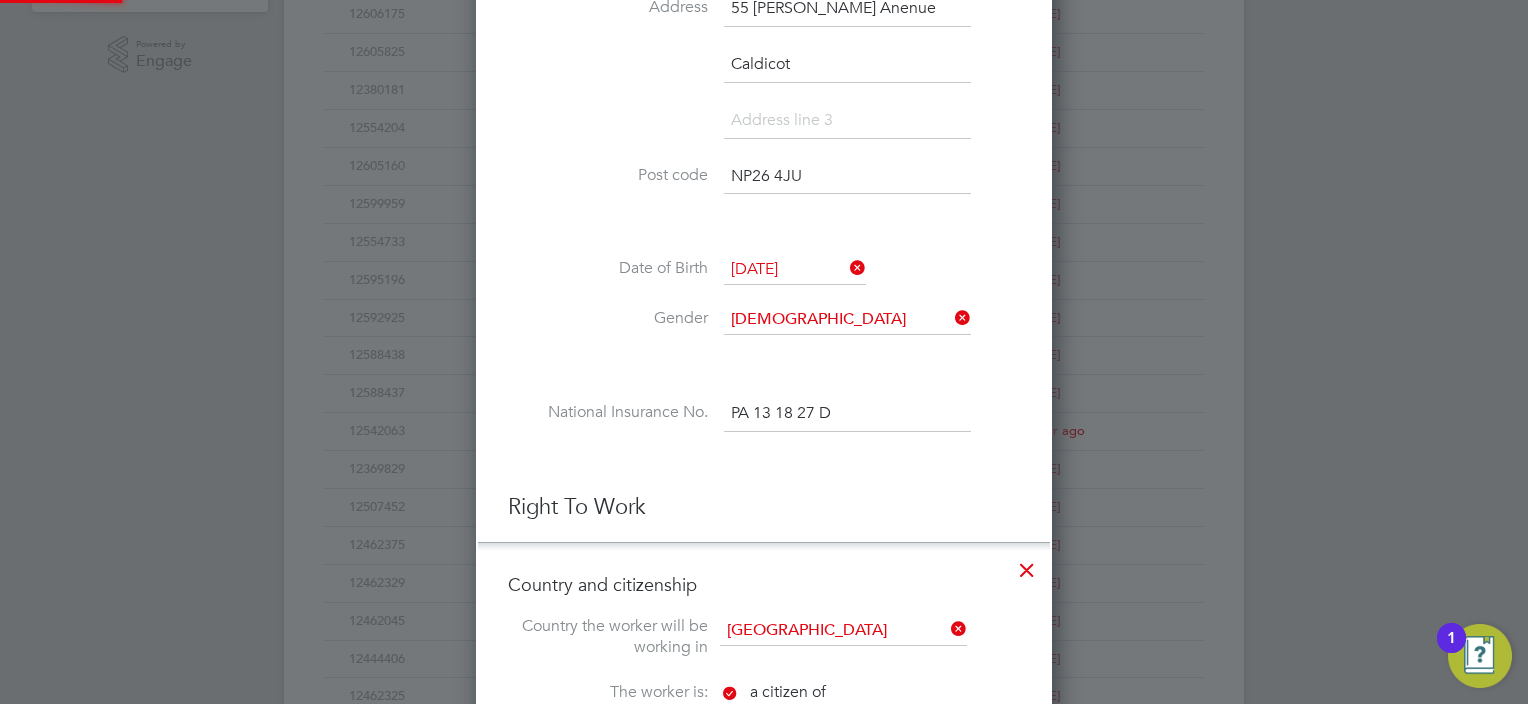 scroll, scrollTop: 1192, scrollLeft: 0, axis: vertical 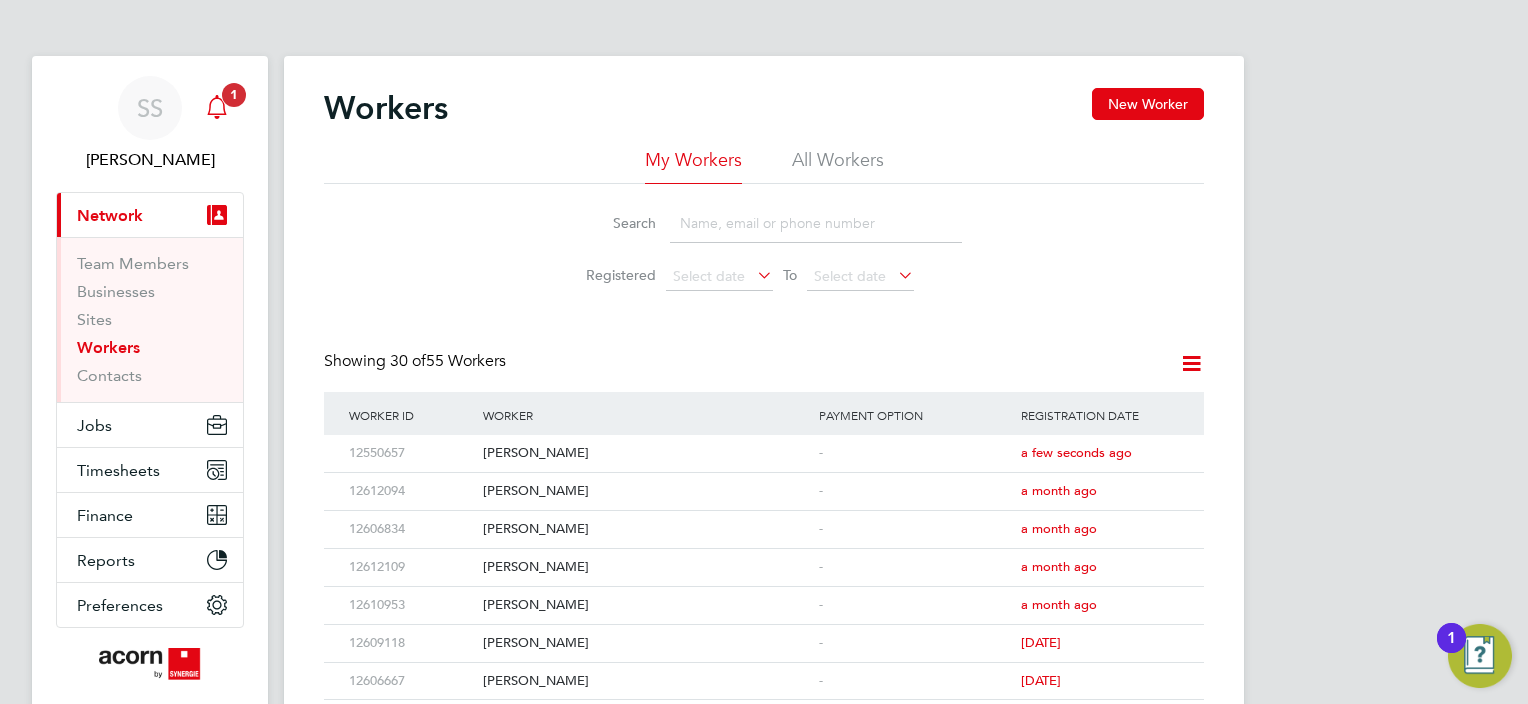 click at bounding box center (217, 108) 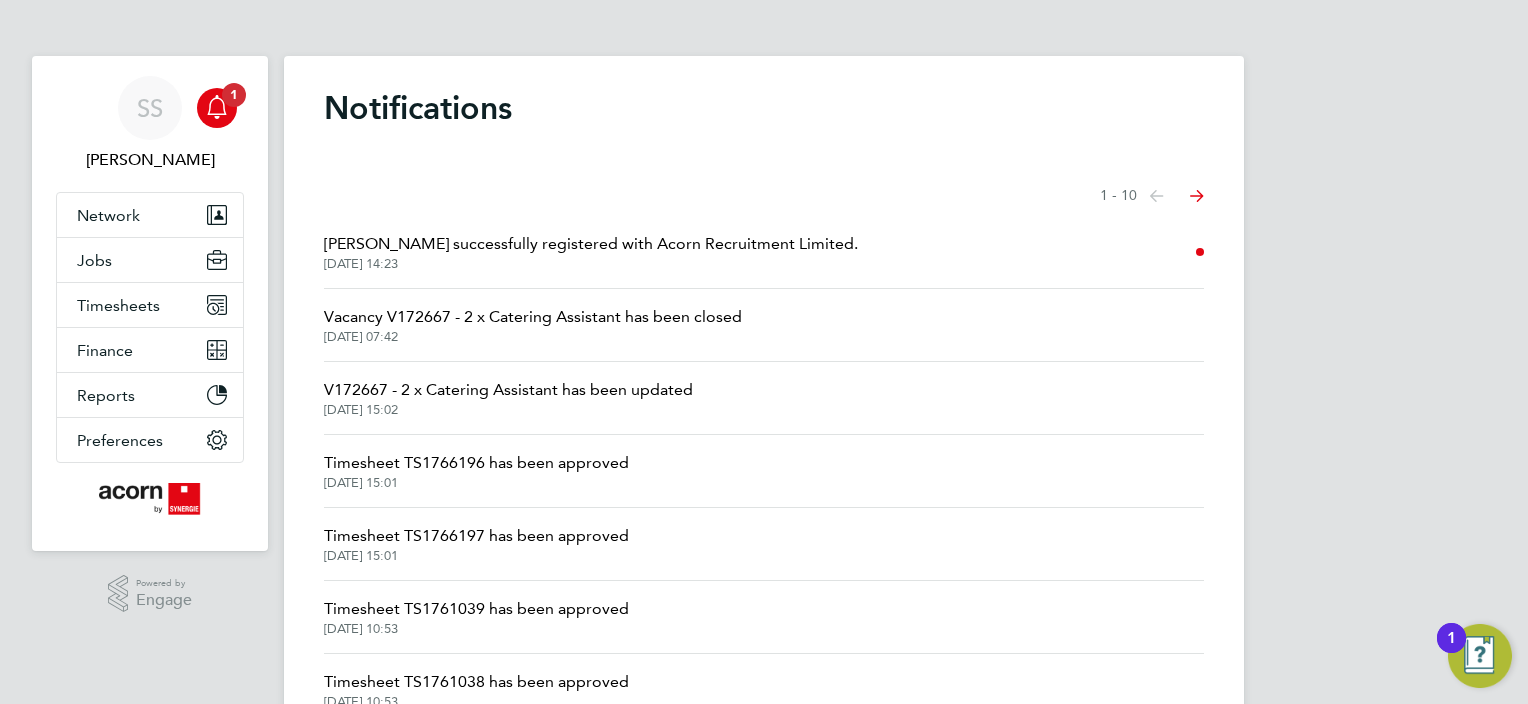 click on "Jack Pugh successfully registered with Acorn Recruitment Limited." 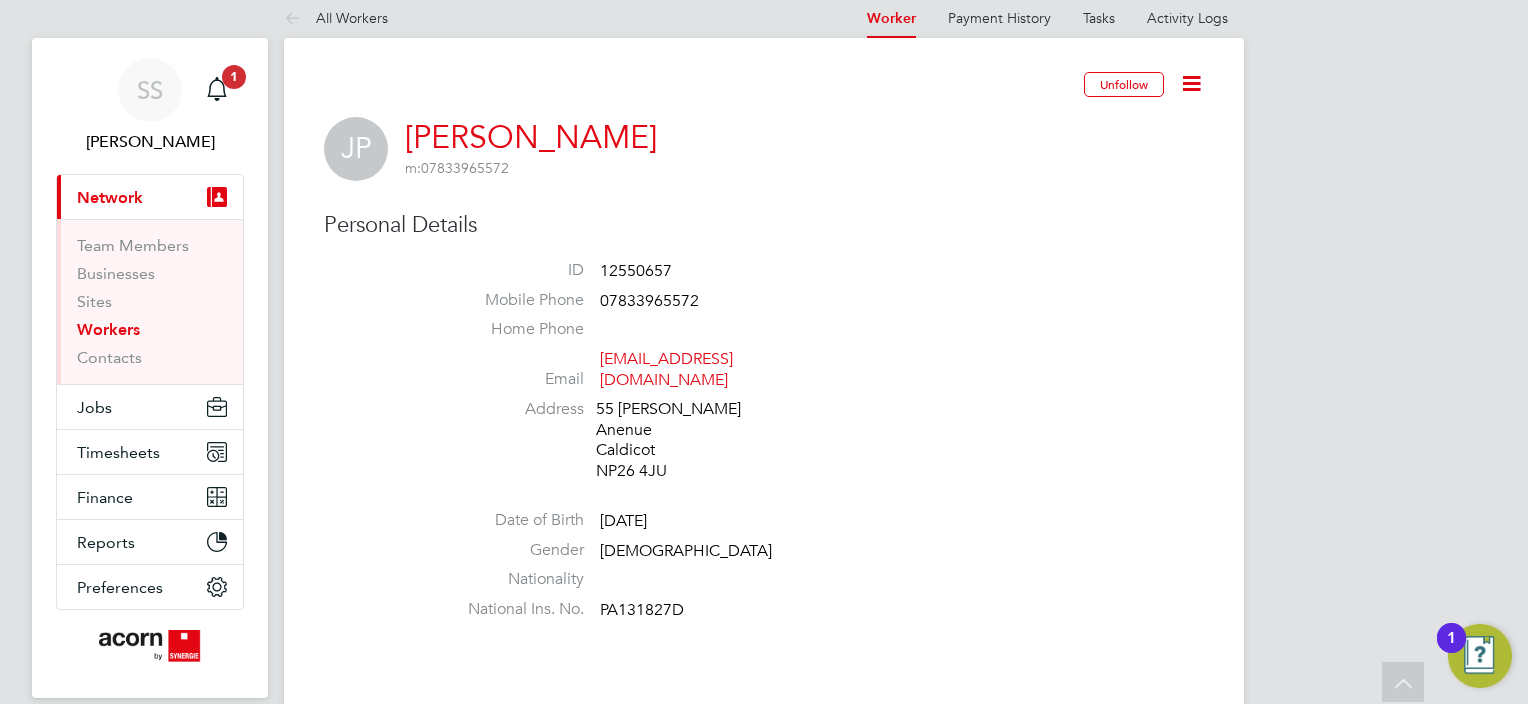 scroll, scrollTop: 0, scrollLeft: 0, axis: both 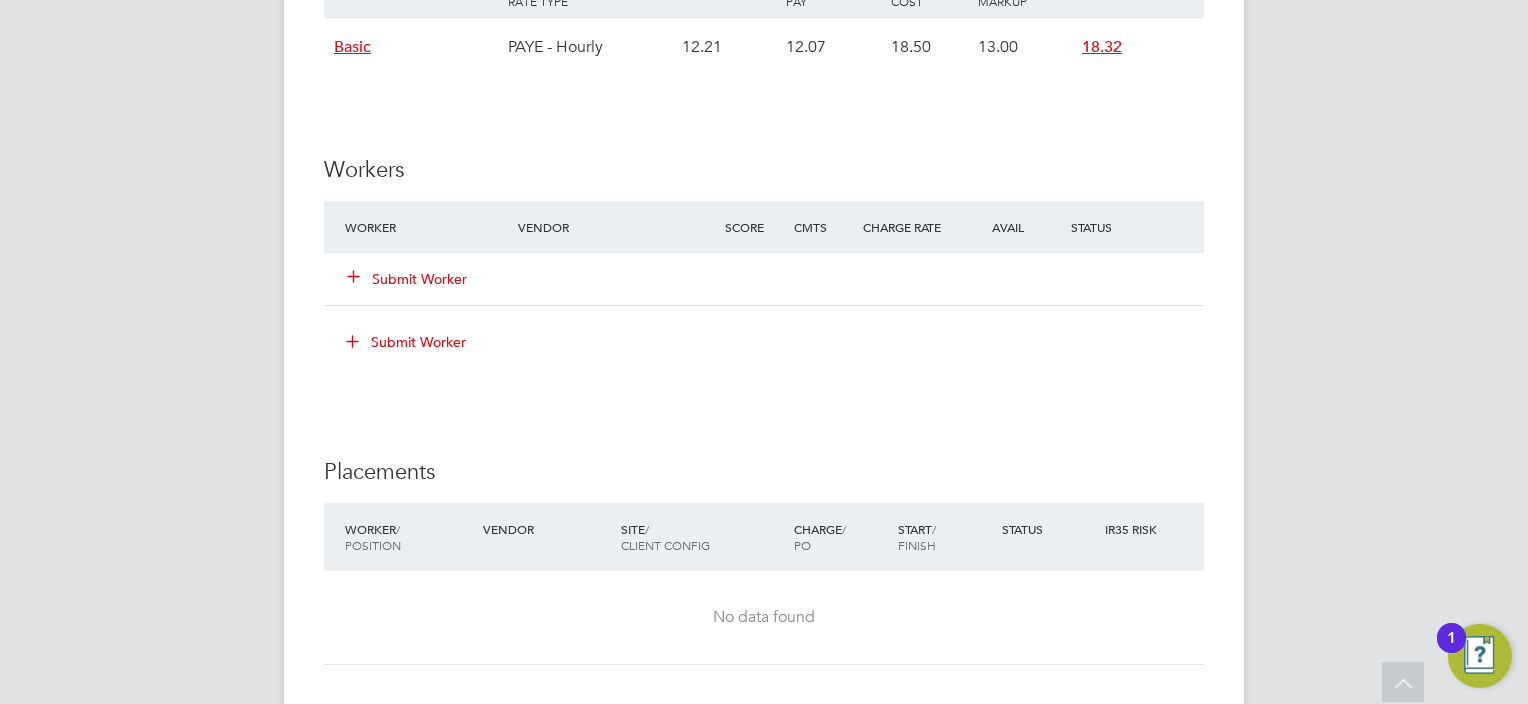 click on "Submit Worker" 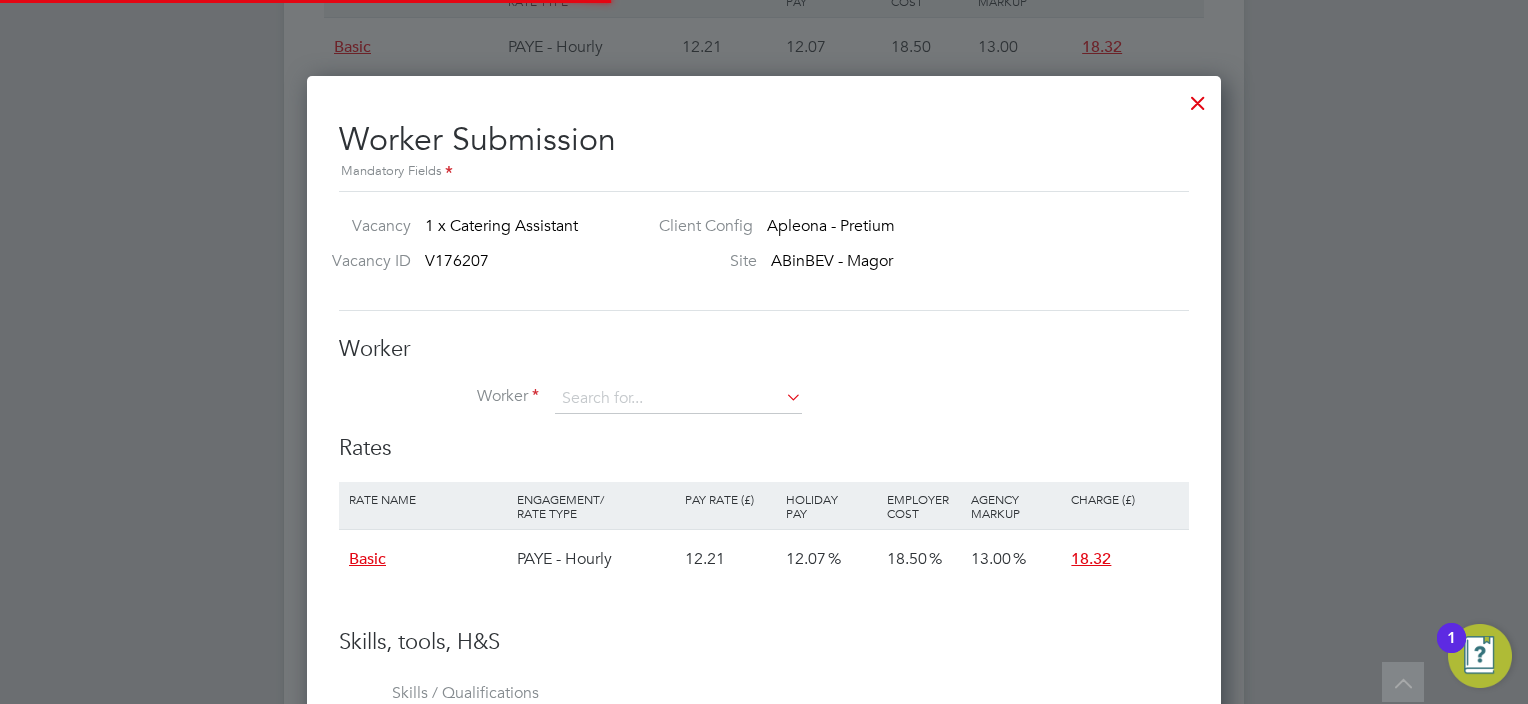 scroll, scrollTop: 10, scrollLeft: 10, axis: both 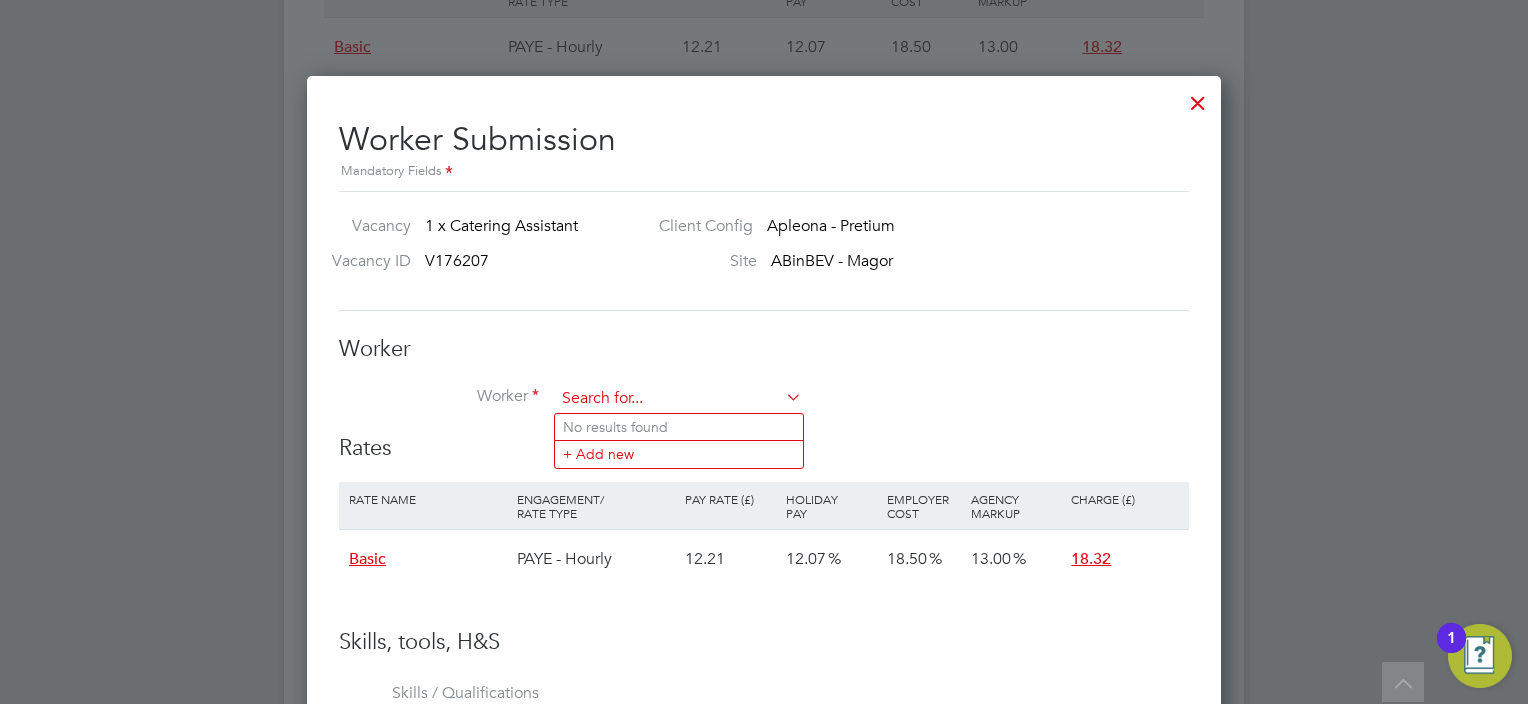 click at bounding box center [678, 399] 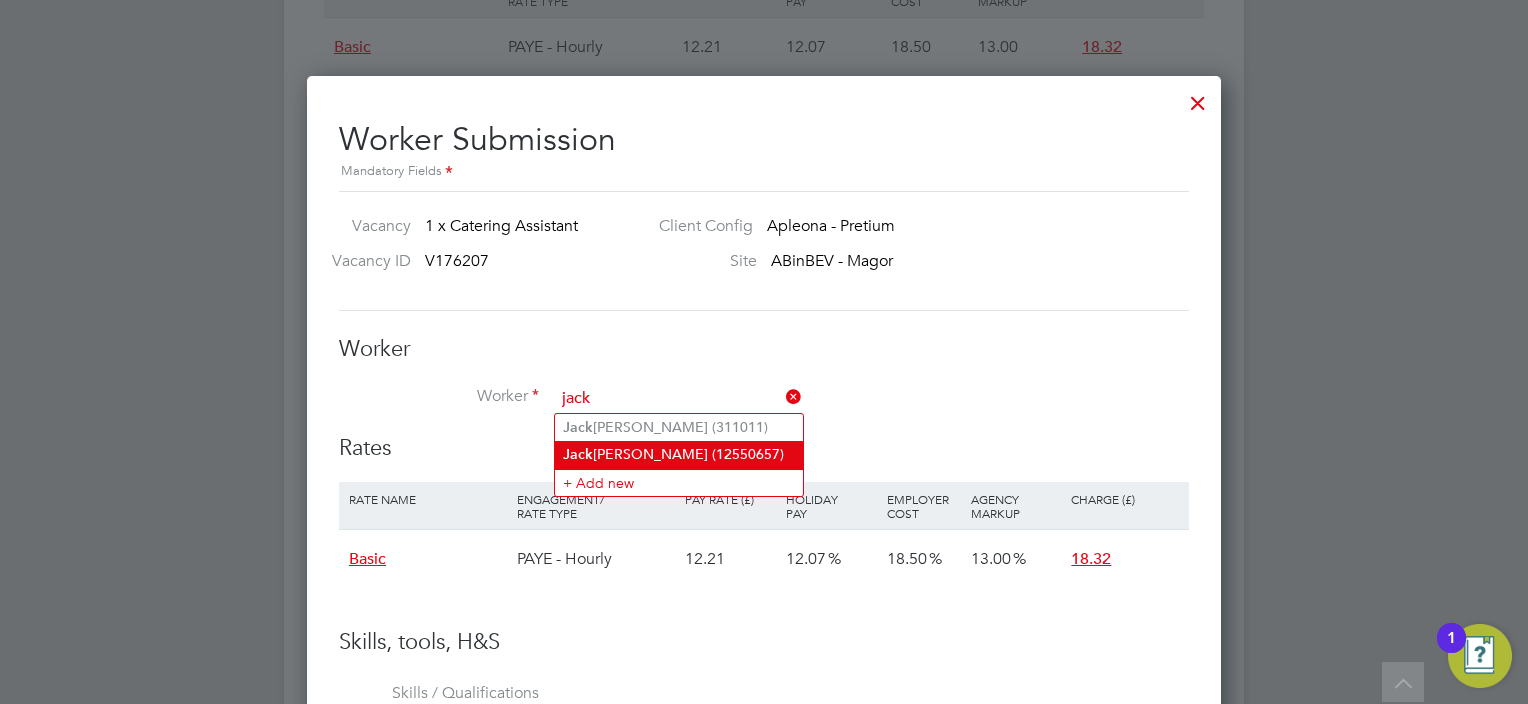 click on "[PERSON_NAME] (12550657)" 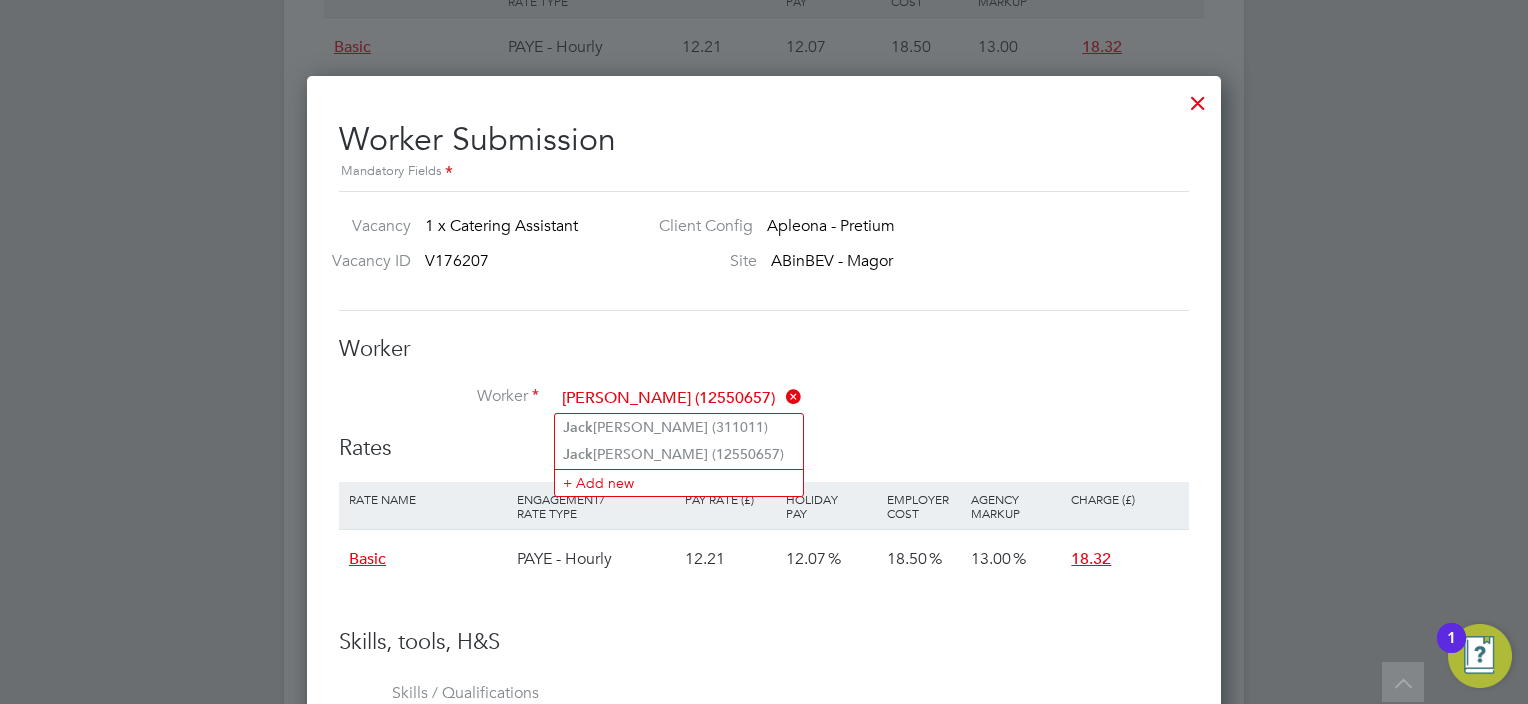 scroll, scrollTop: 9, scrollLeft: 9, axis: both 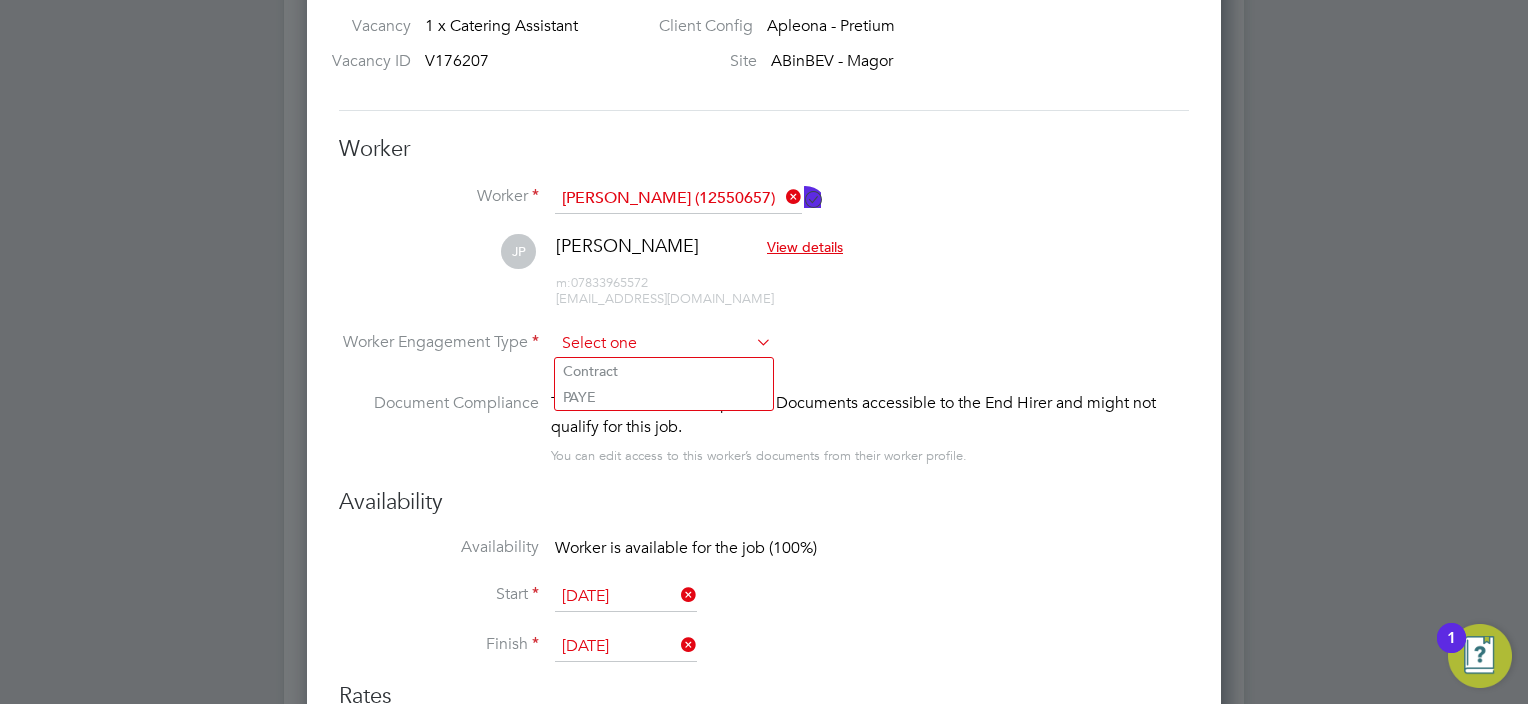 click at bounding box center [663, 344] 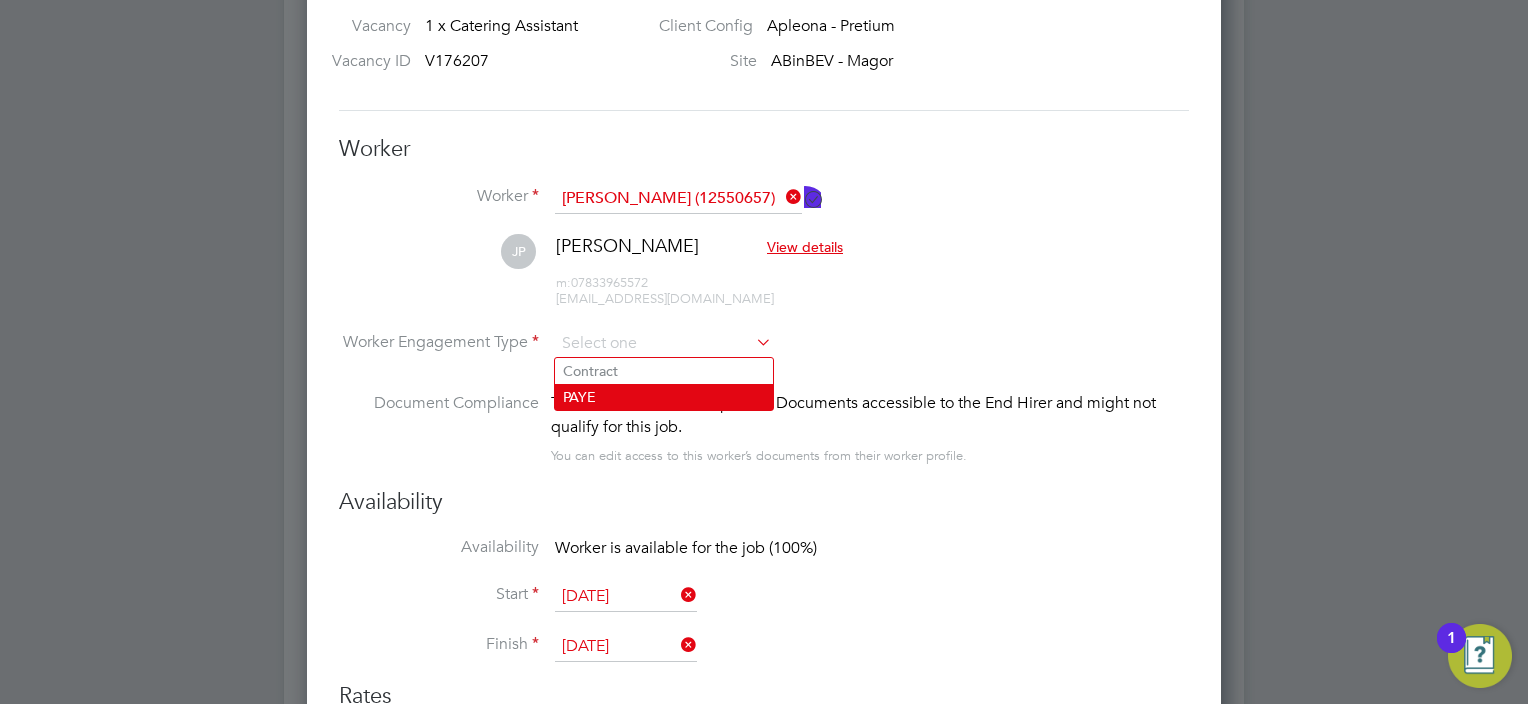 click on "PAYE" 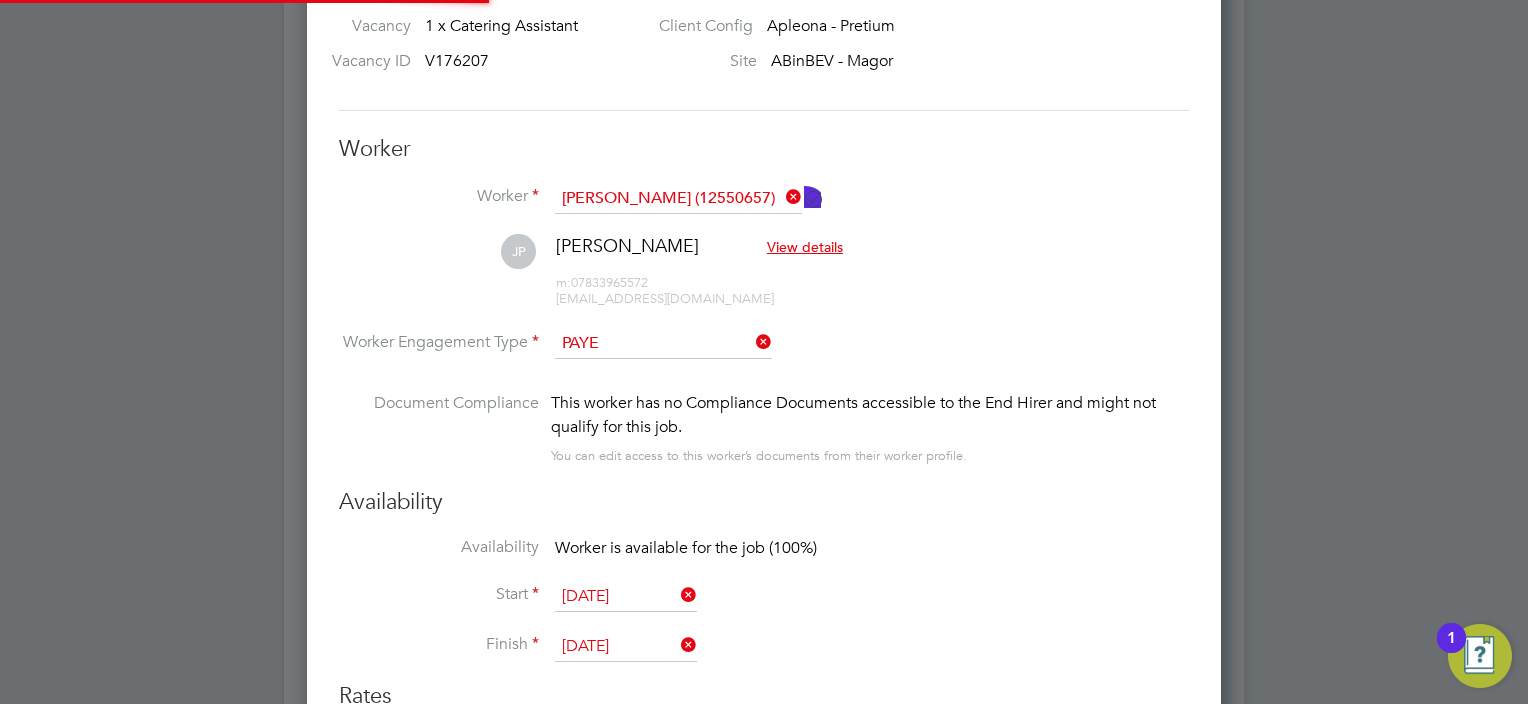 scroll, scrollTop: 9, scrollLeft: 9, axis: both 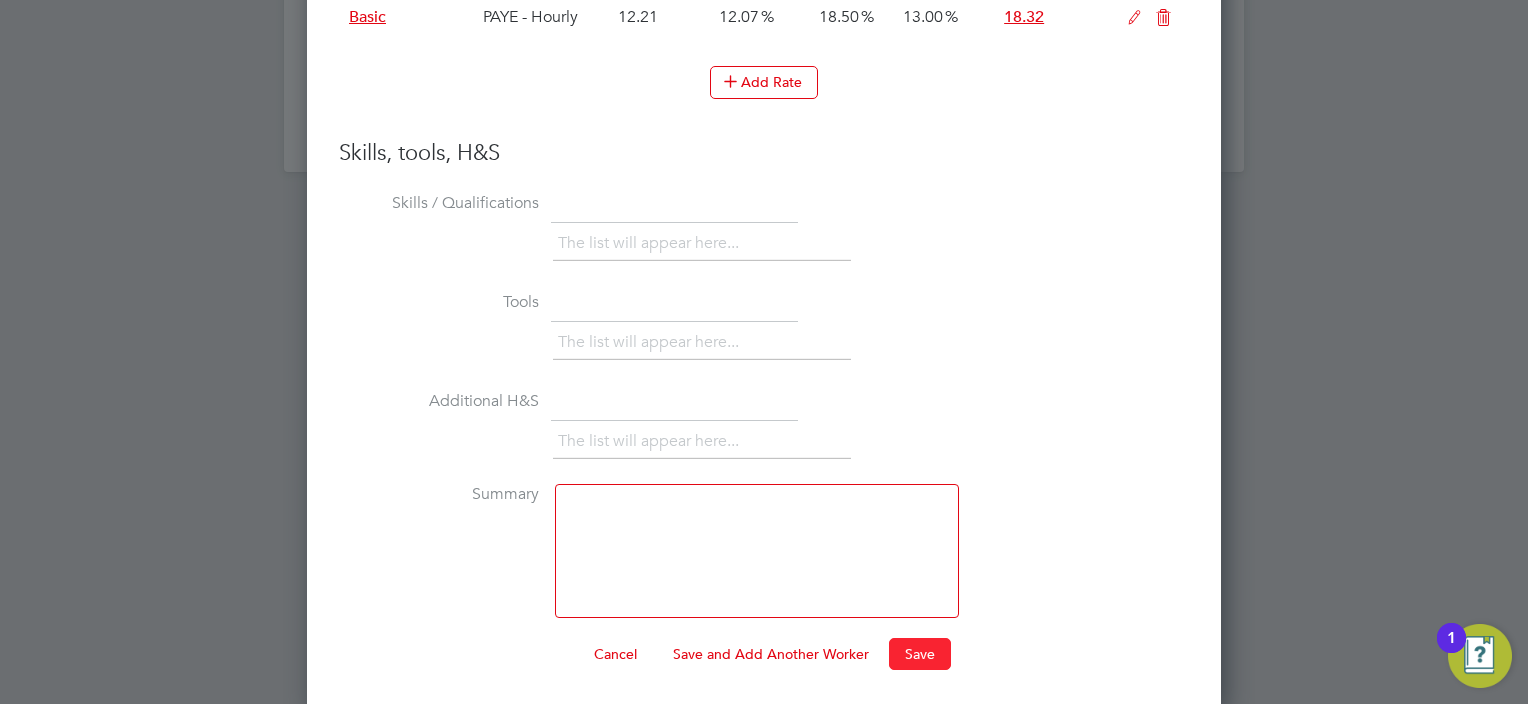 click on "Save" at bounding box center [920, 654] 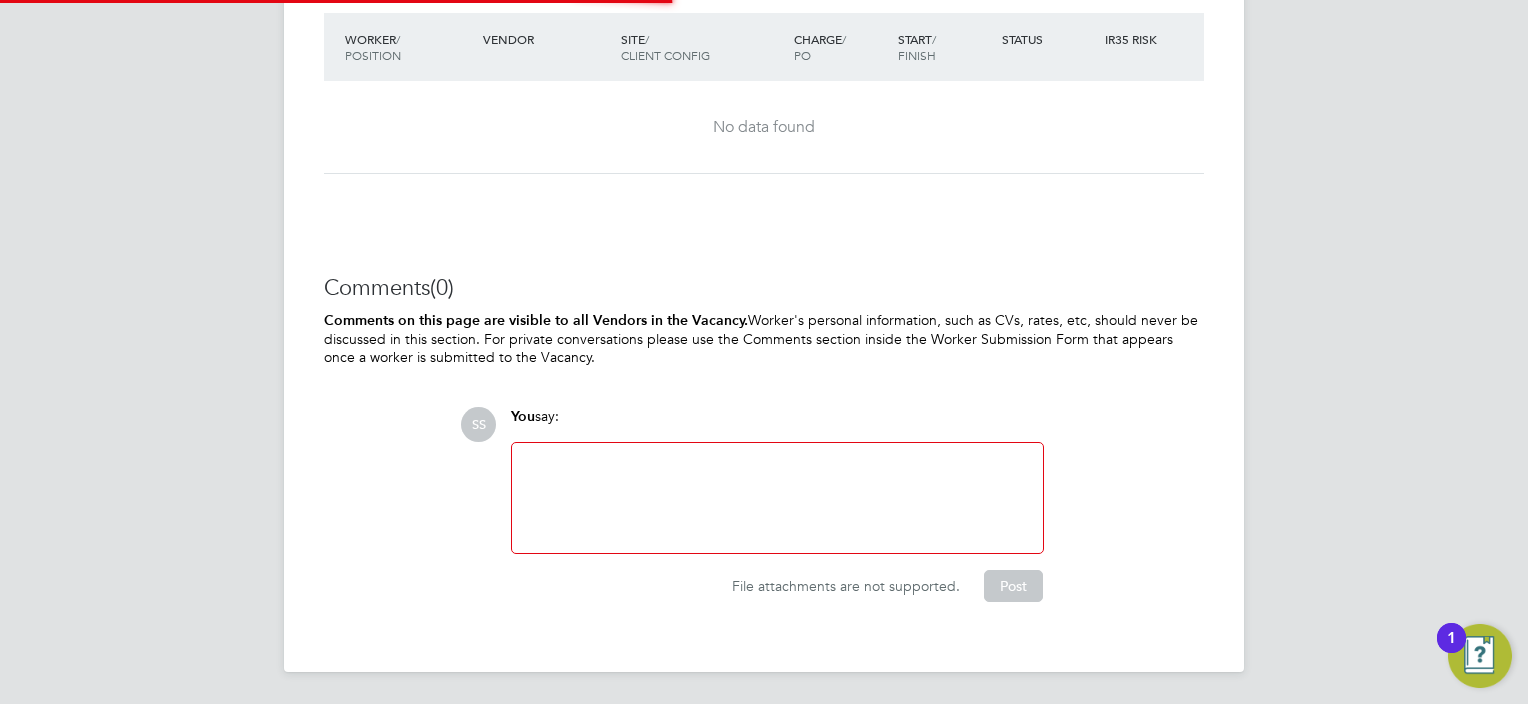 scroll, scrollTop: 2001, scrollLeft: 0, axis: vertical 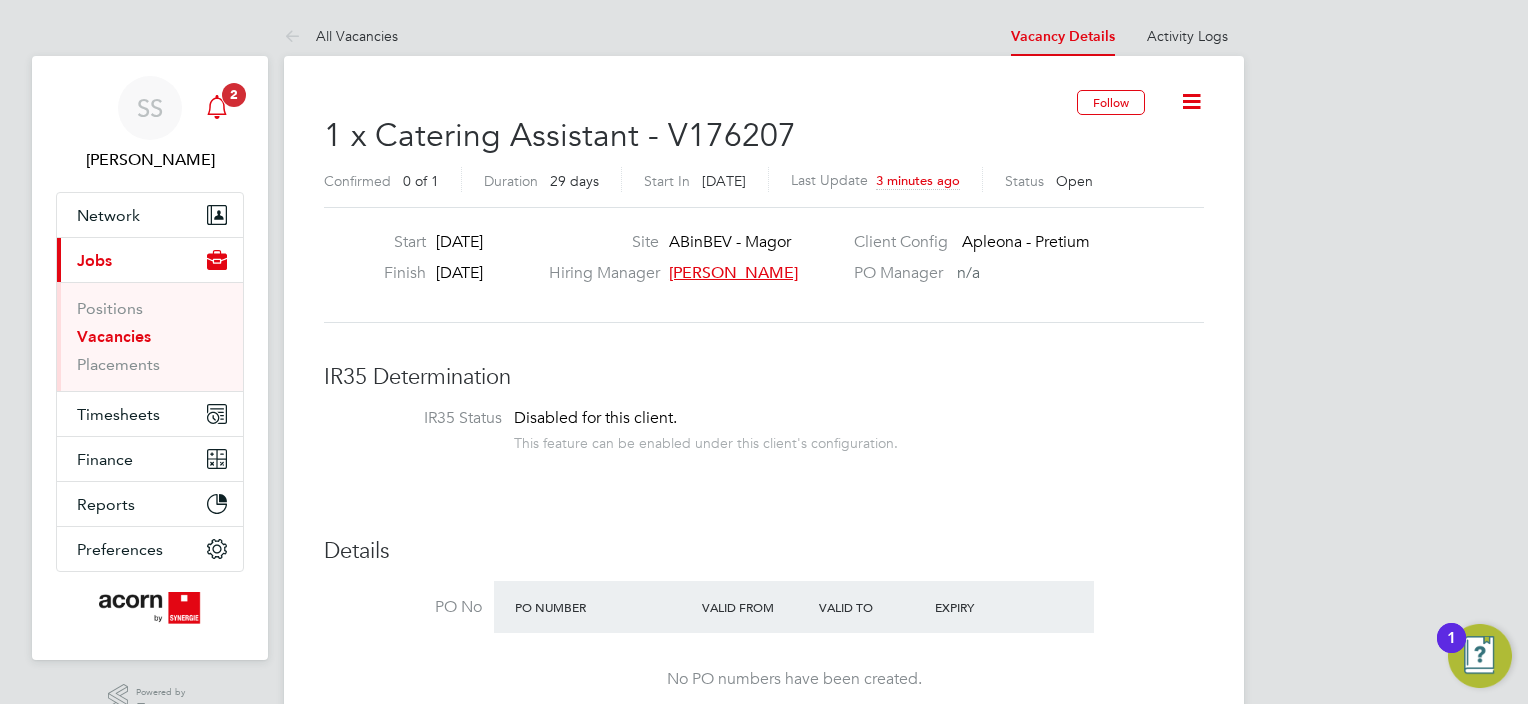click 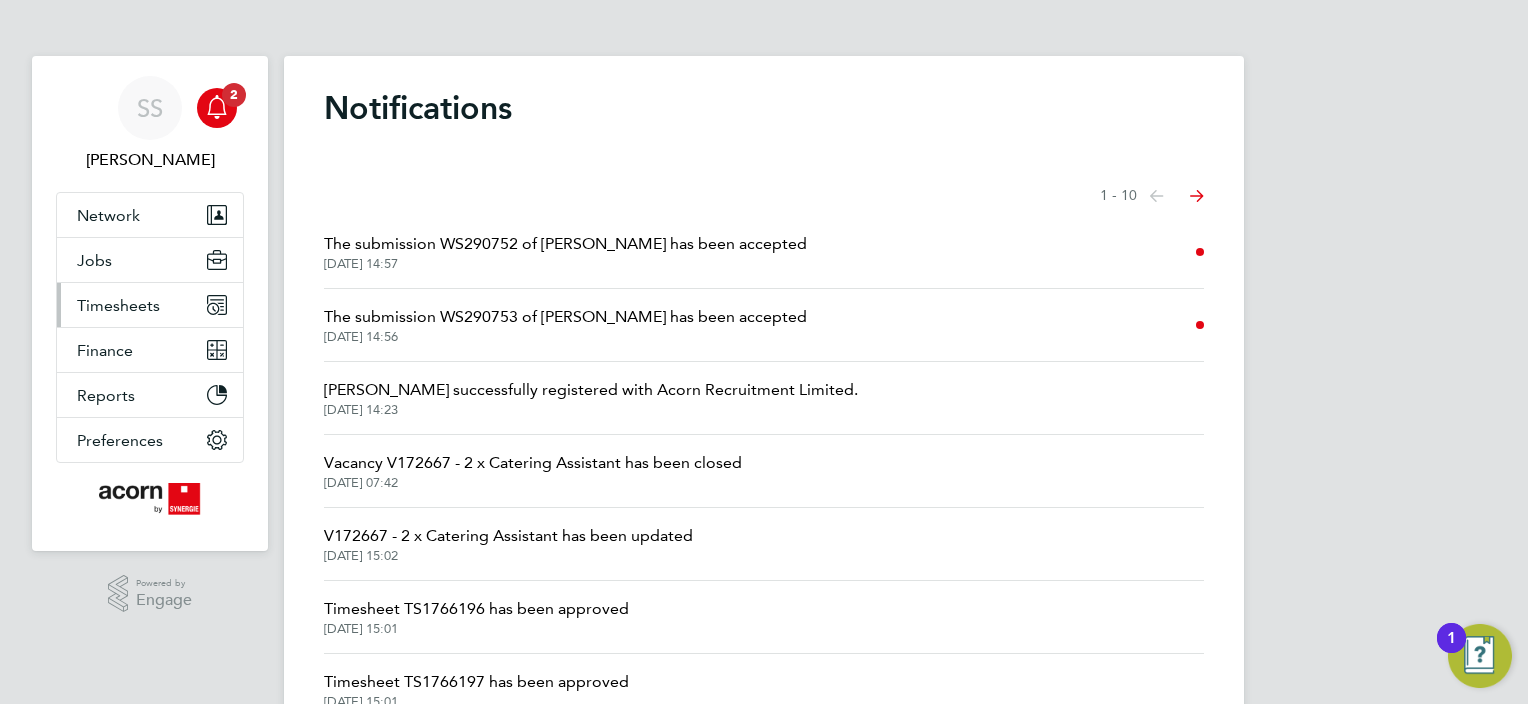 click on "Timesheets" at bounding box center [118, 305] 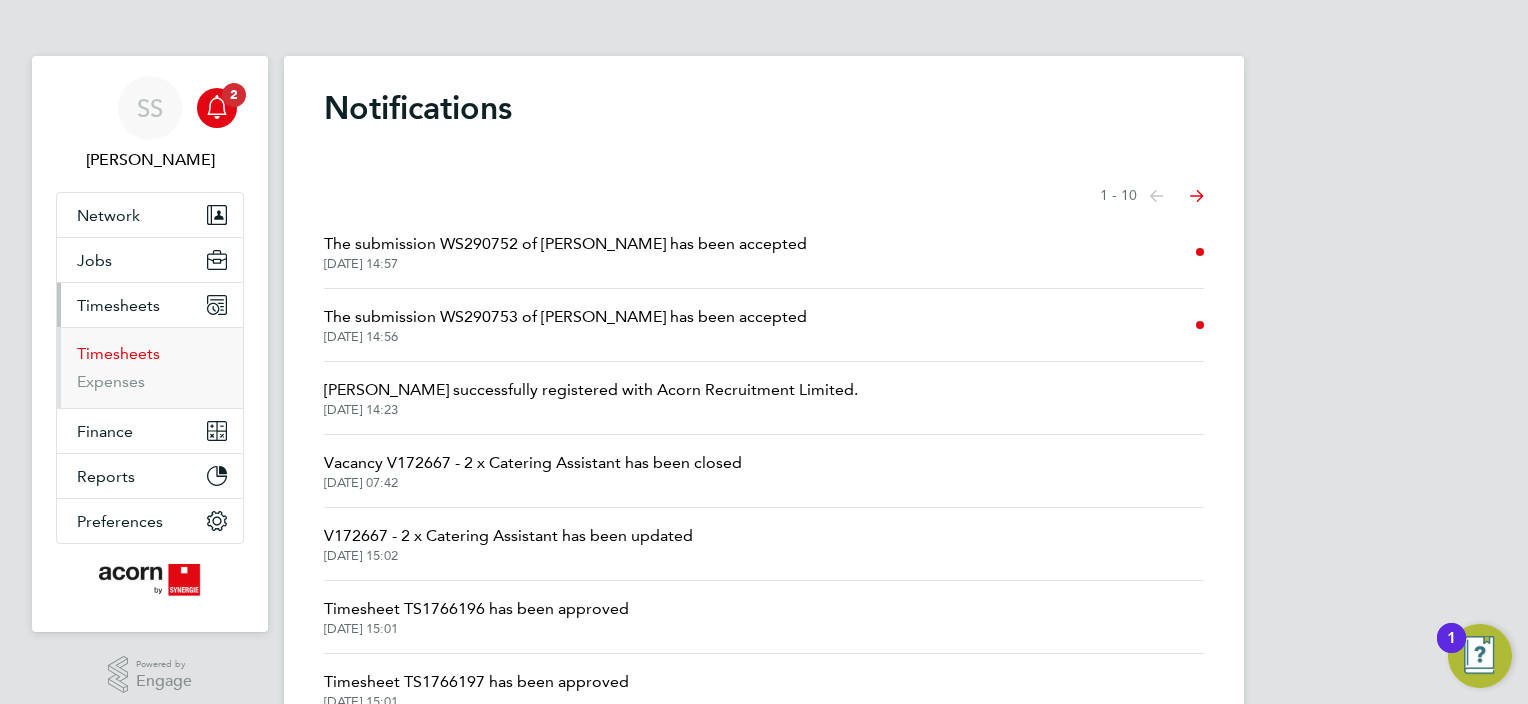 click on "Timesheets" at bounding box center [118, 353] 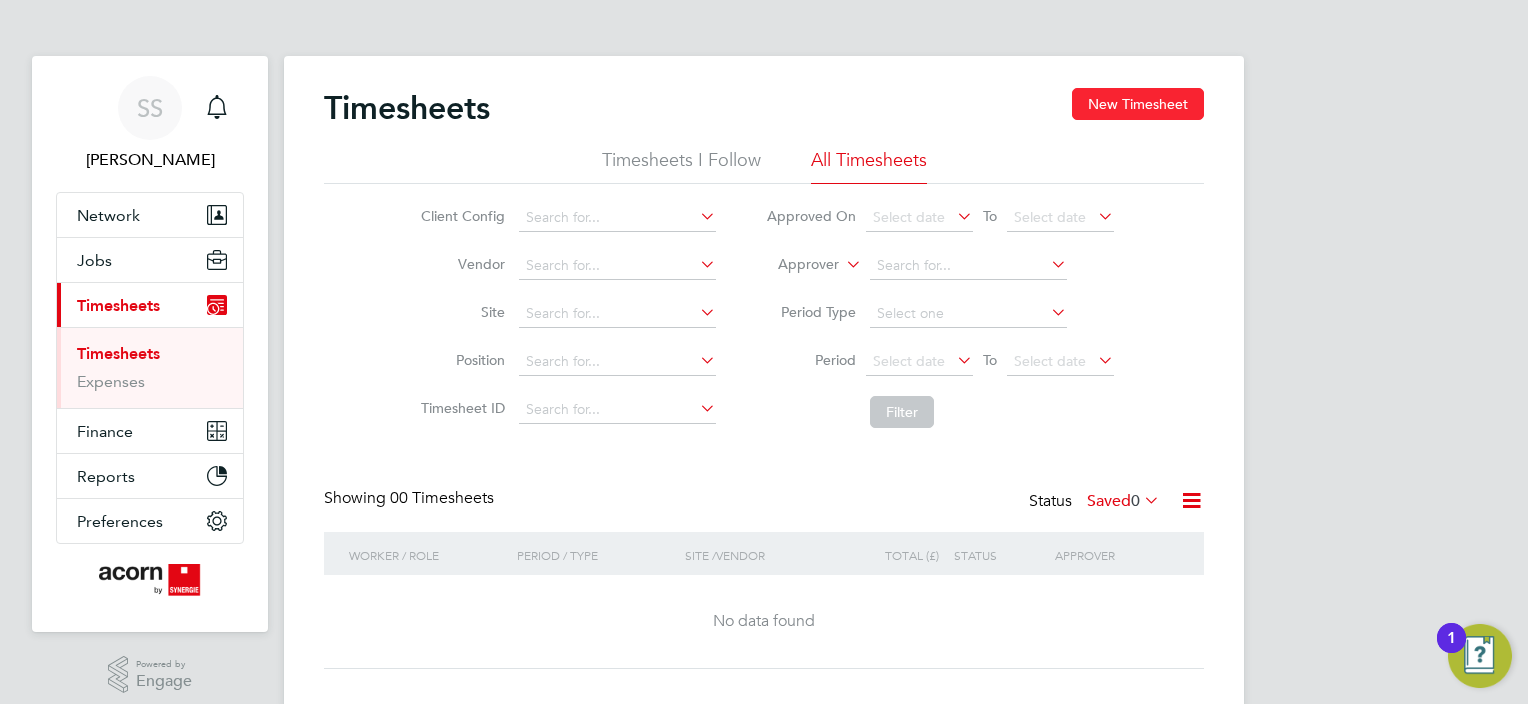 click on "New Timesheet" 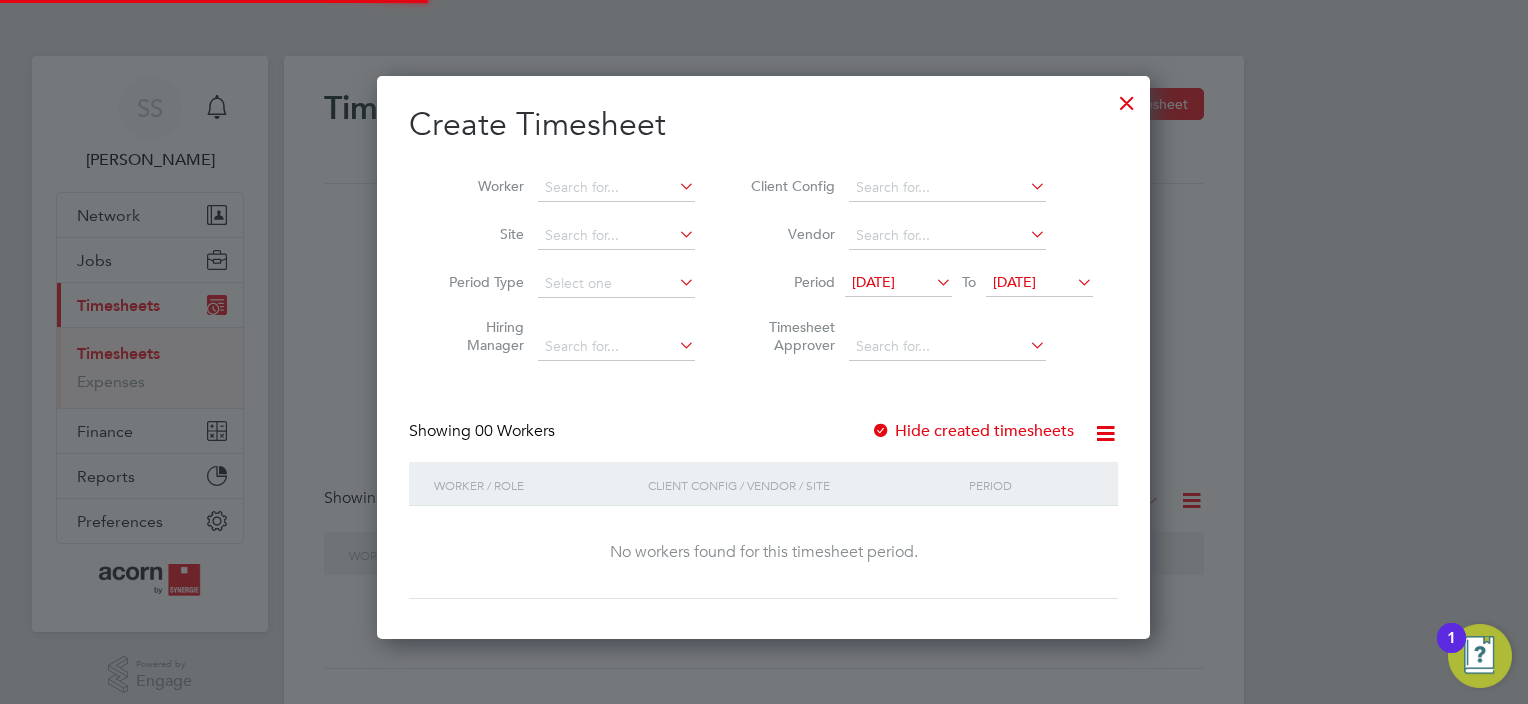 scroll, scrollTop: 10, scrollLeft: 10, axis: both 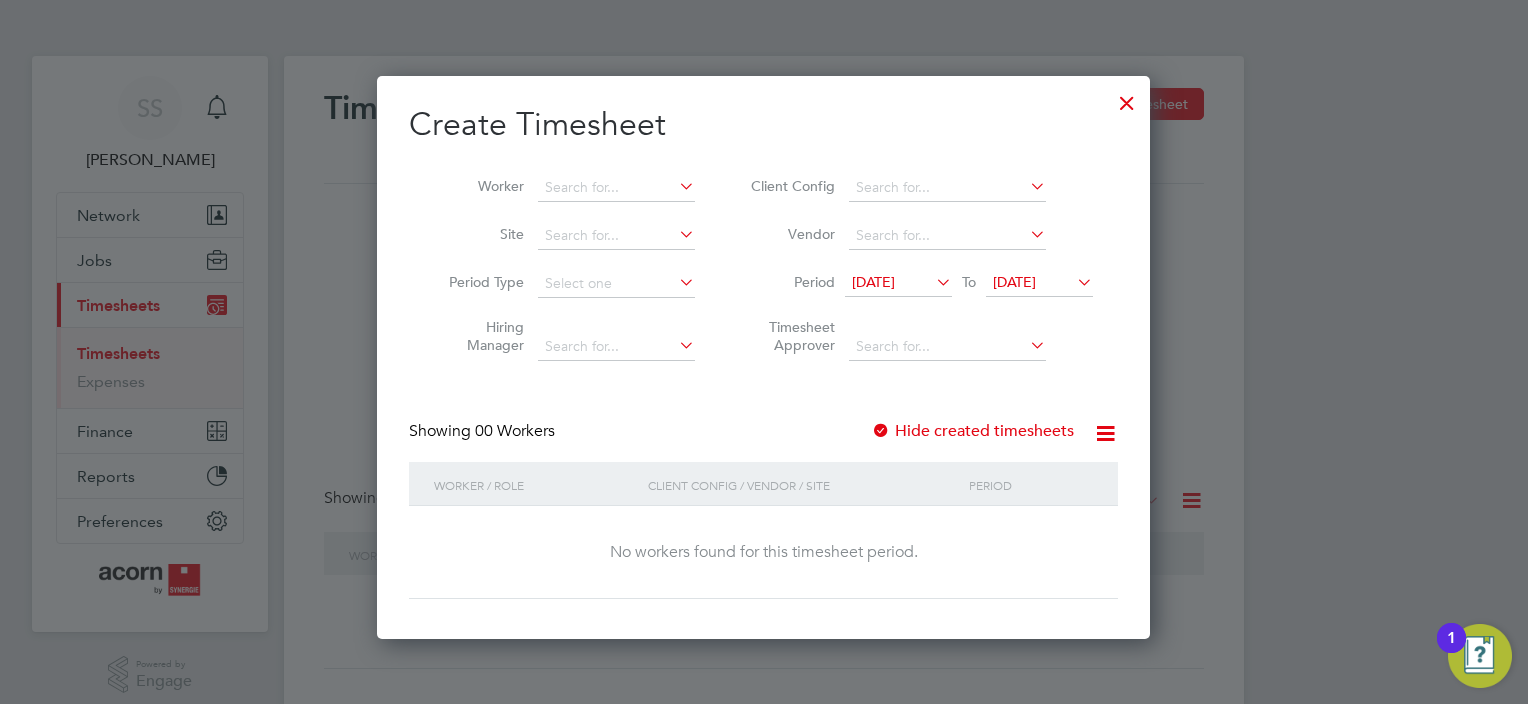 click on "[DATE]" at bounding box center [873, 282] 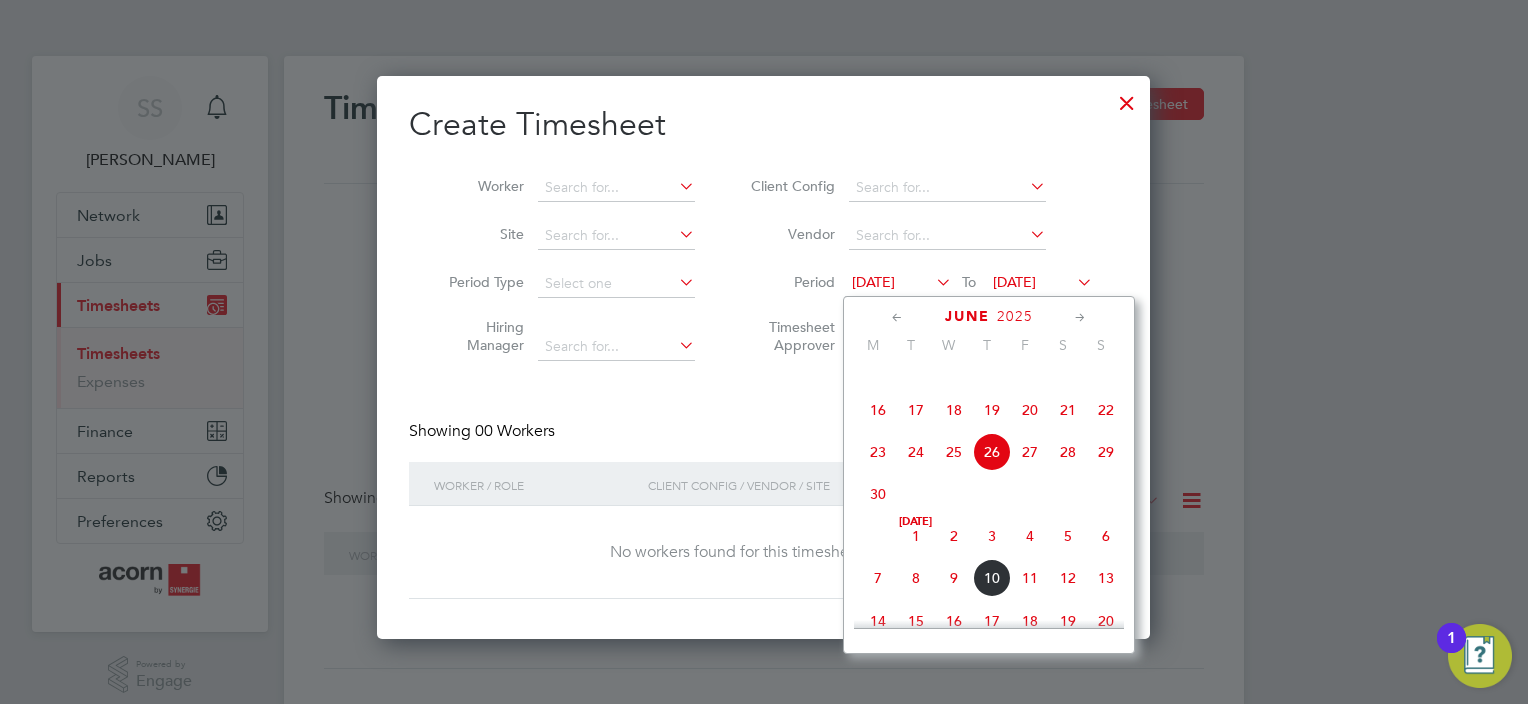 click on "7" 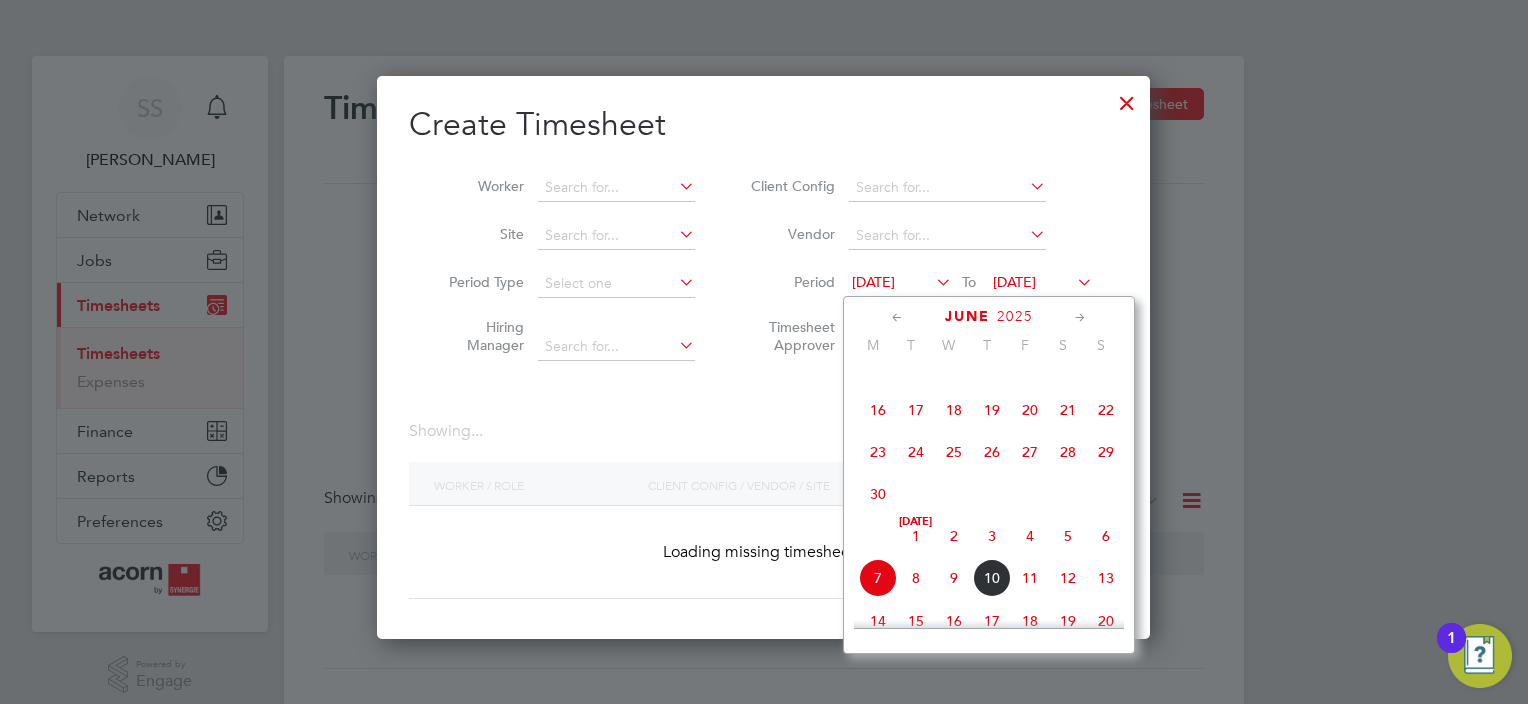 scroll, scrollTop: 10, scrollLeft: 10, axis: both 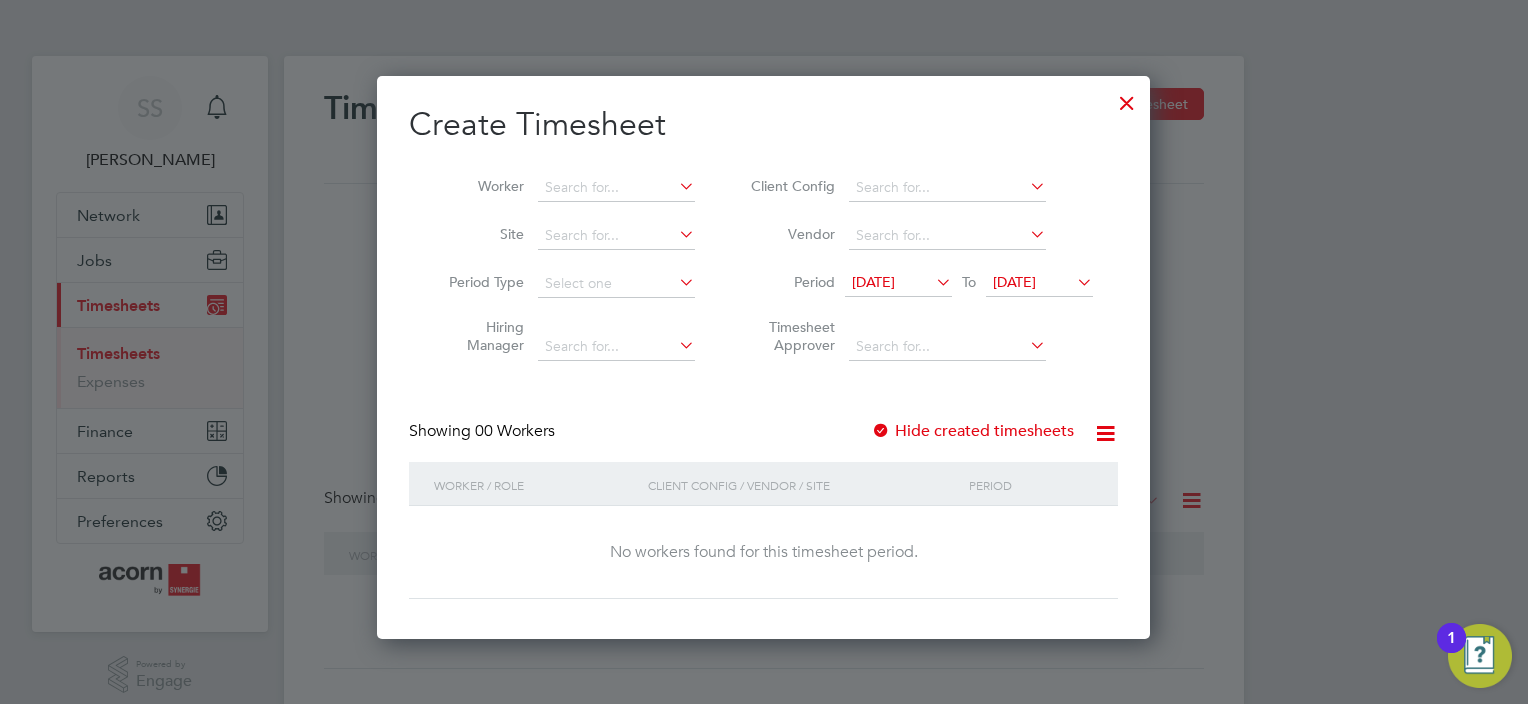 click on "[DATE]" at bounding box center [1014, 282] 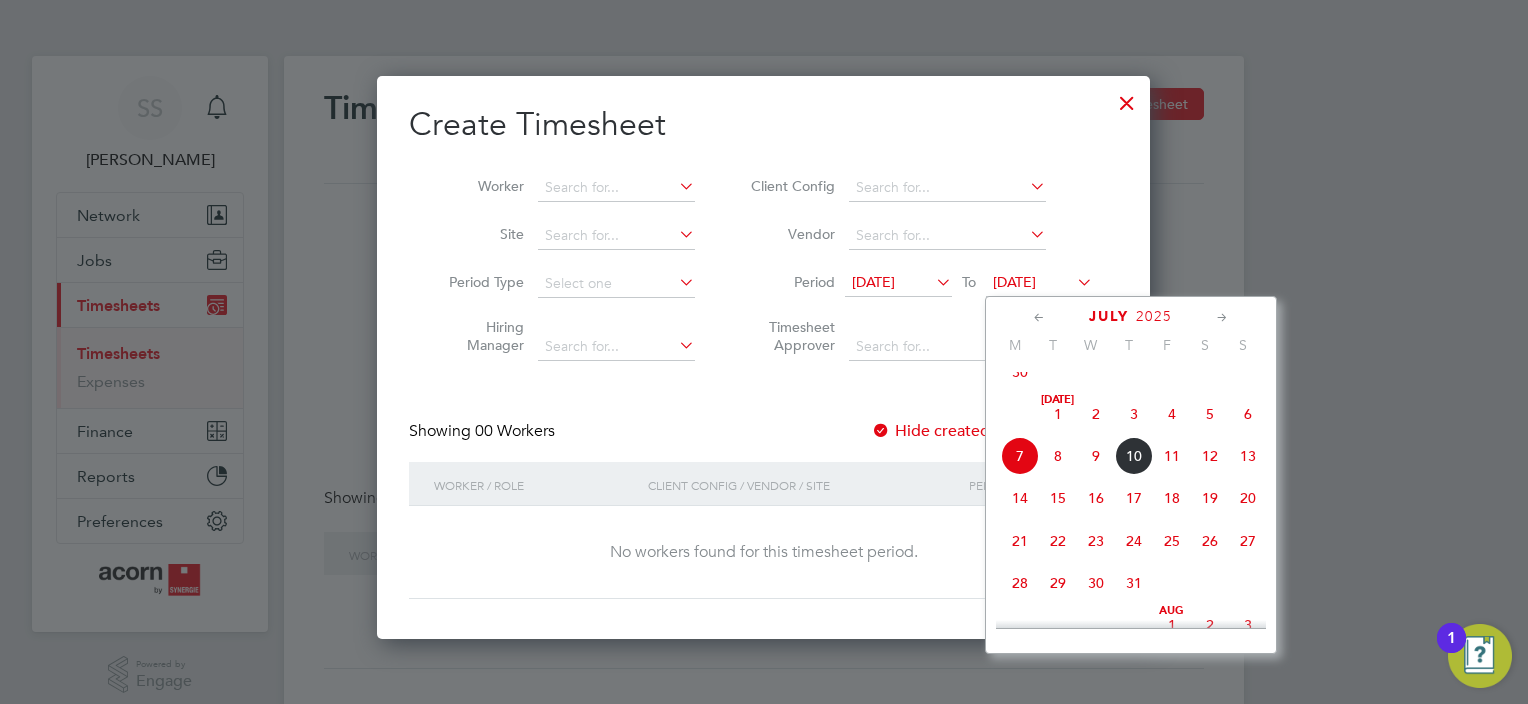 click on "11" 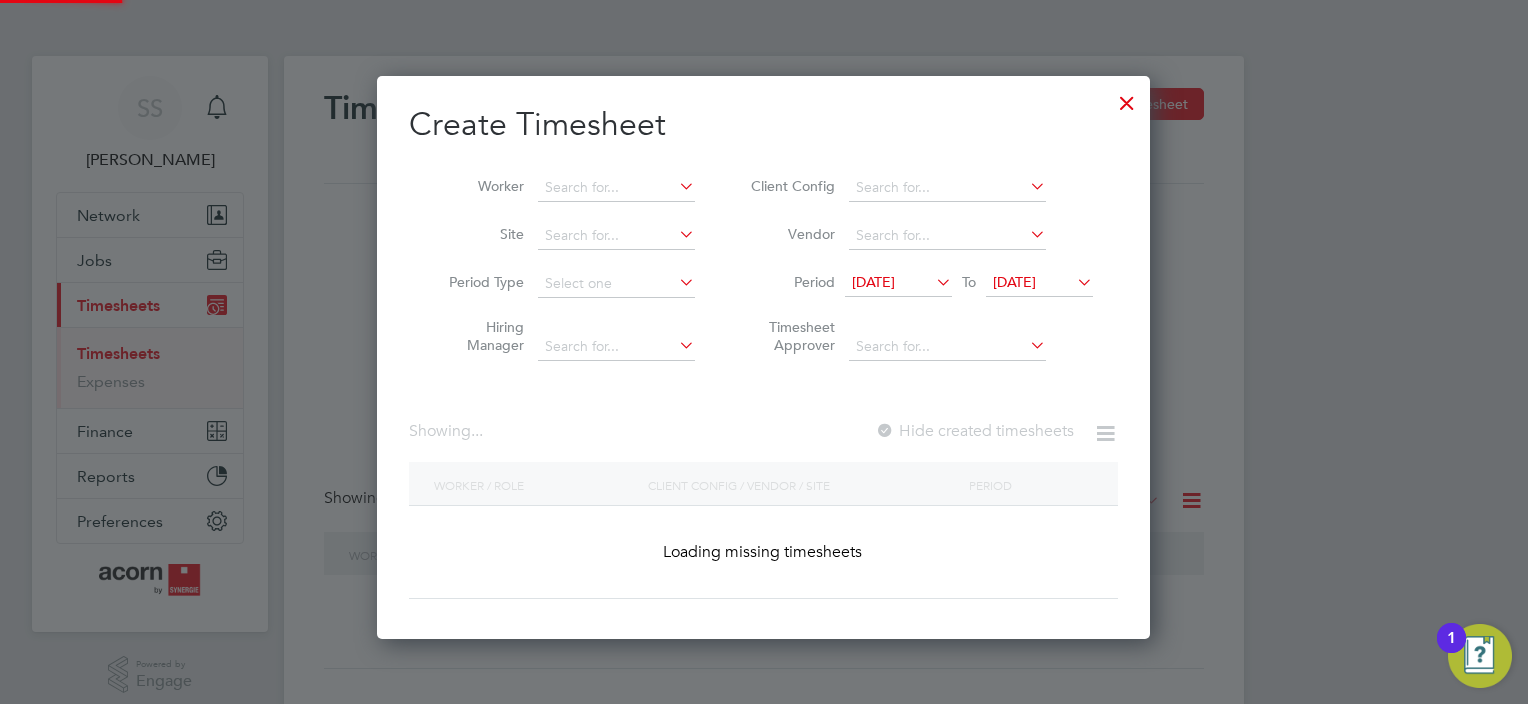 scroll, scrollTop: 10, scrollLeft: 10, axis: both 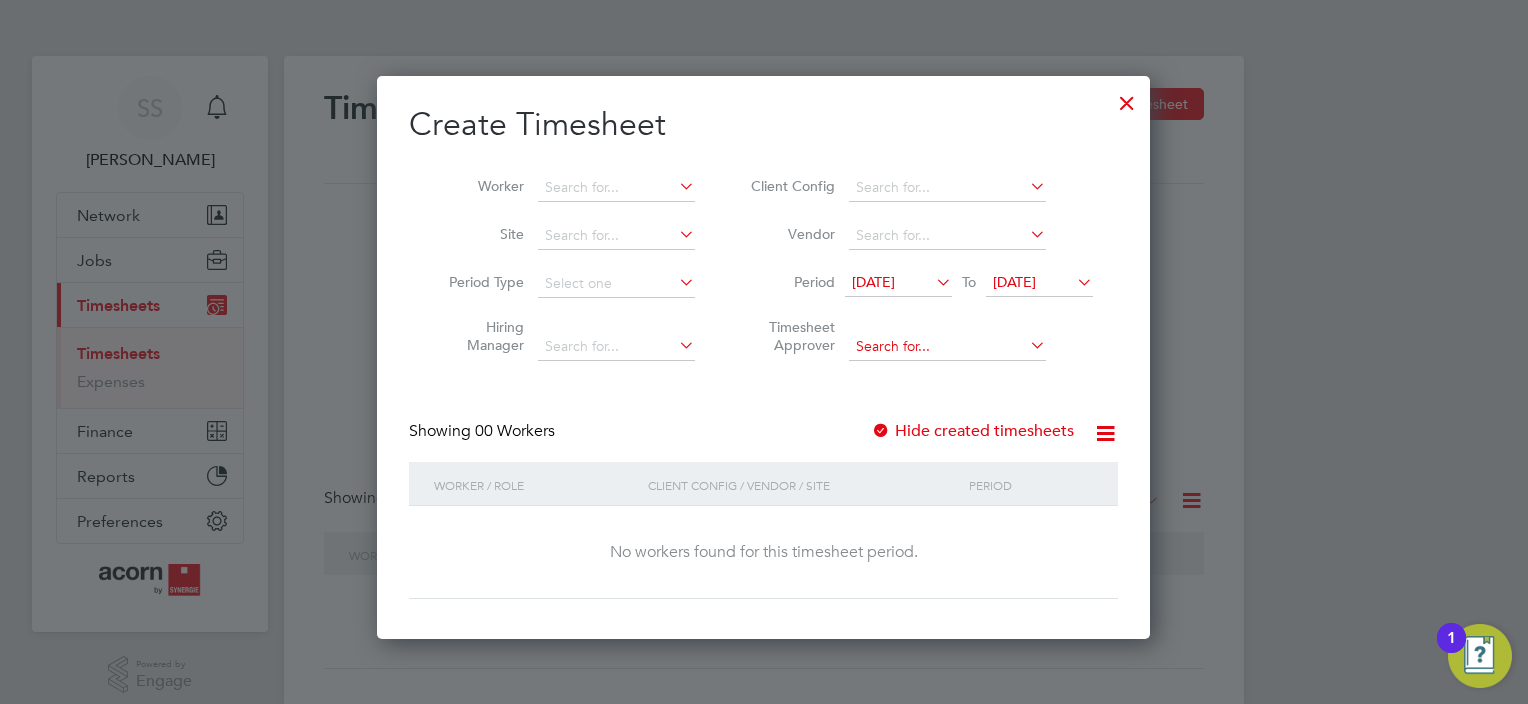click at bounding box center (947, 347) 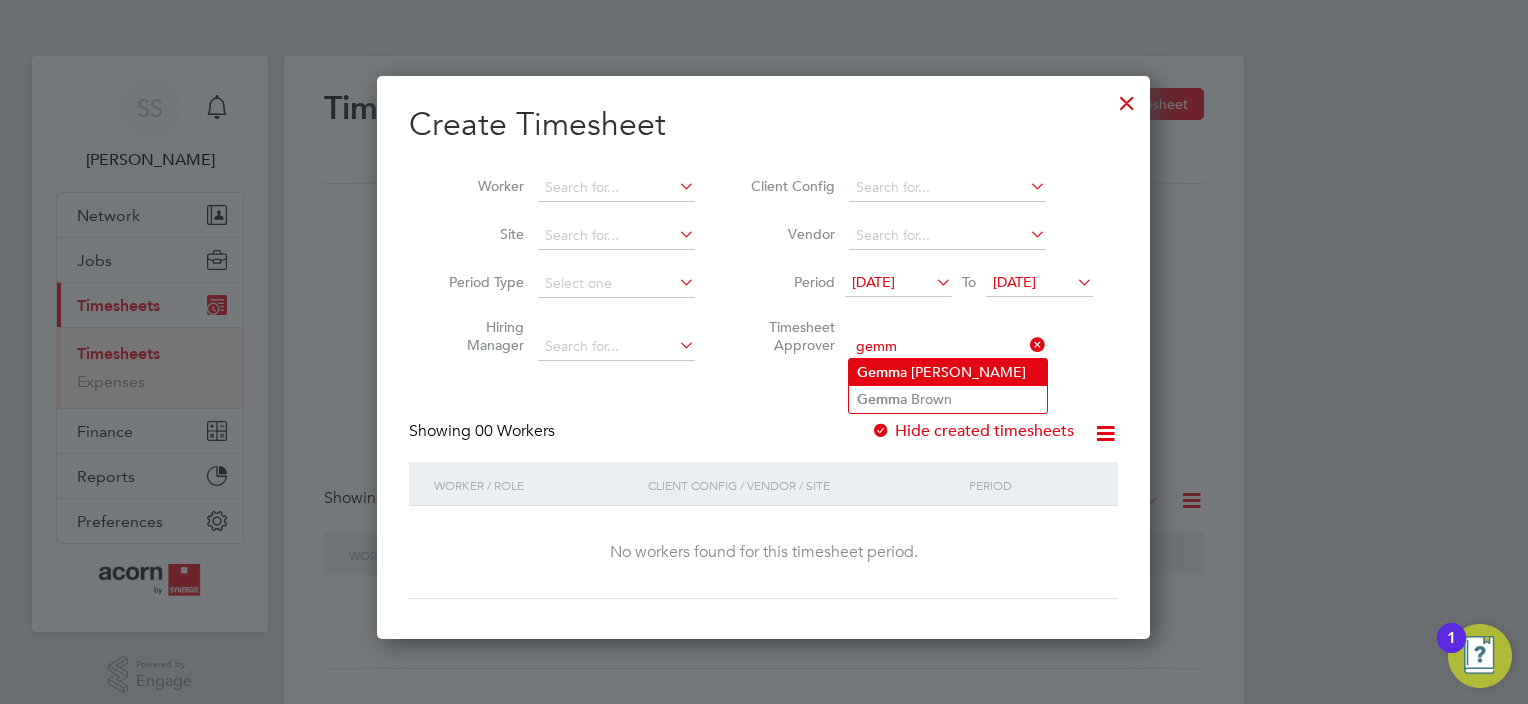 click on "Gemm a McBride" 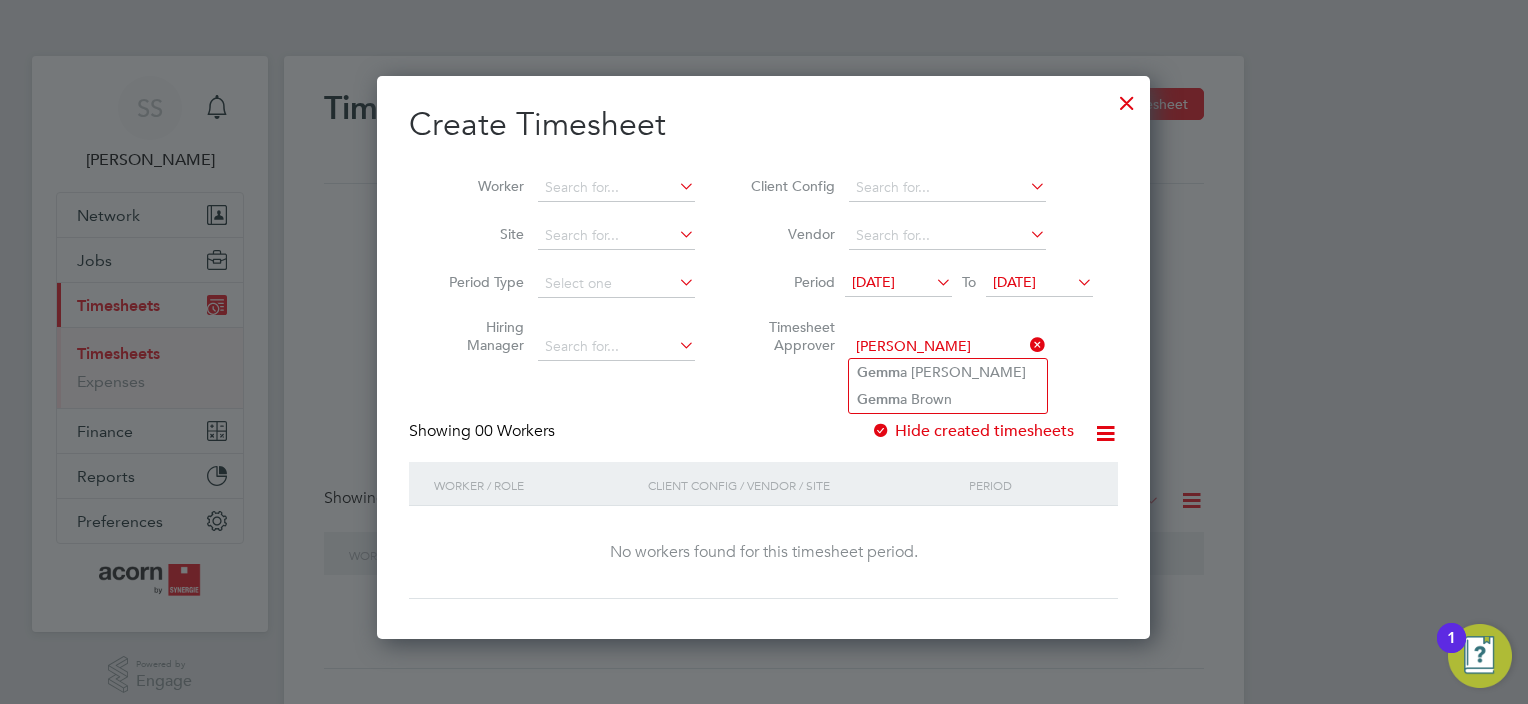 scroll, scrollTop: 10, scrollLeft: 10, axis: both 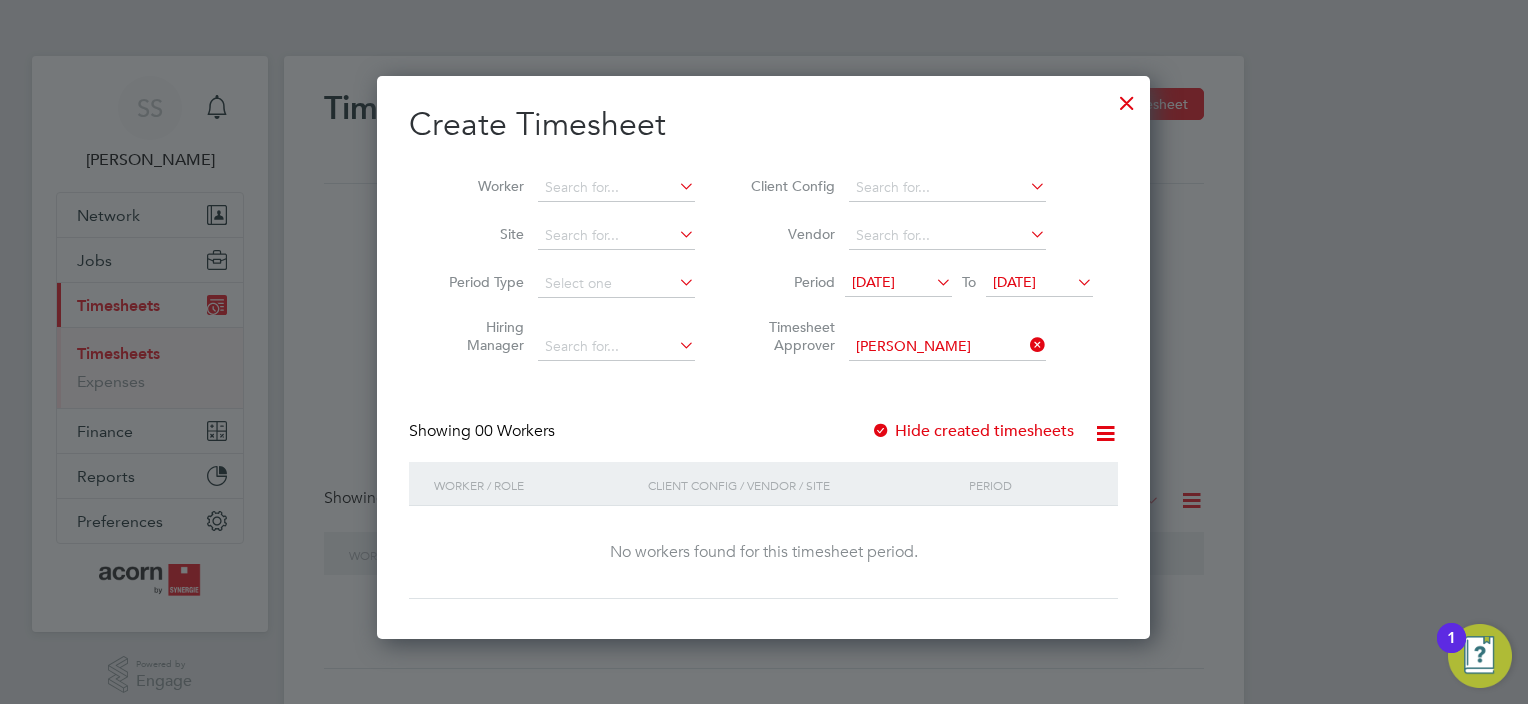 click at bounding box center [1127, 98] 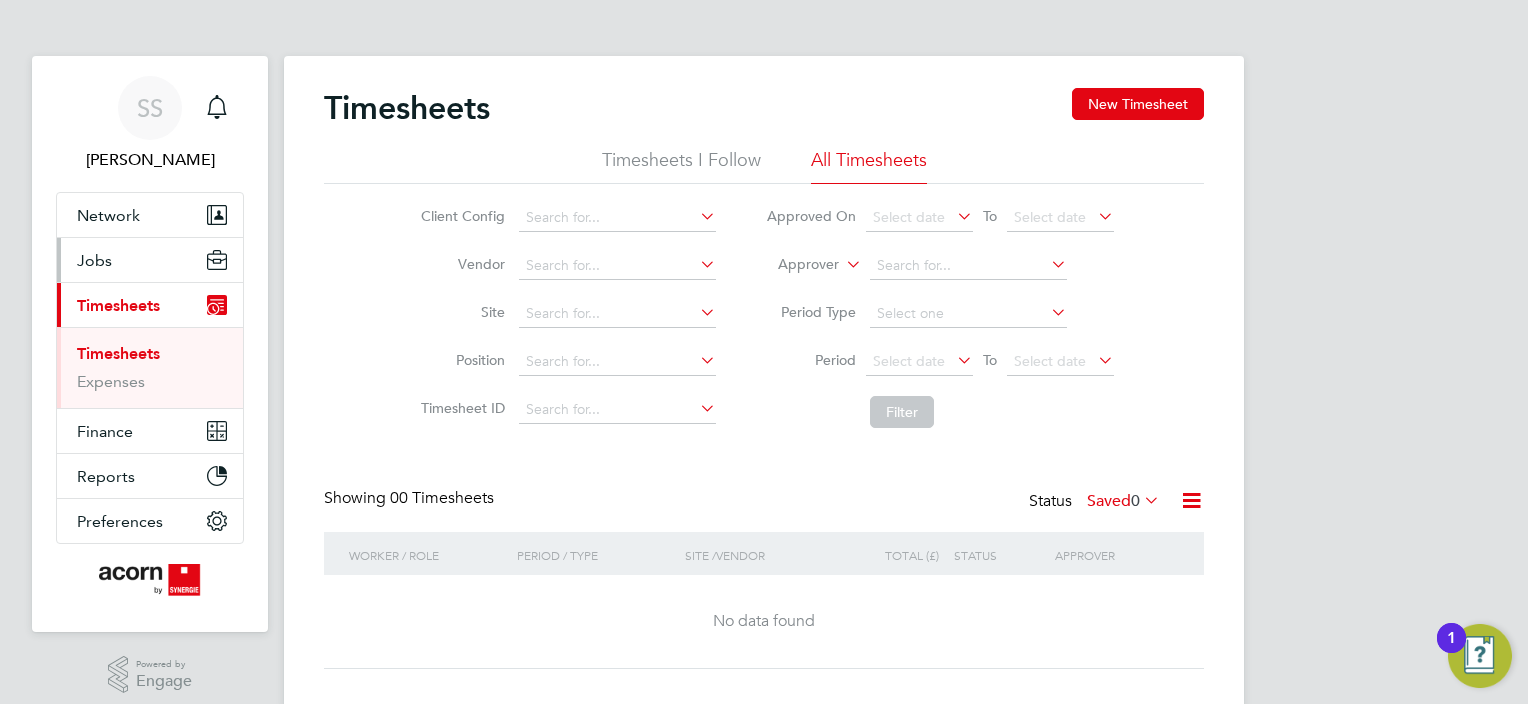 click on "Jobs" at bounding box center (150, 260) 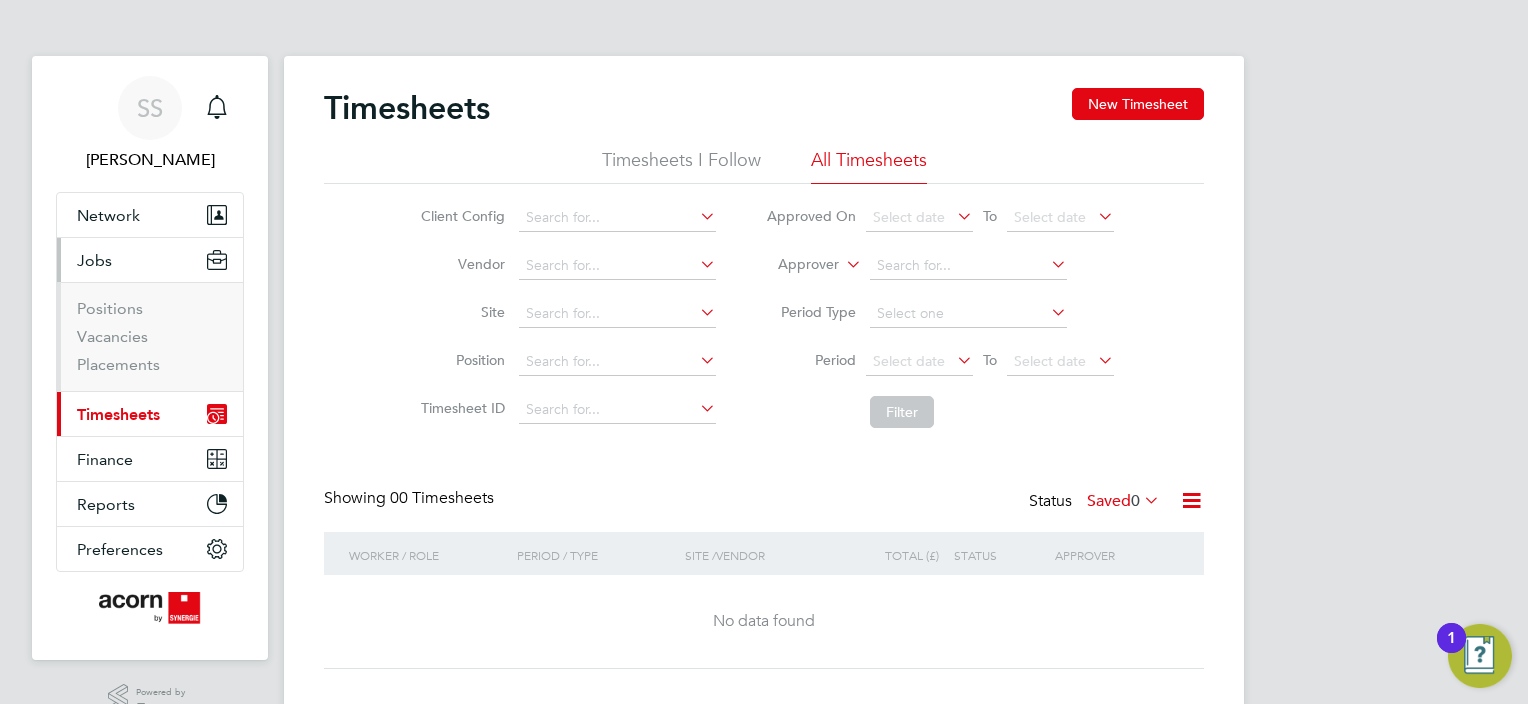 click on "Jobs" at bounding box center (150, 260) 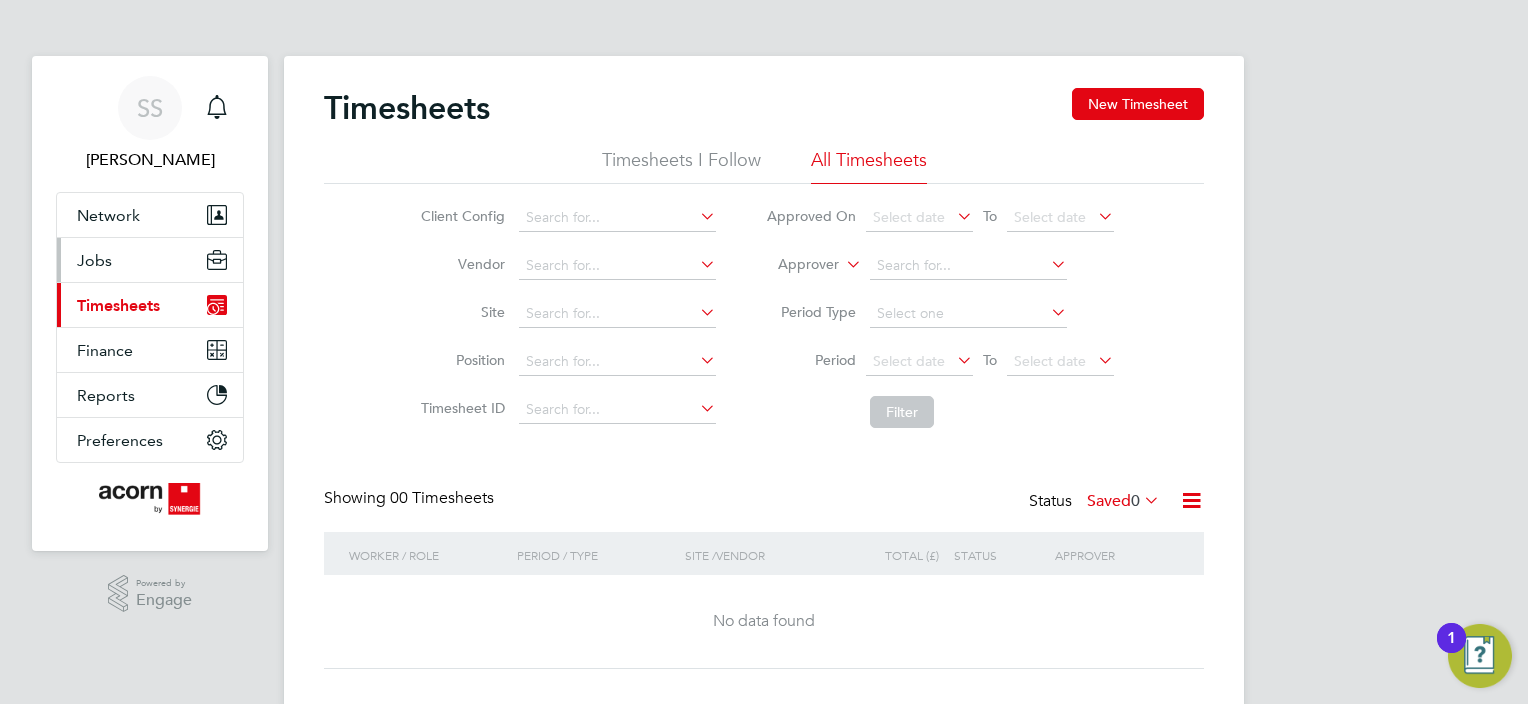 click on "Jobs" at bounding box center (150, 260) 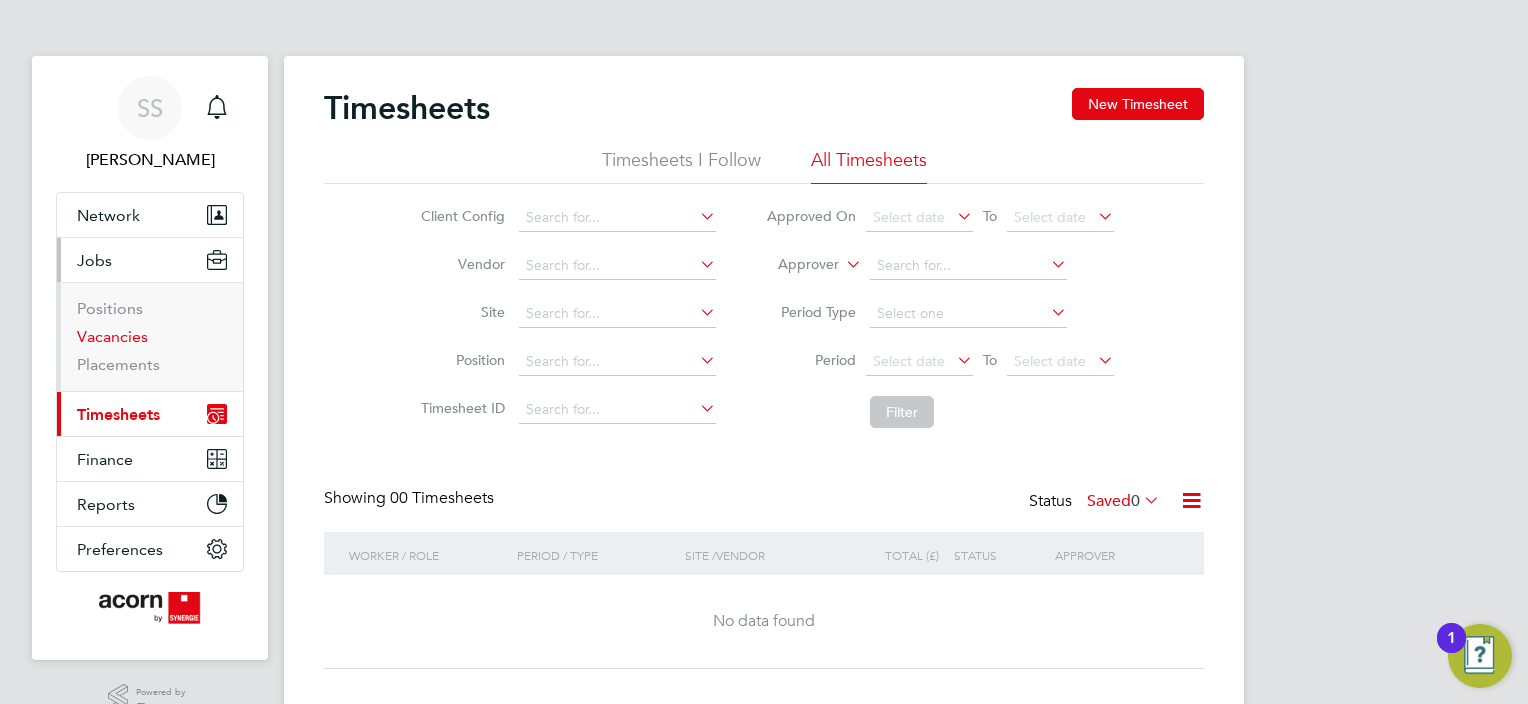 click on "Vacancies" at bounding box center [112, 336] 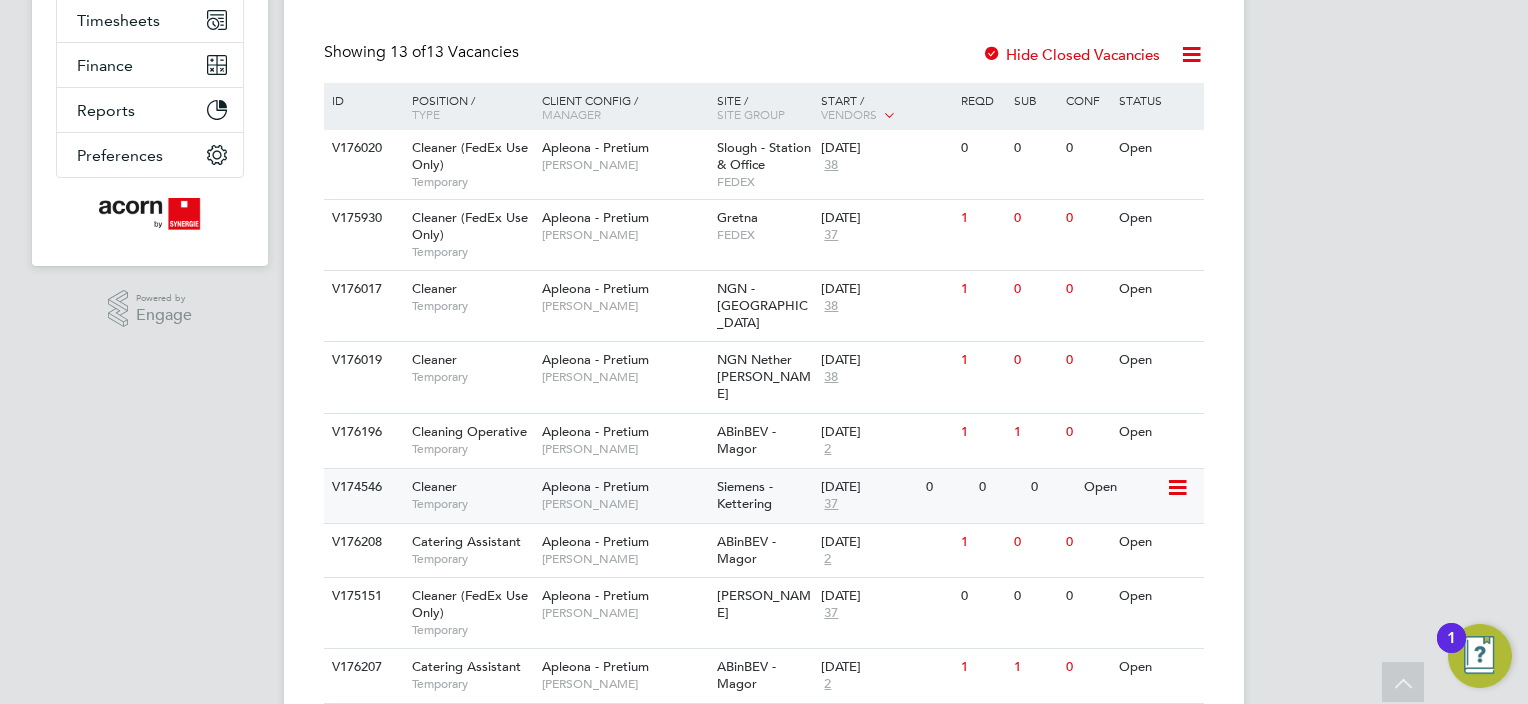 scroll, scrollTop: 0, scrollLeft: 0, axis: both 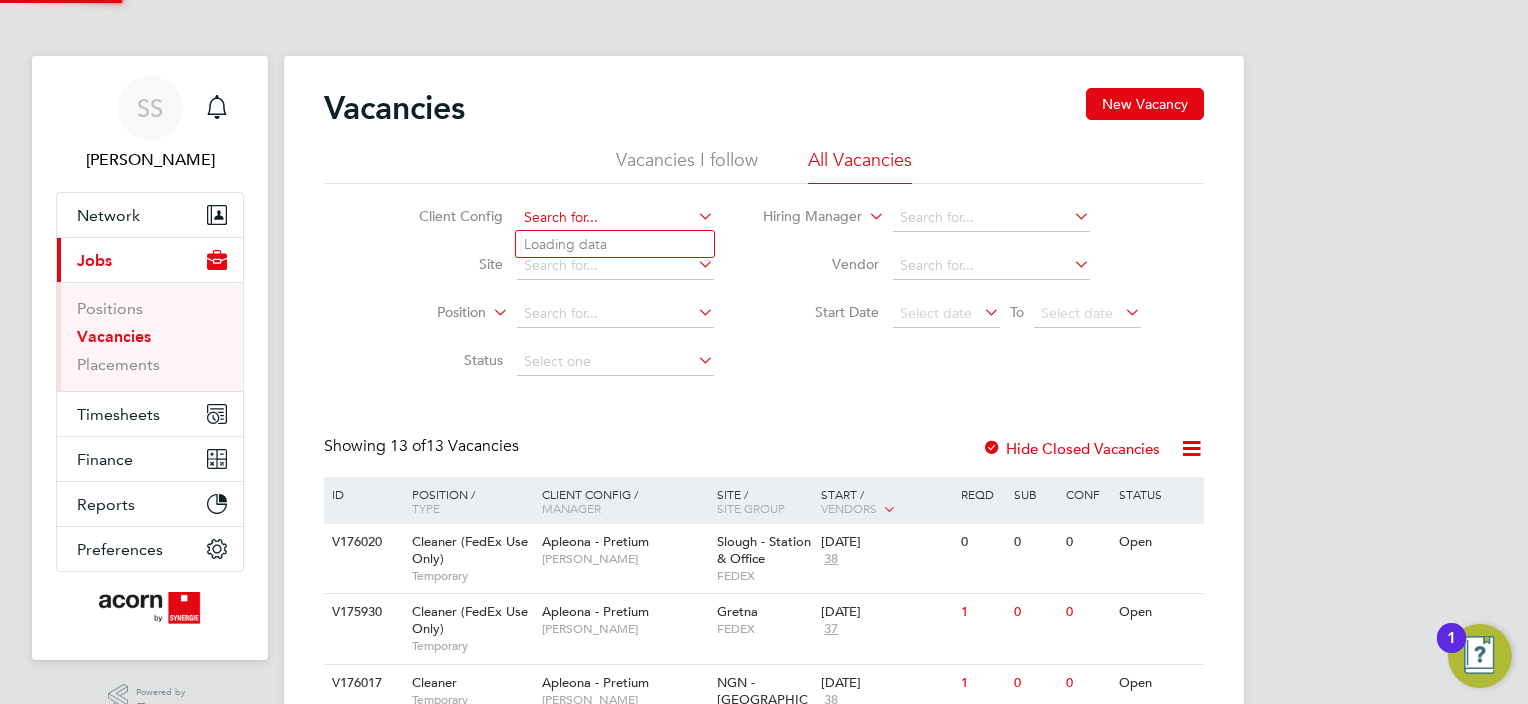 click 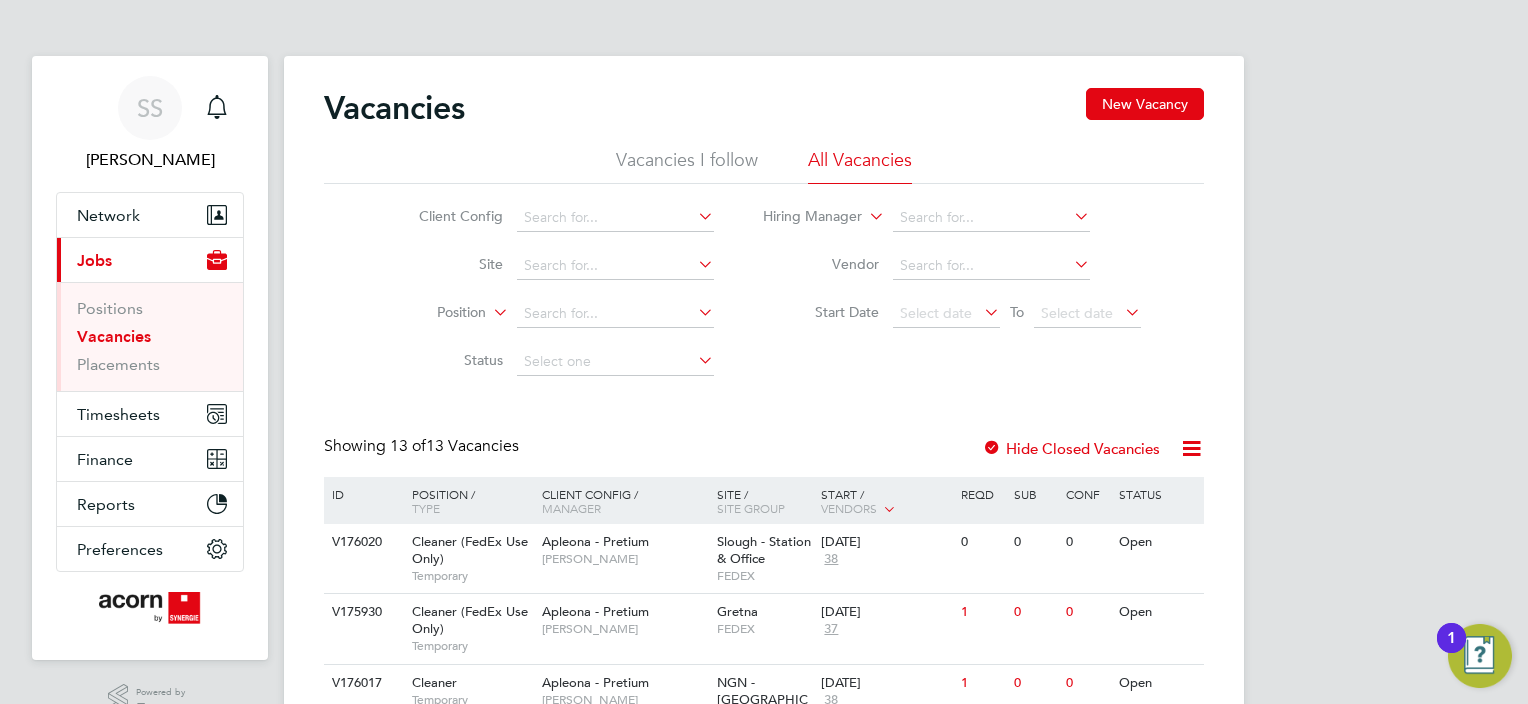 click on "Apleona - Pretium" 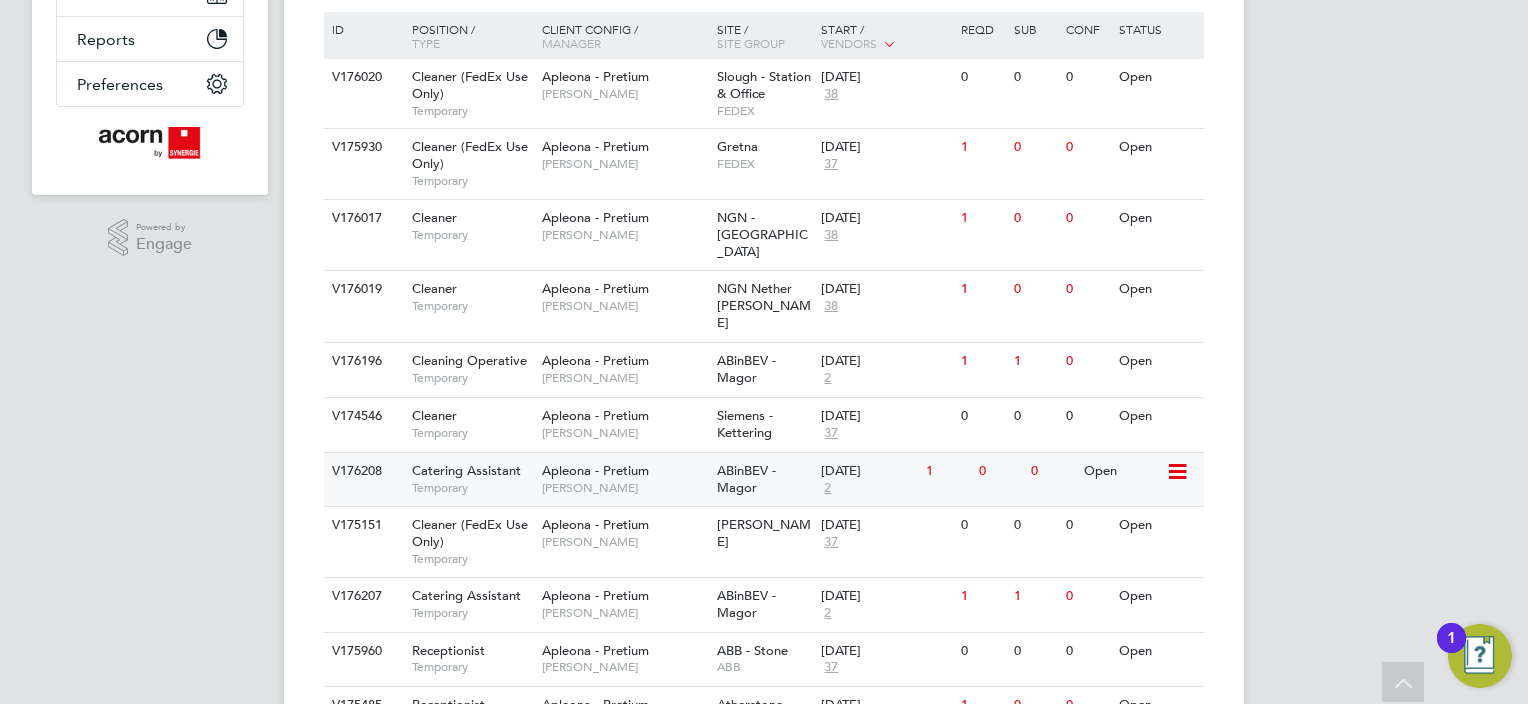 scroll, scrollTop: 500, scrollLeft: 0, axis: vertical 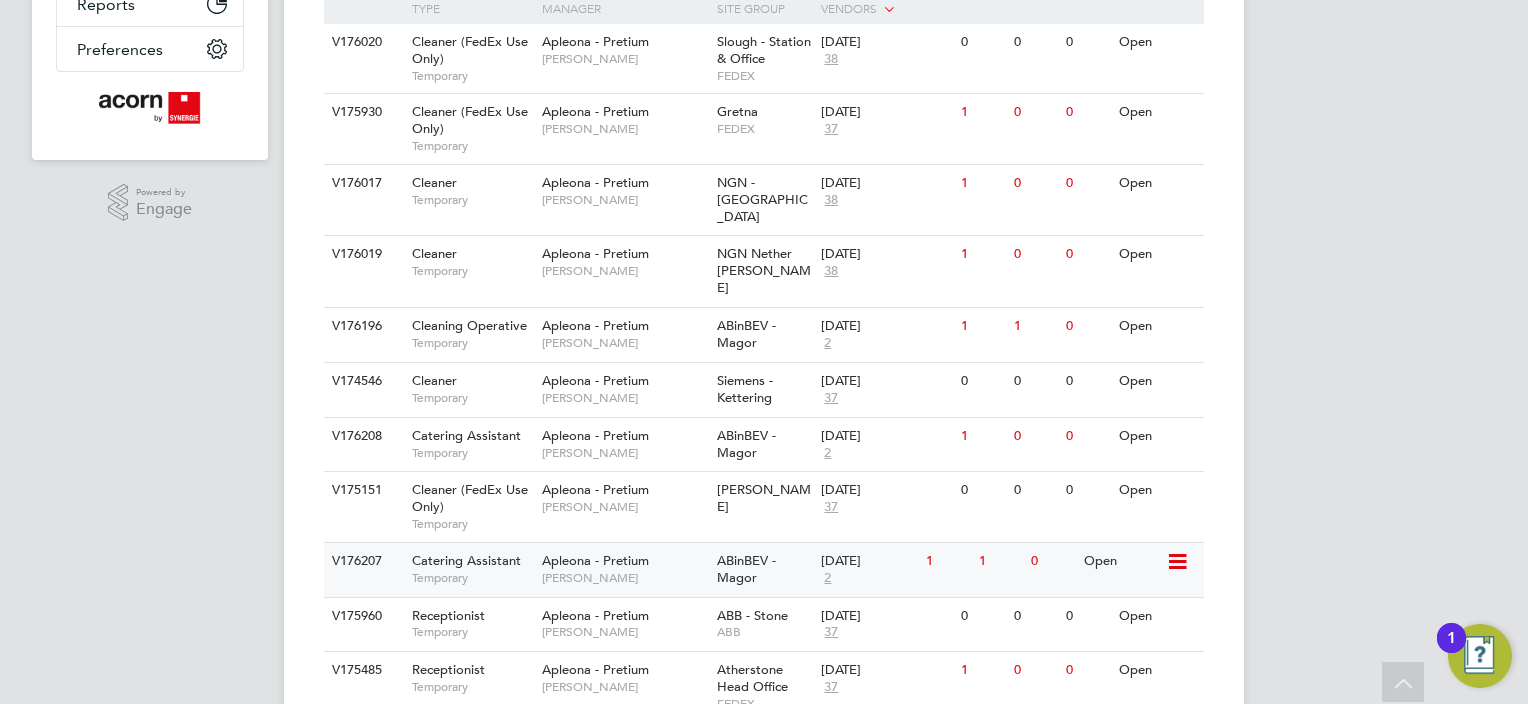 click on "ABinBEV - Magor" 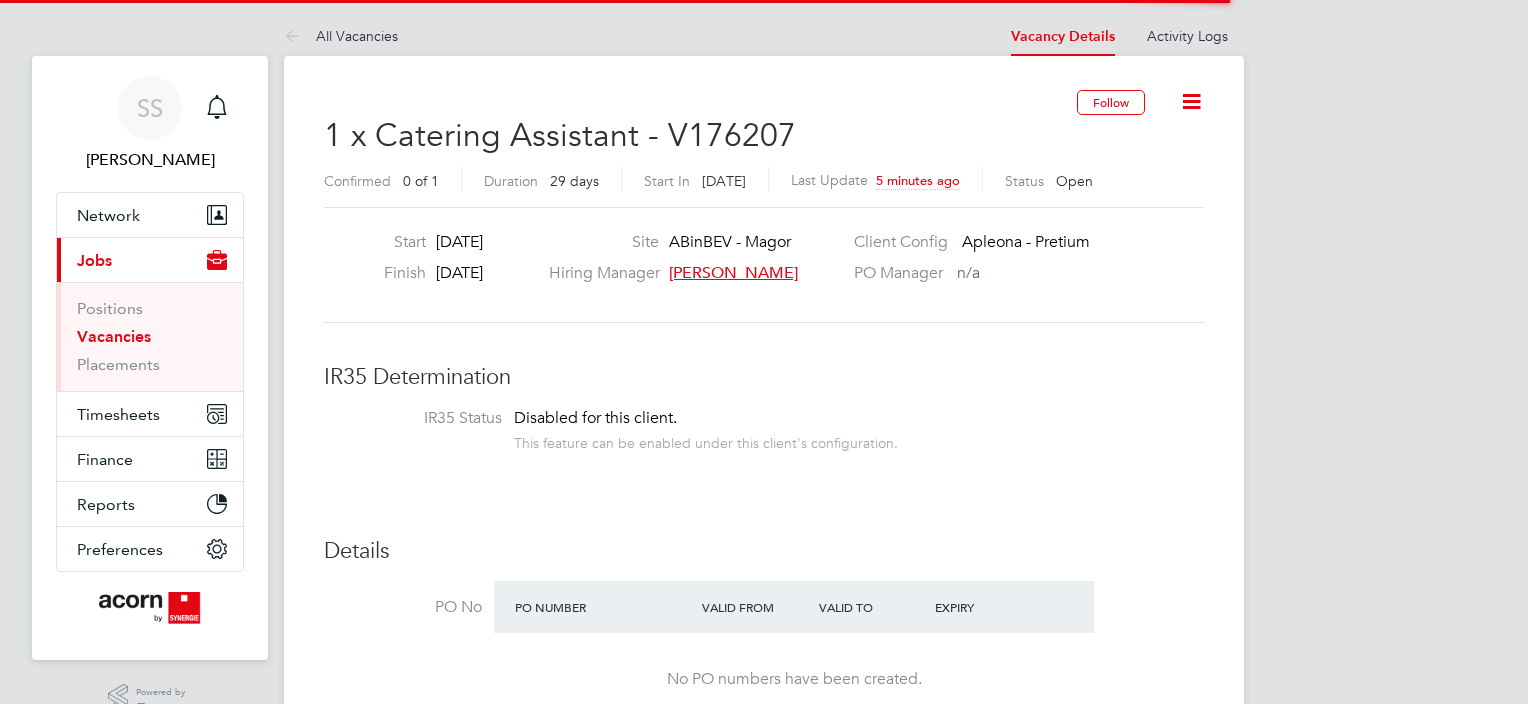 scroll, scrollTop: 0, scrollLeft: 0, axis: both 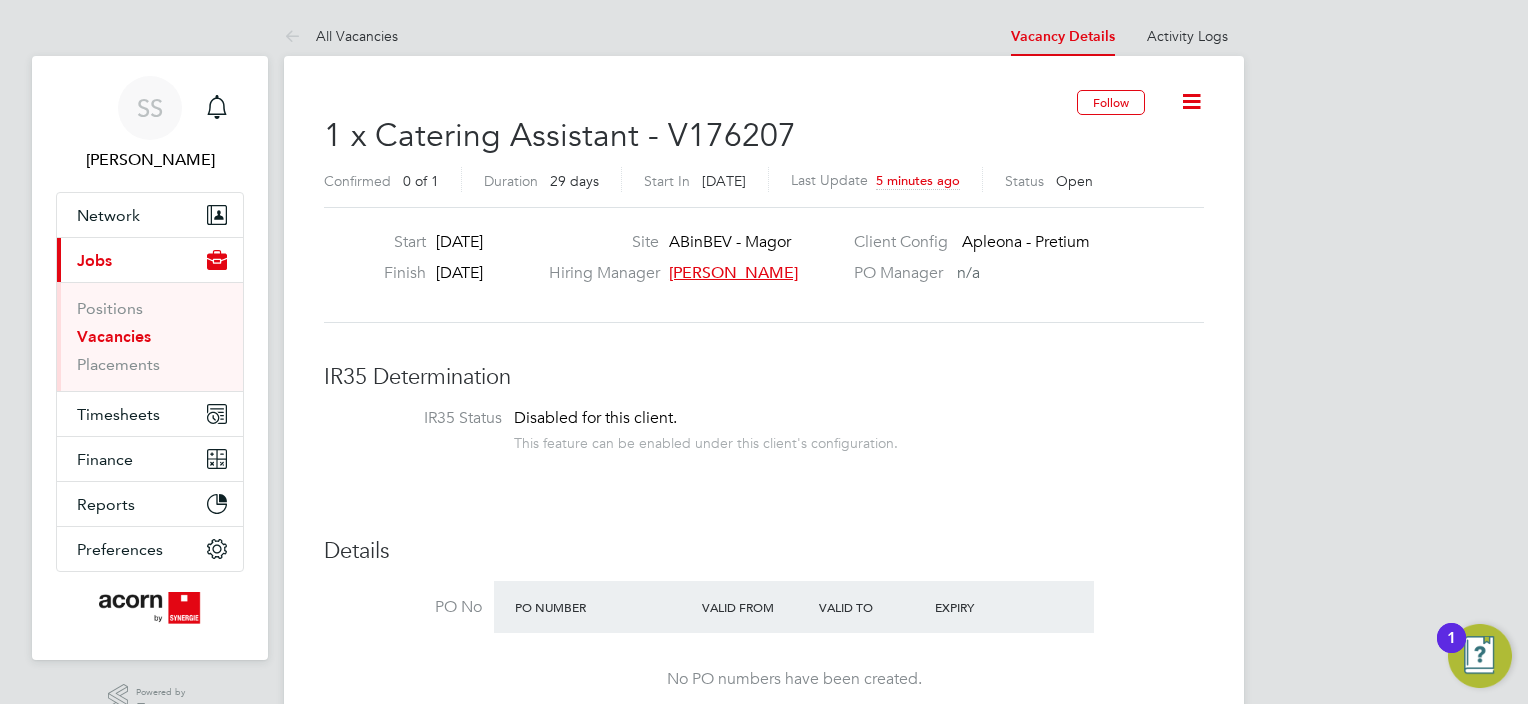 click on "Vacancies" at bounding box center [114, 336] 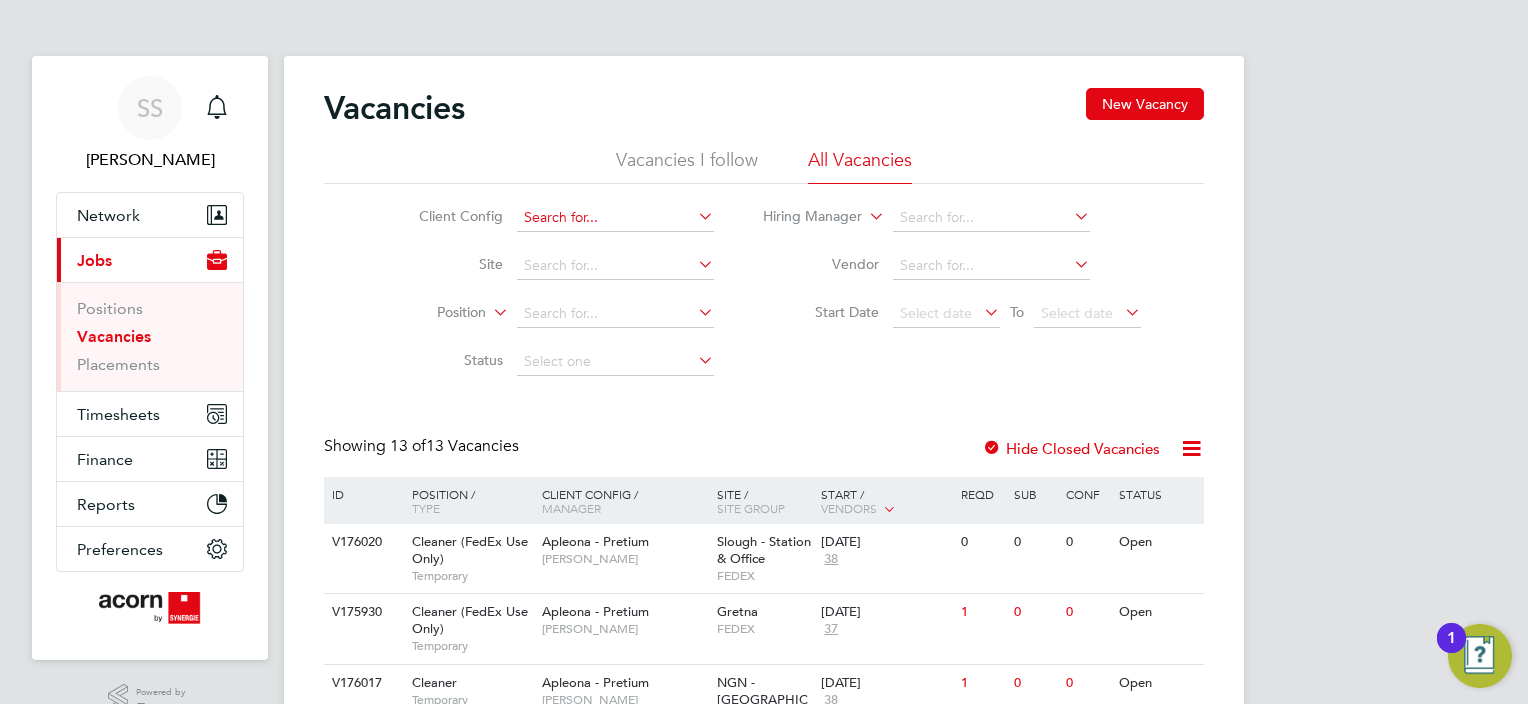 click 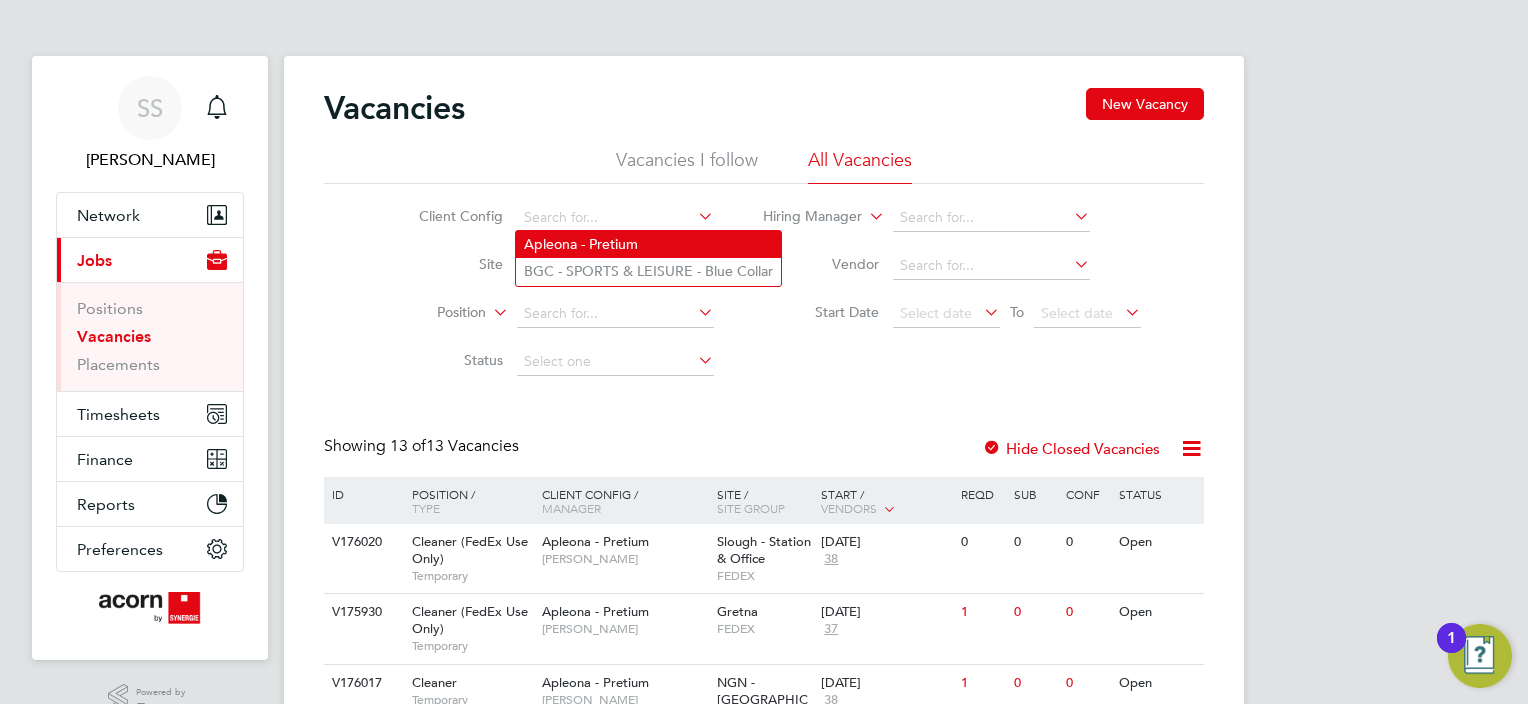 click on "Apleona - Pretium" 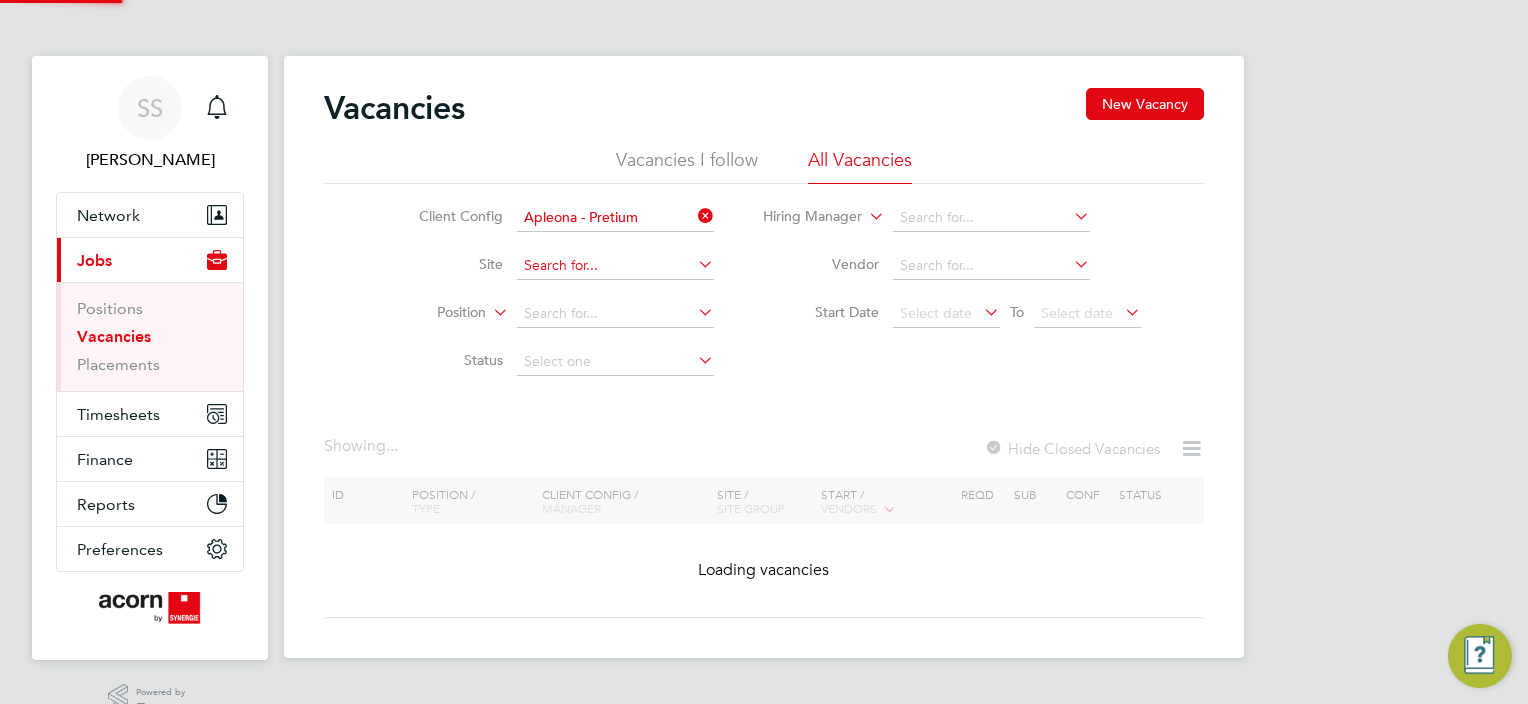 click 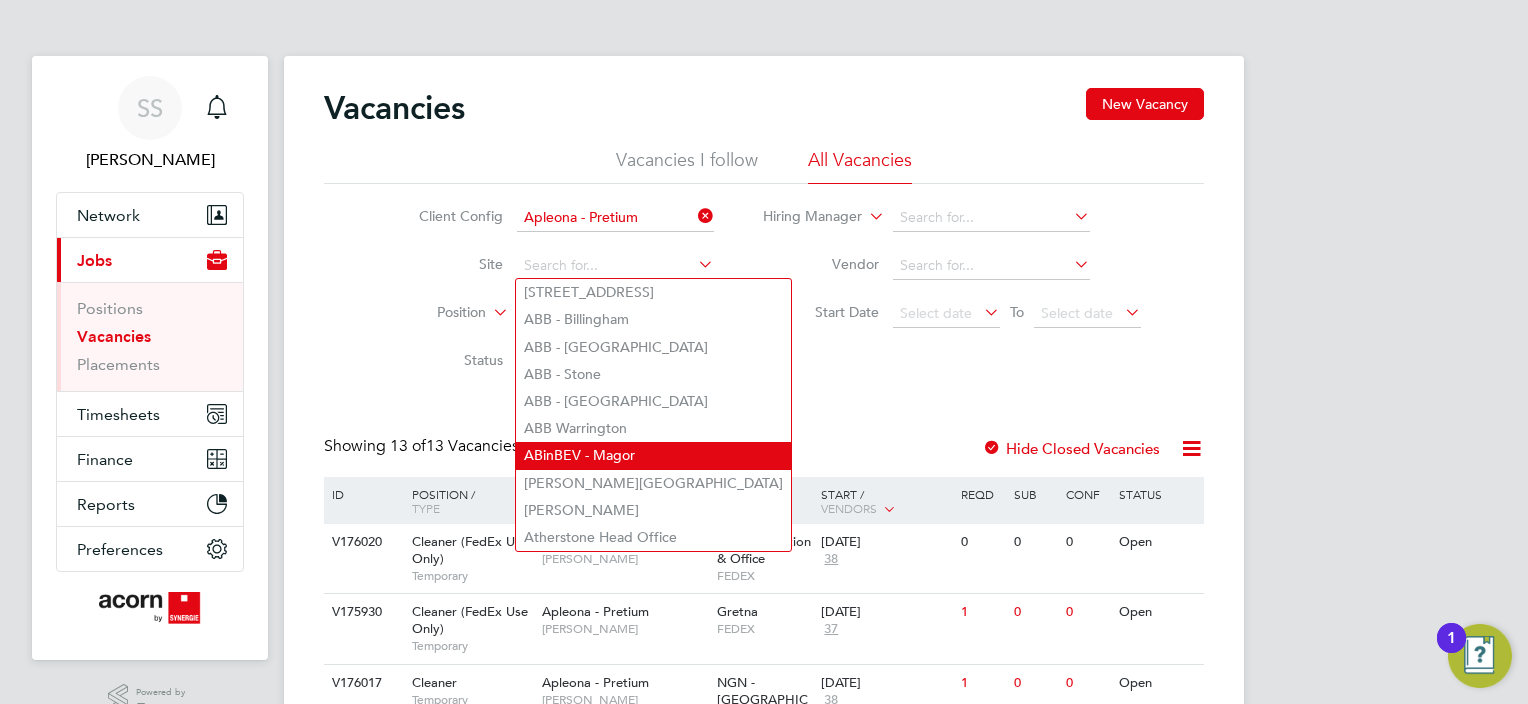 click on "ABinBEV - Magor" 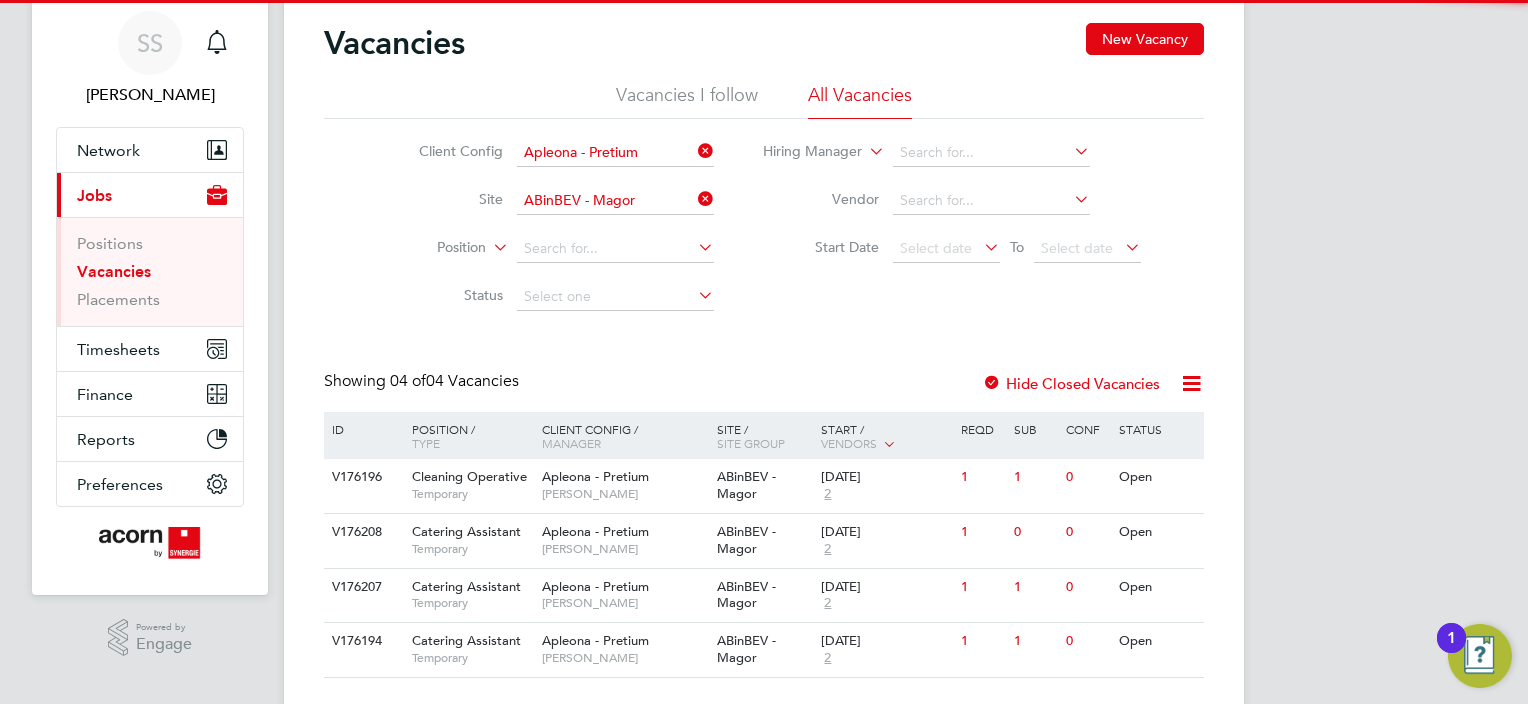 scroll, scrollTop: 110, scrollLeft: 0, axis: vertical 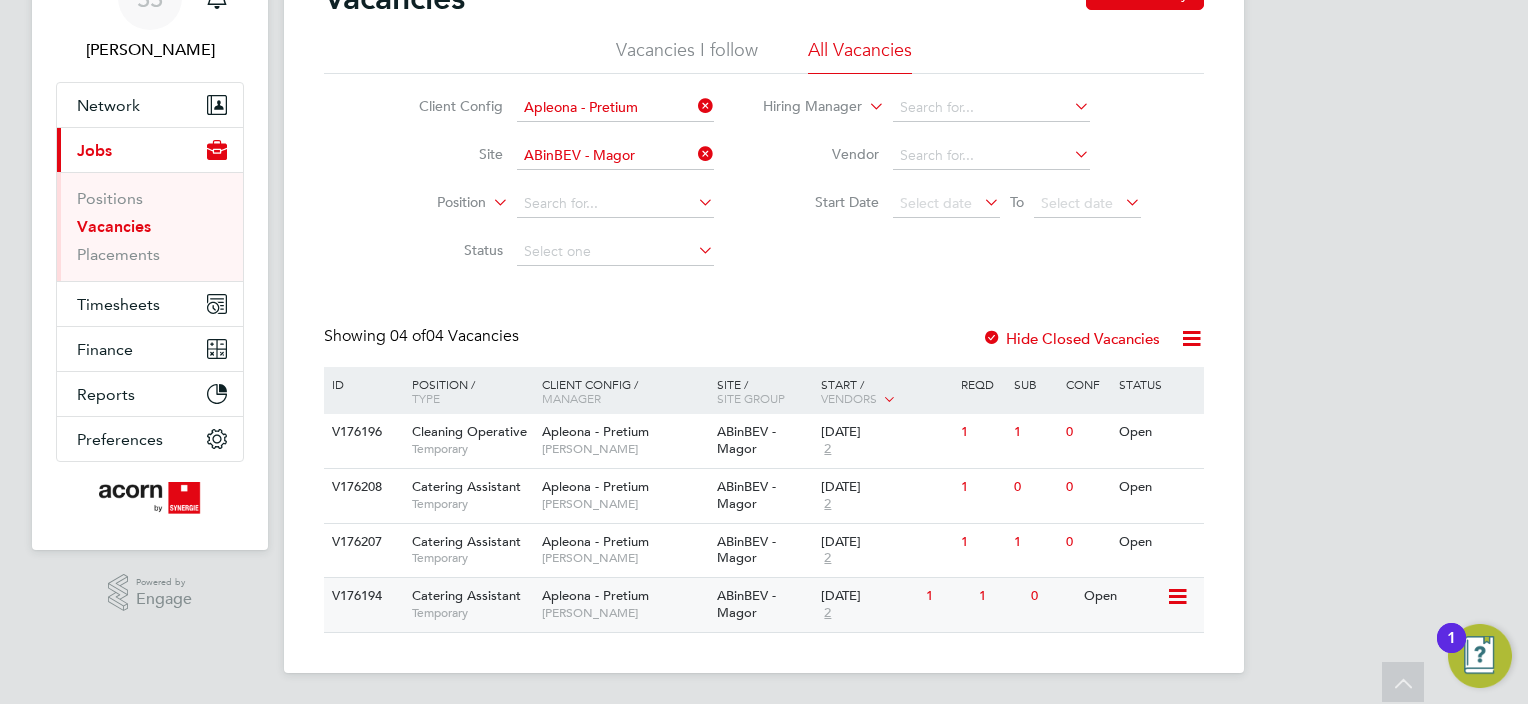 click on "Catering Assistant" 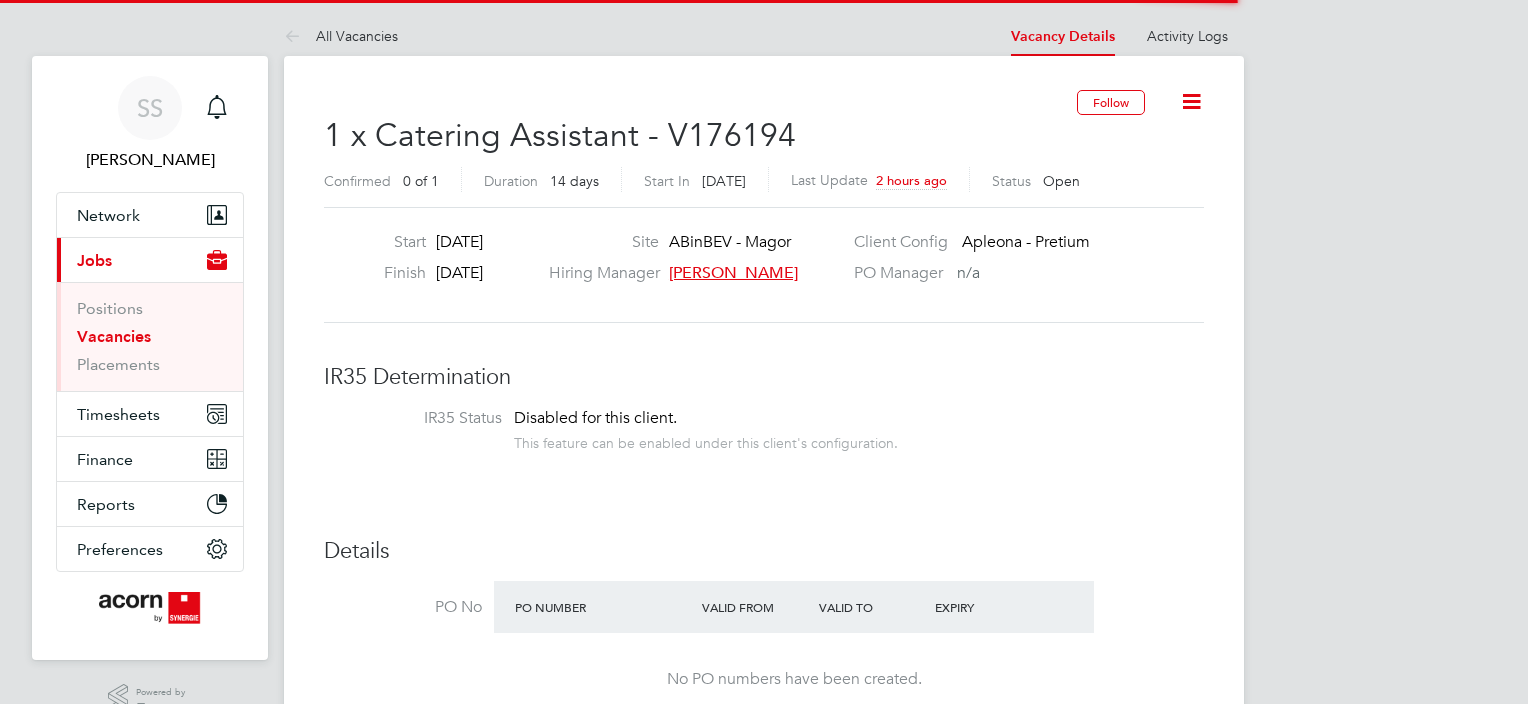 scroll, scrollTop: 0, scrollLeft: 0, axis: both 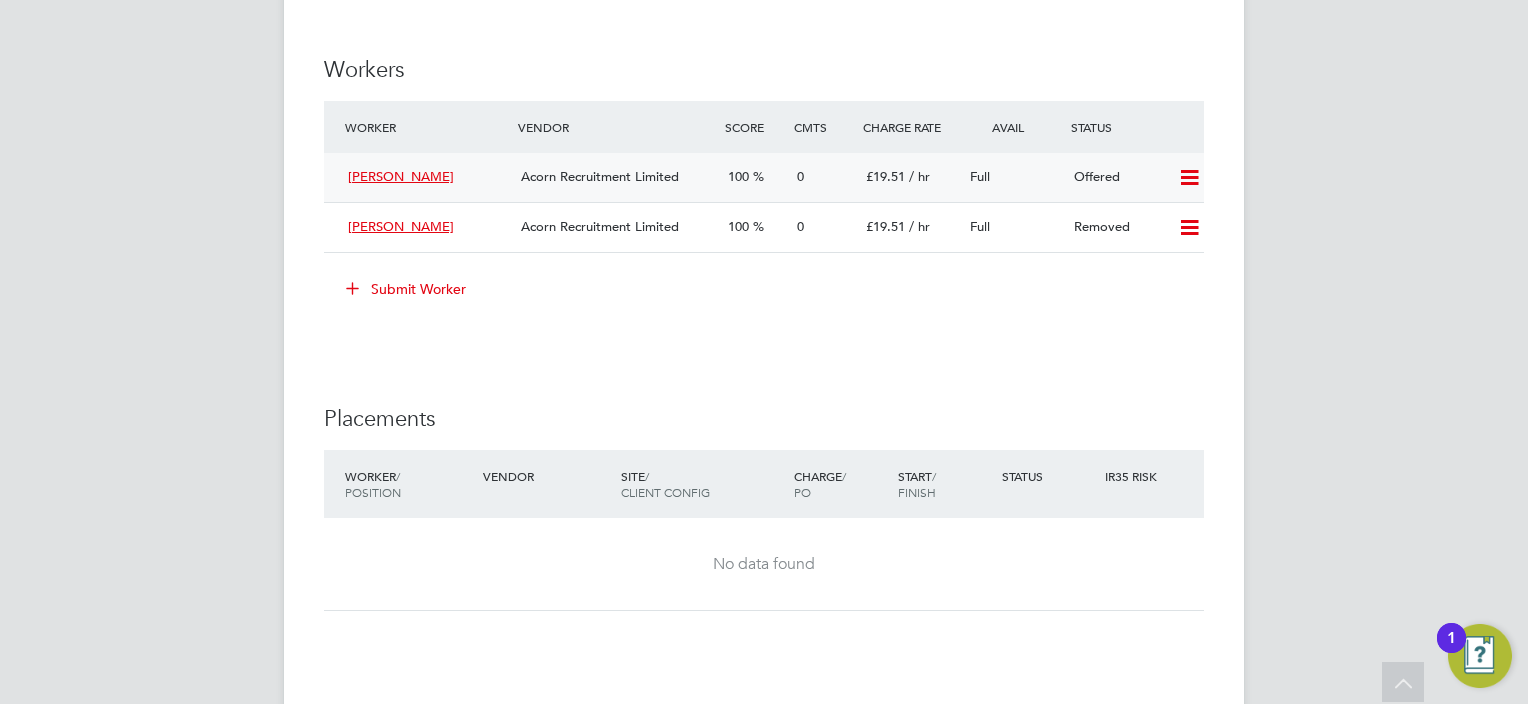 click 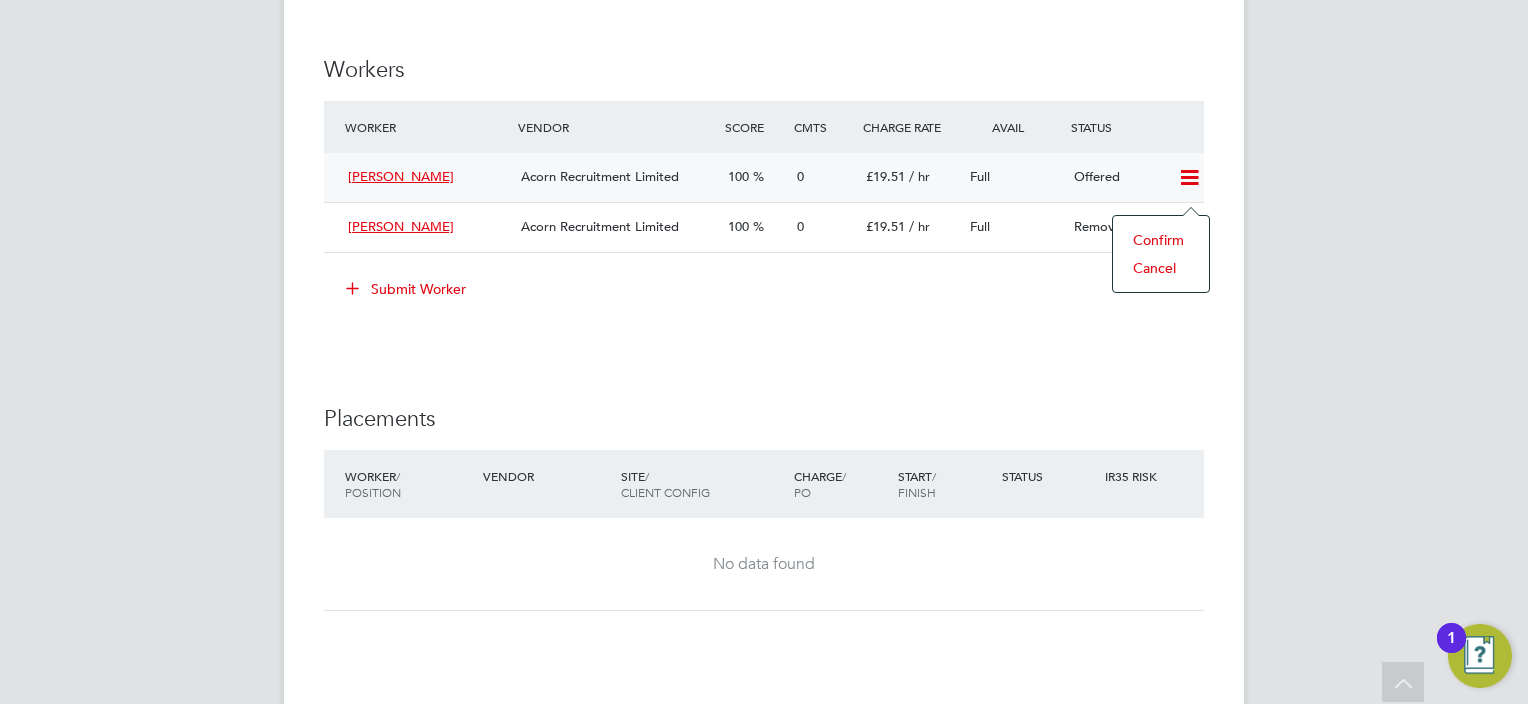 click on "Confirm" 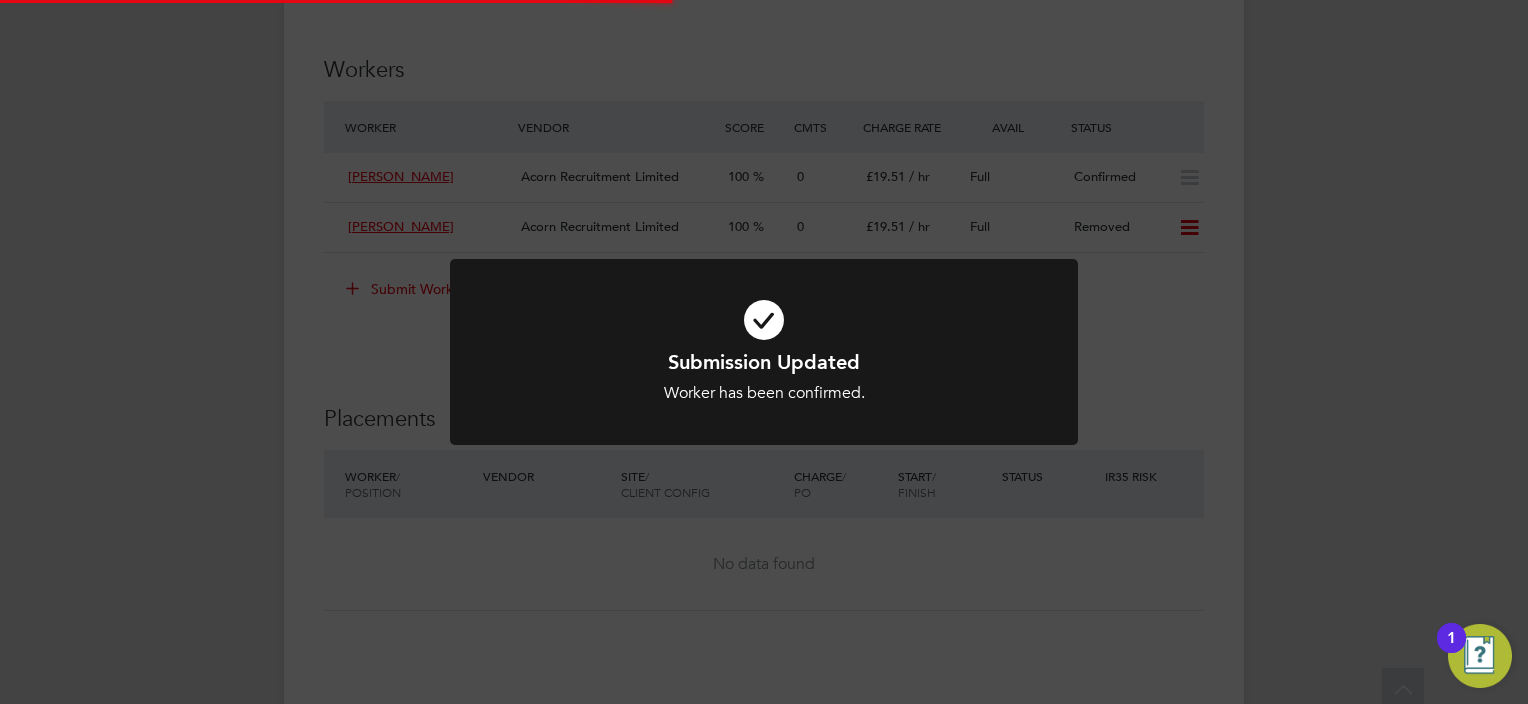 scroll, scrollTop: 0, scrollLeft: 0, axis: both 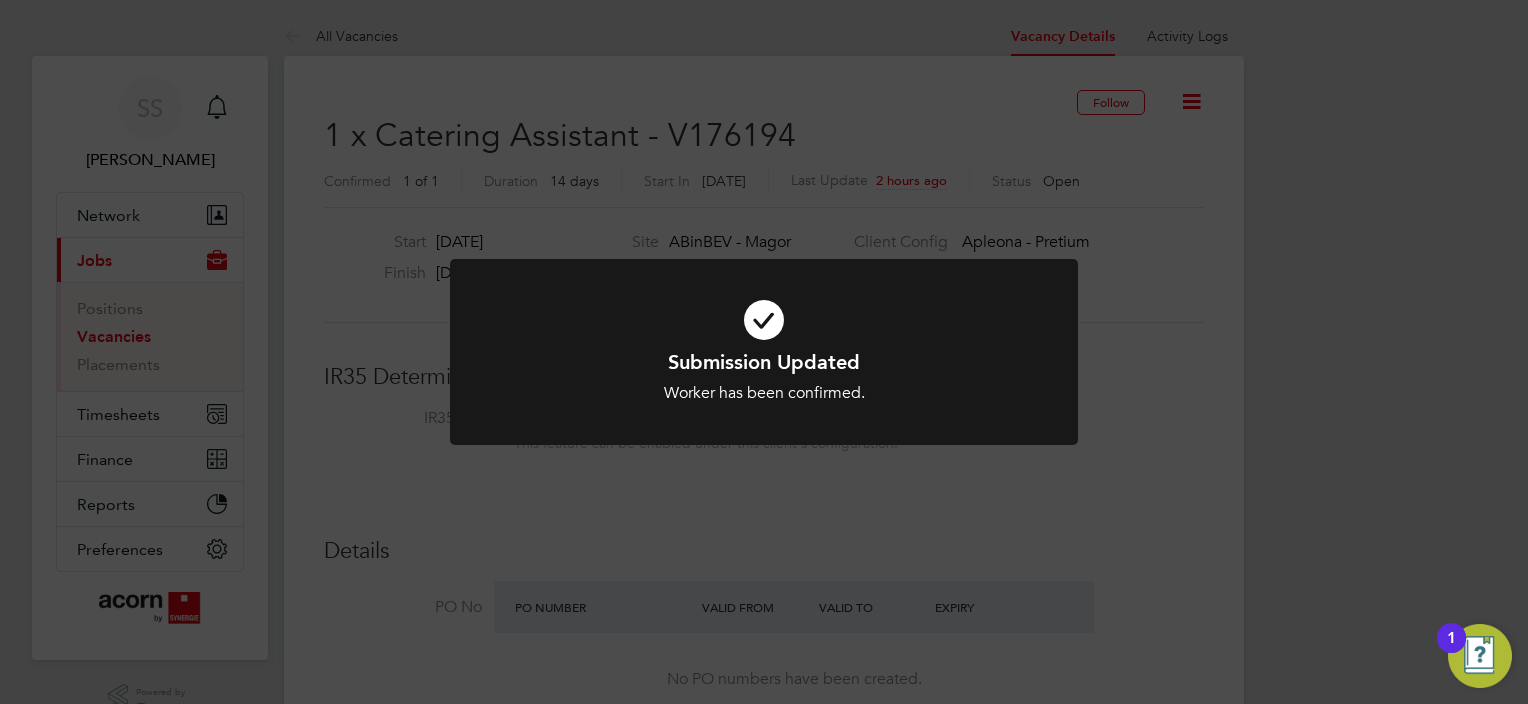click on "Submission Updated Worker has been confirmed. Cancel Okay" 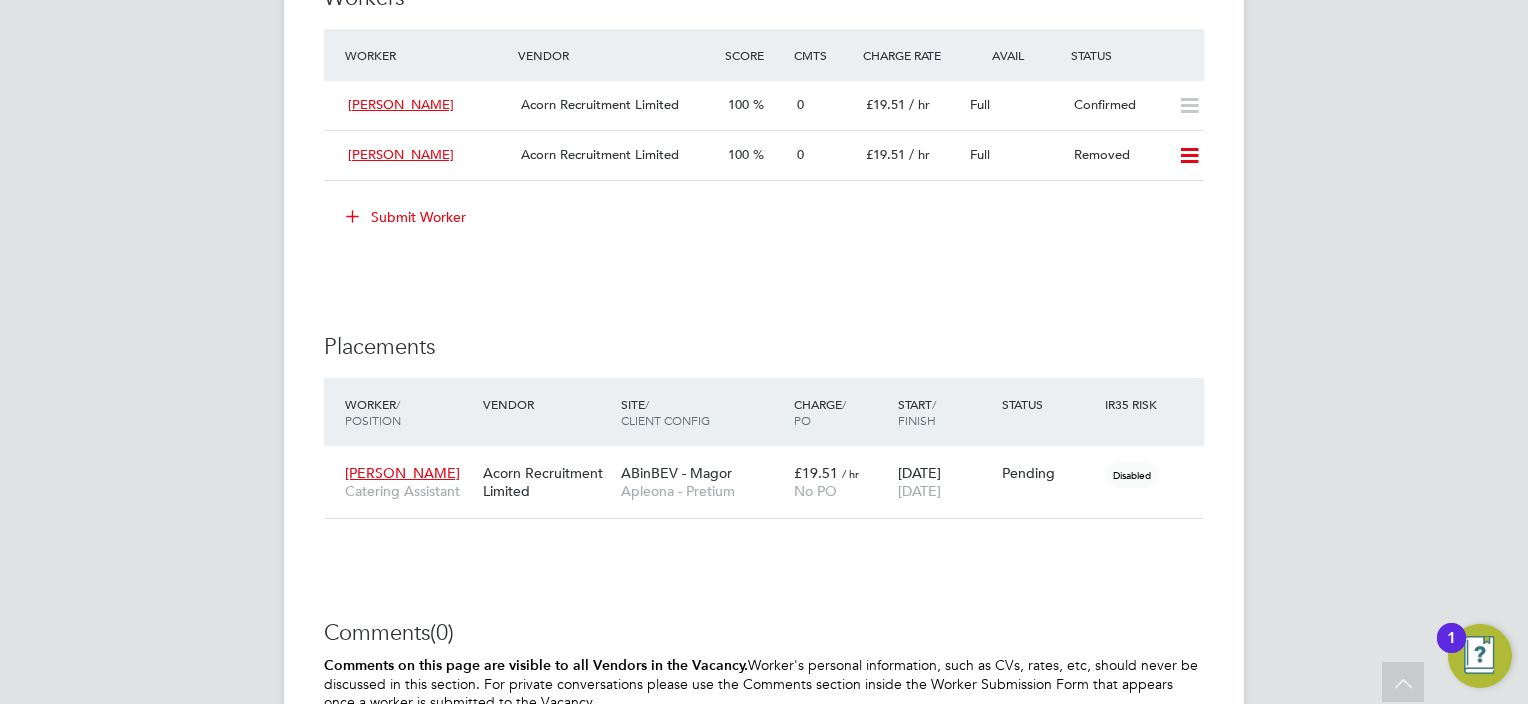 scroll, scrollTop: 2100, scrollLeft: 0, axis: vertical 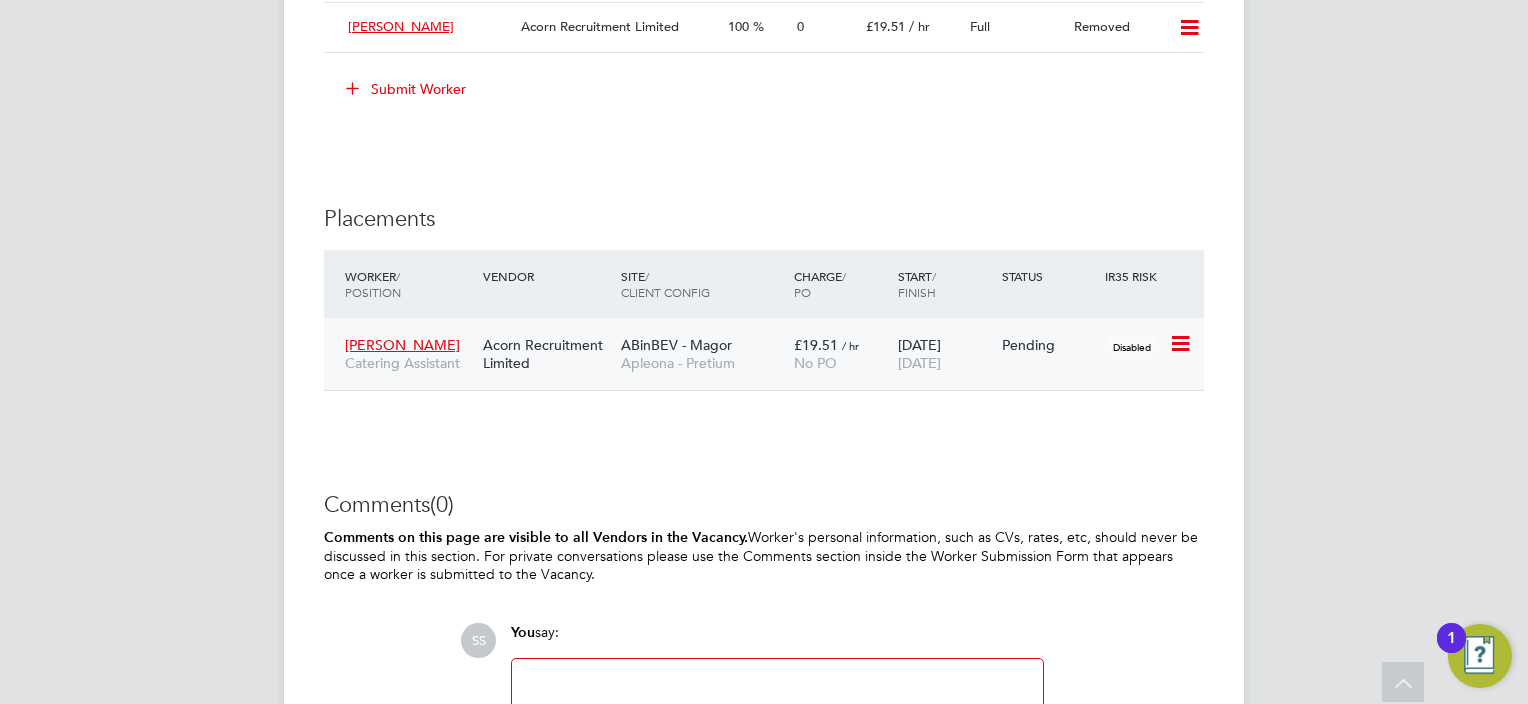 click 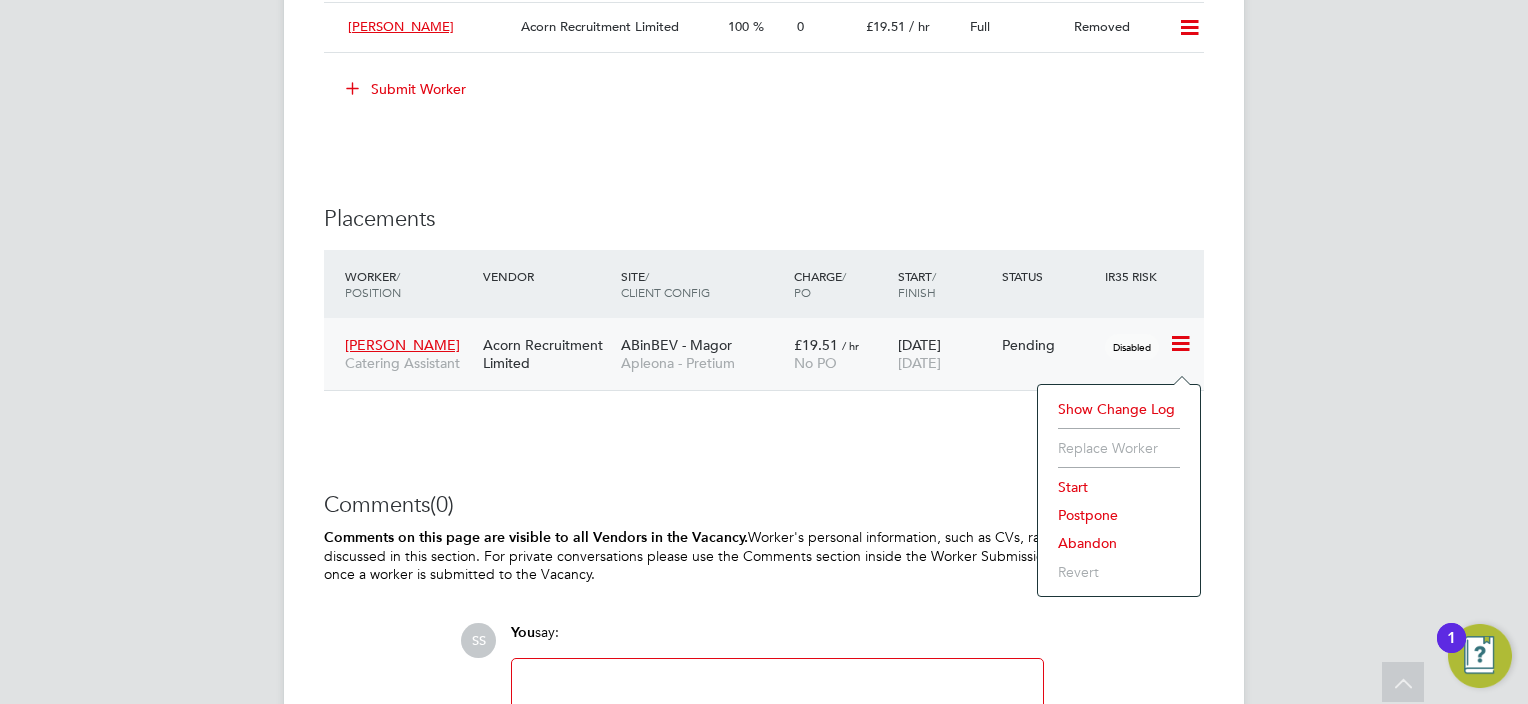 click on "Start" 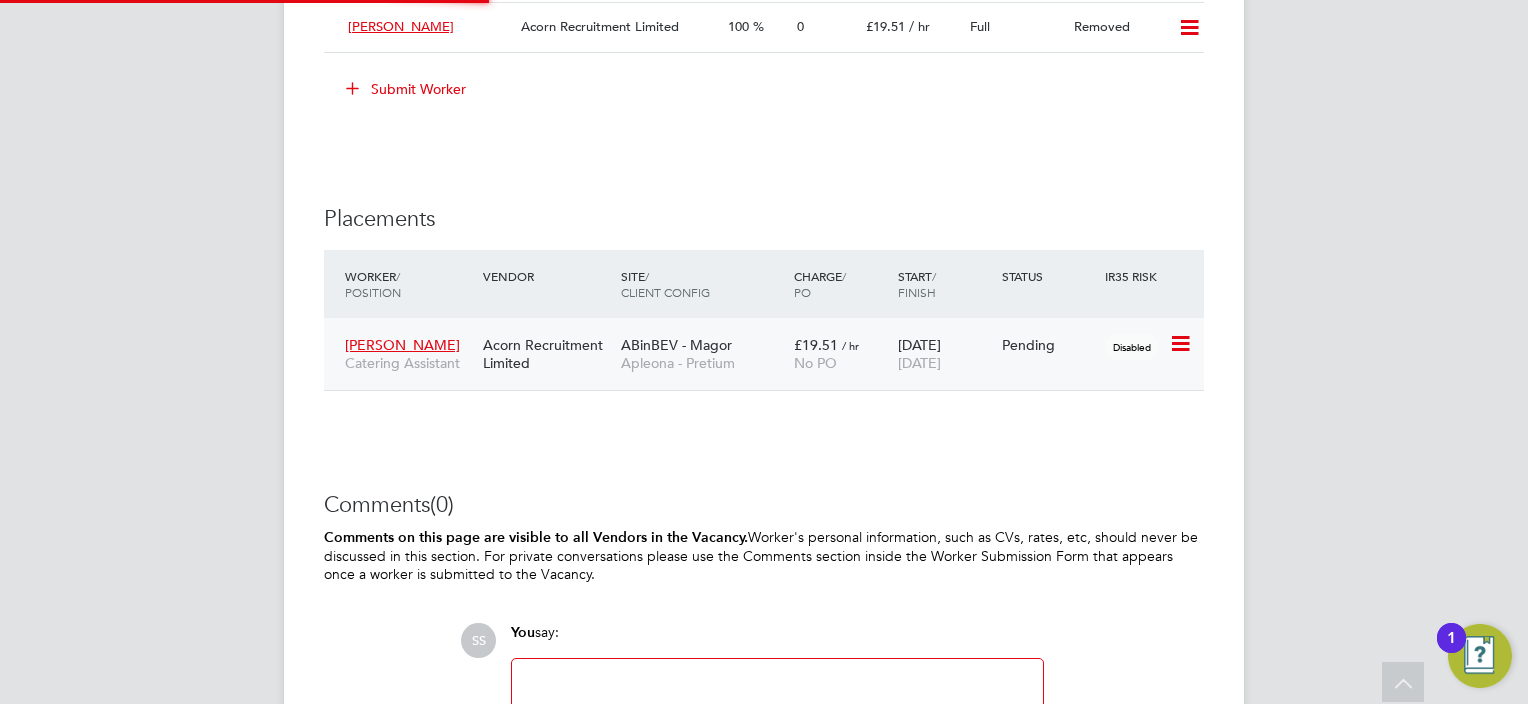 type on "[PERSON_NAME]" 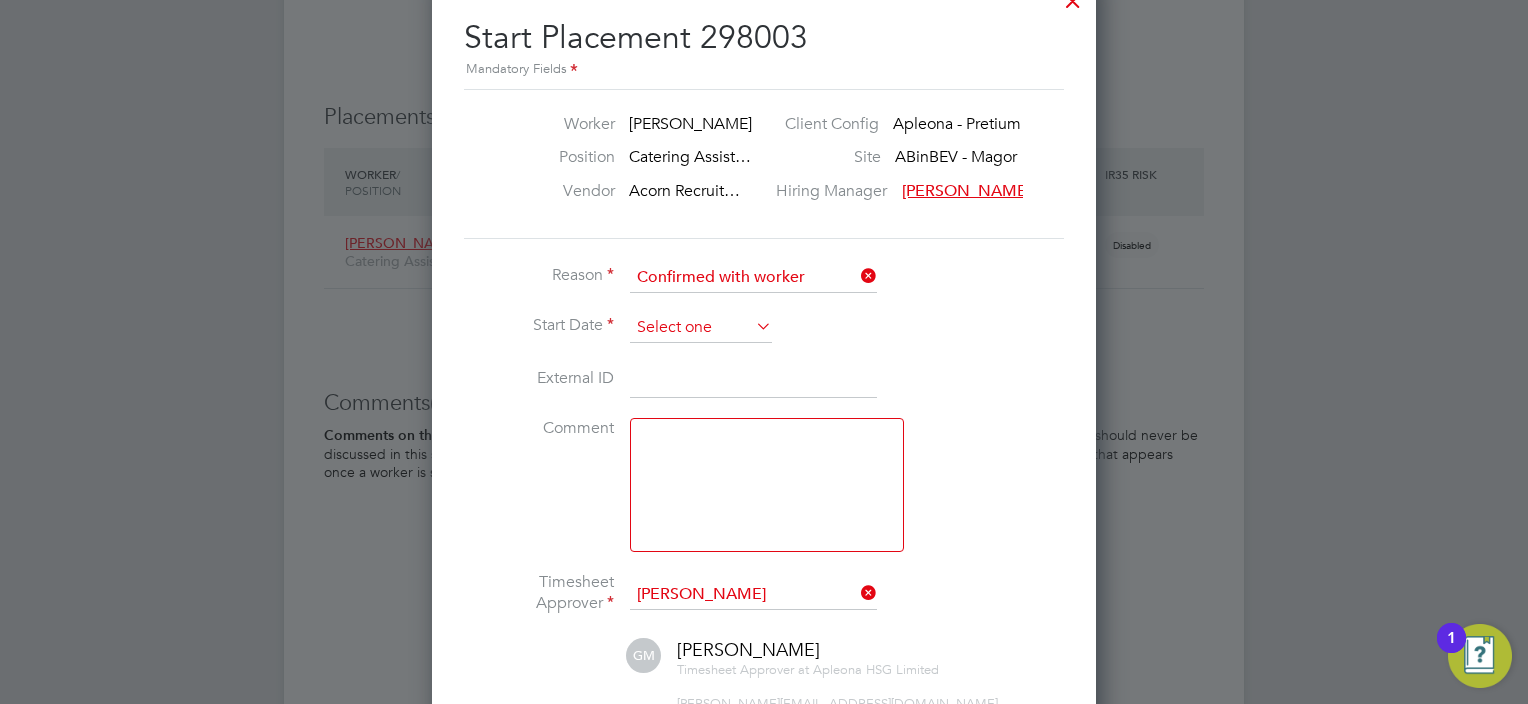 click 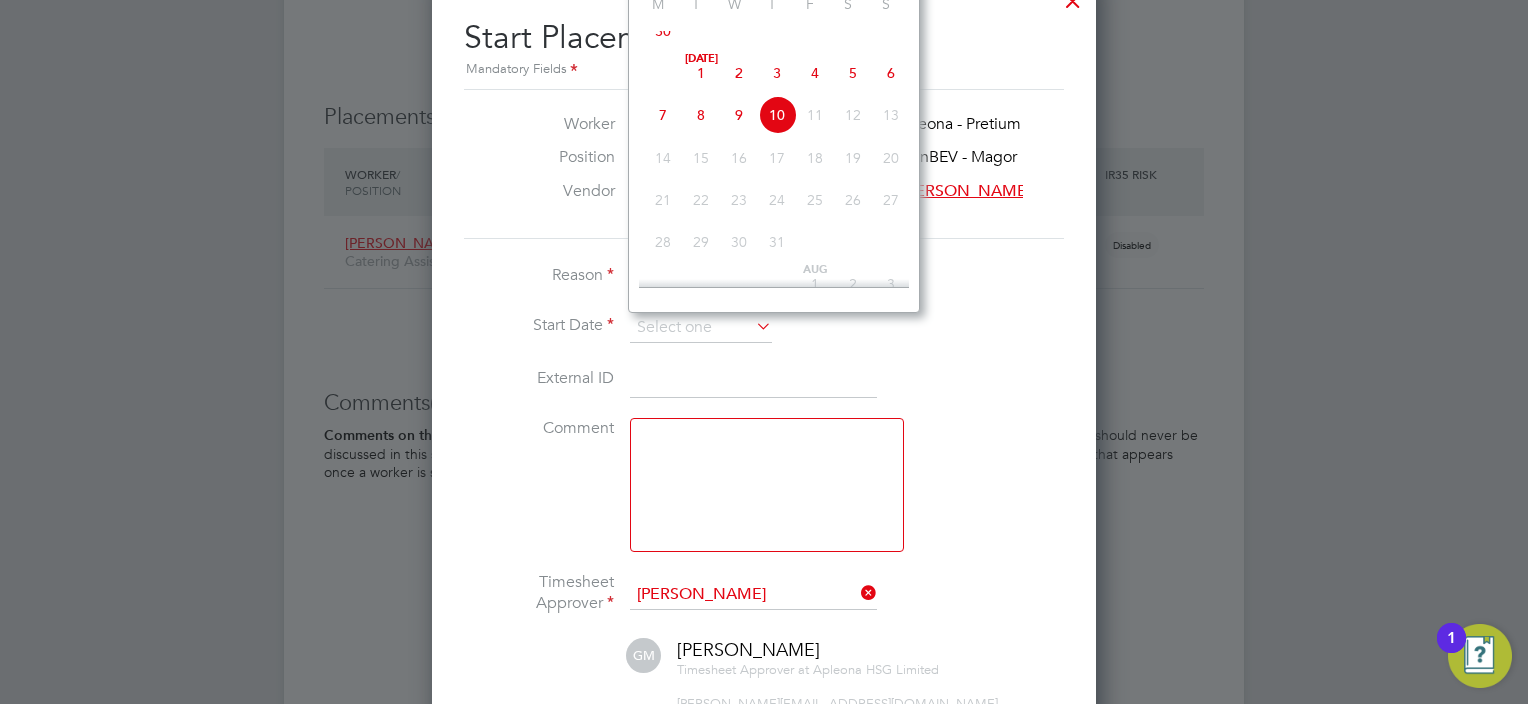 click on "7" 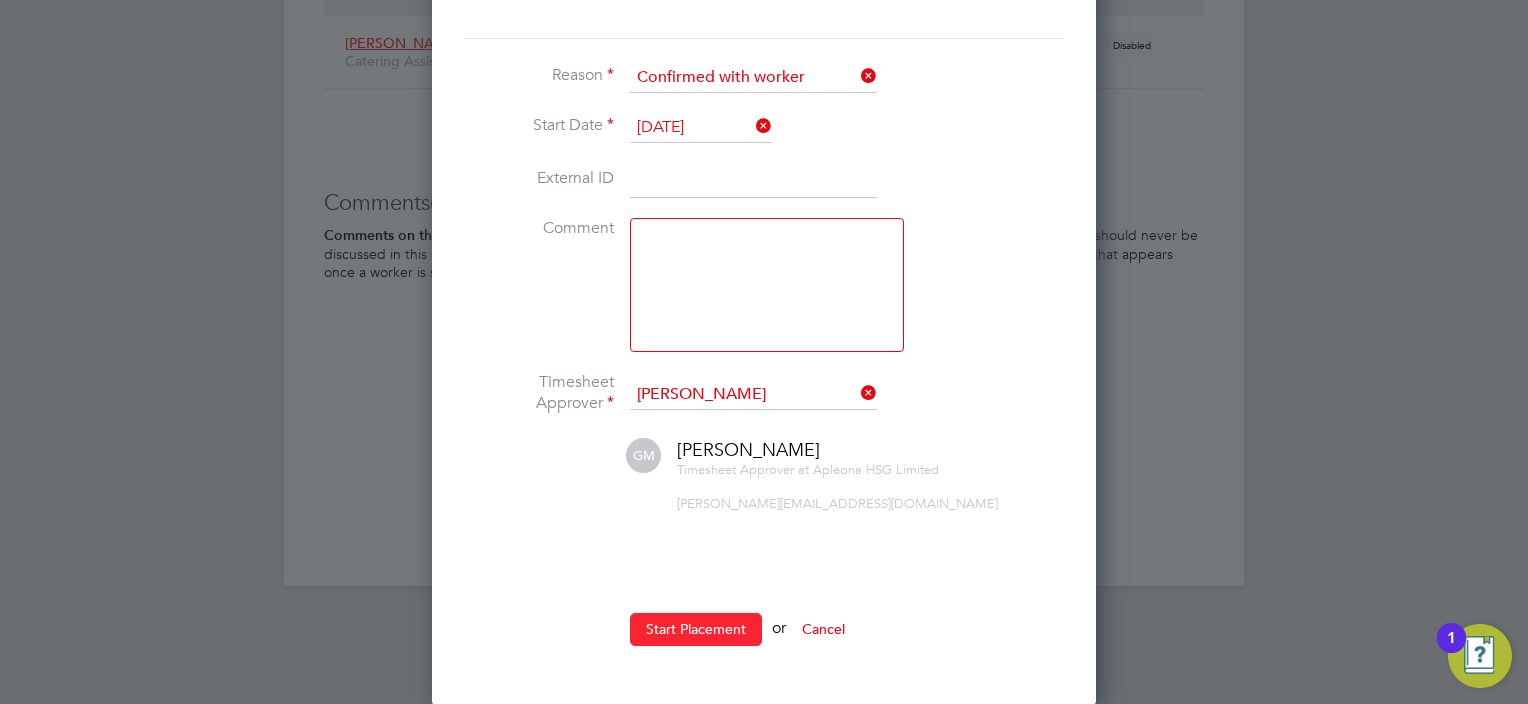 click on "Start Placement" 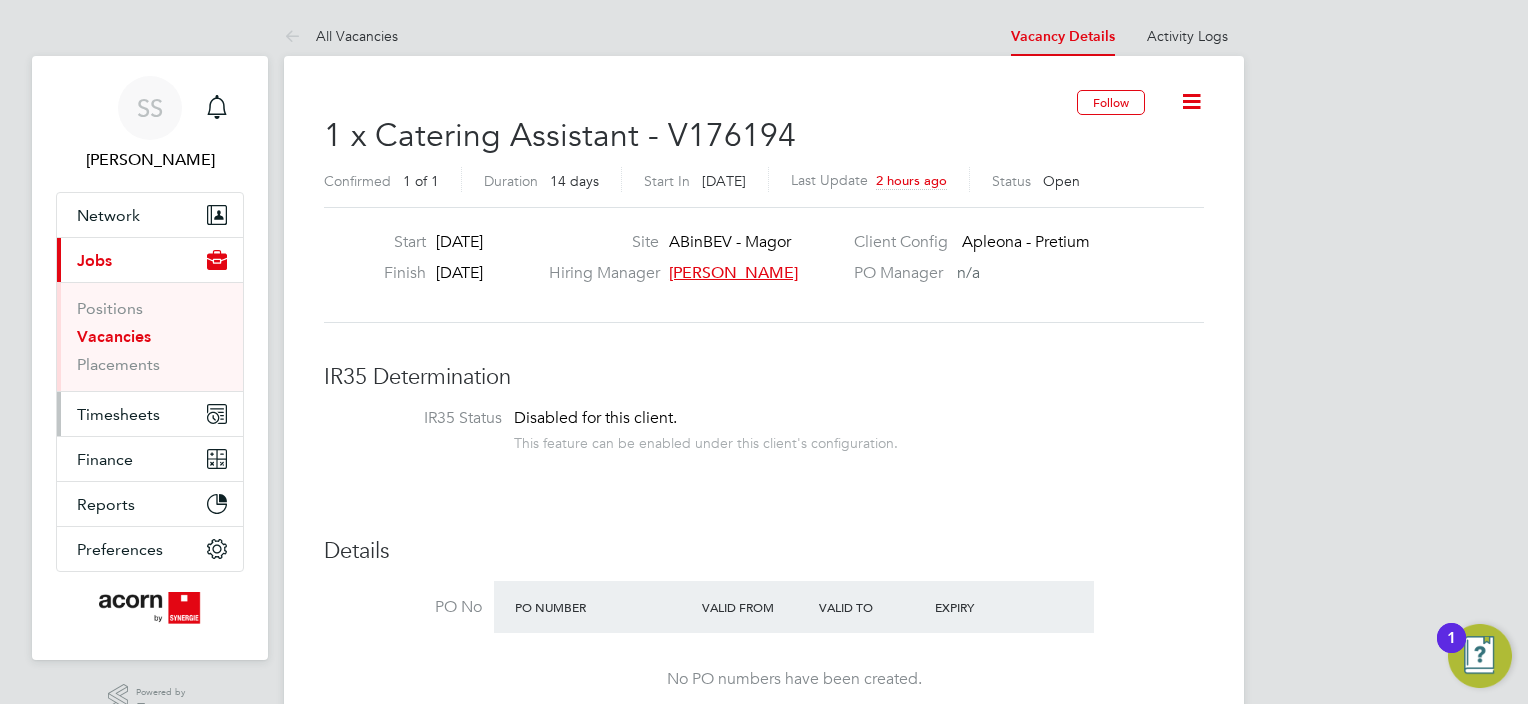 click on "Timesheets" at bounding box center [118, 414] 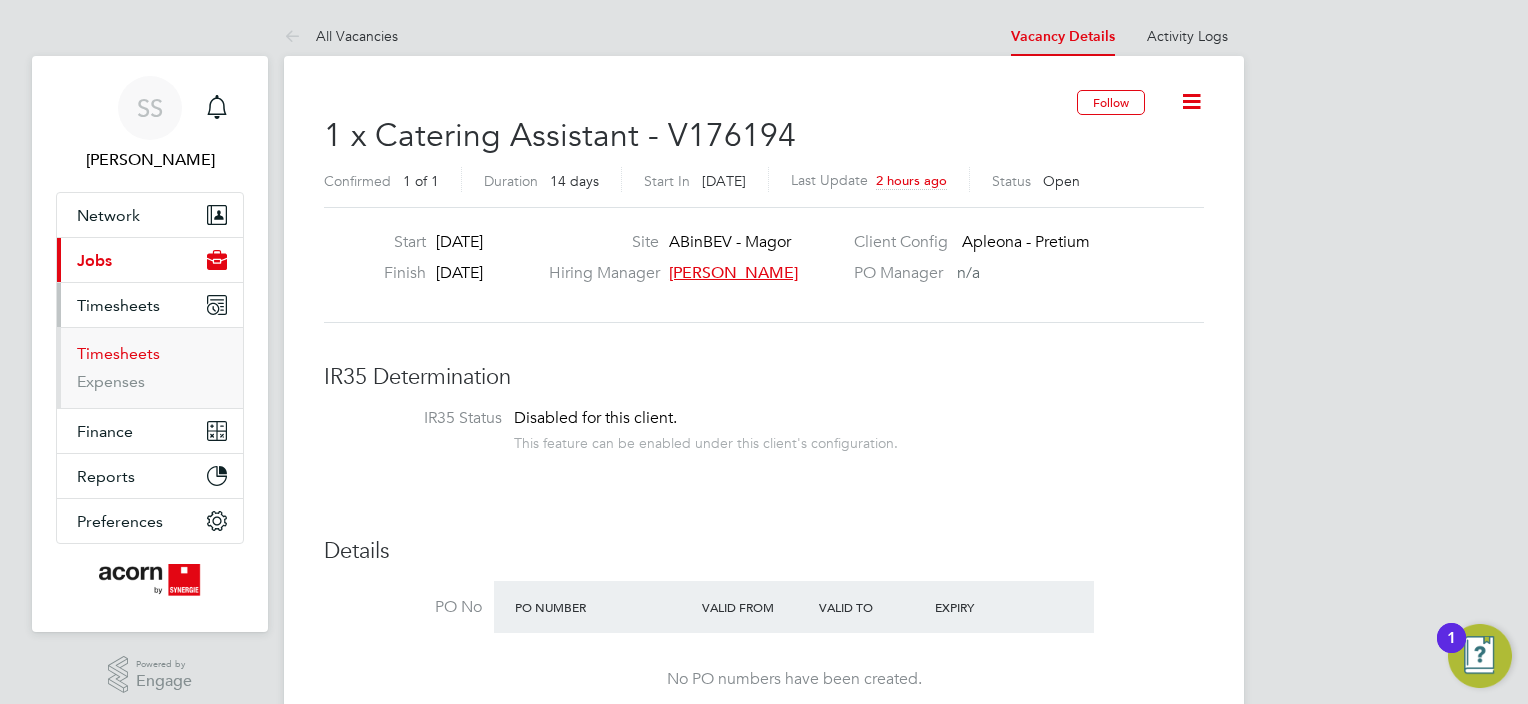 click on "Timesheets" at bounding box center (118, 353) 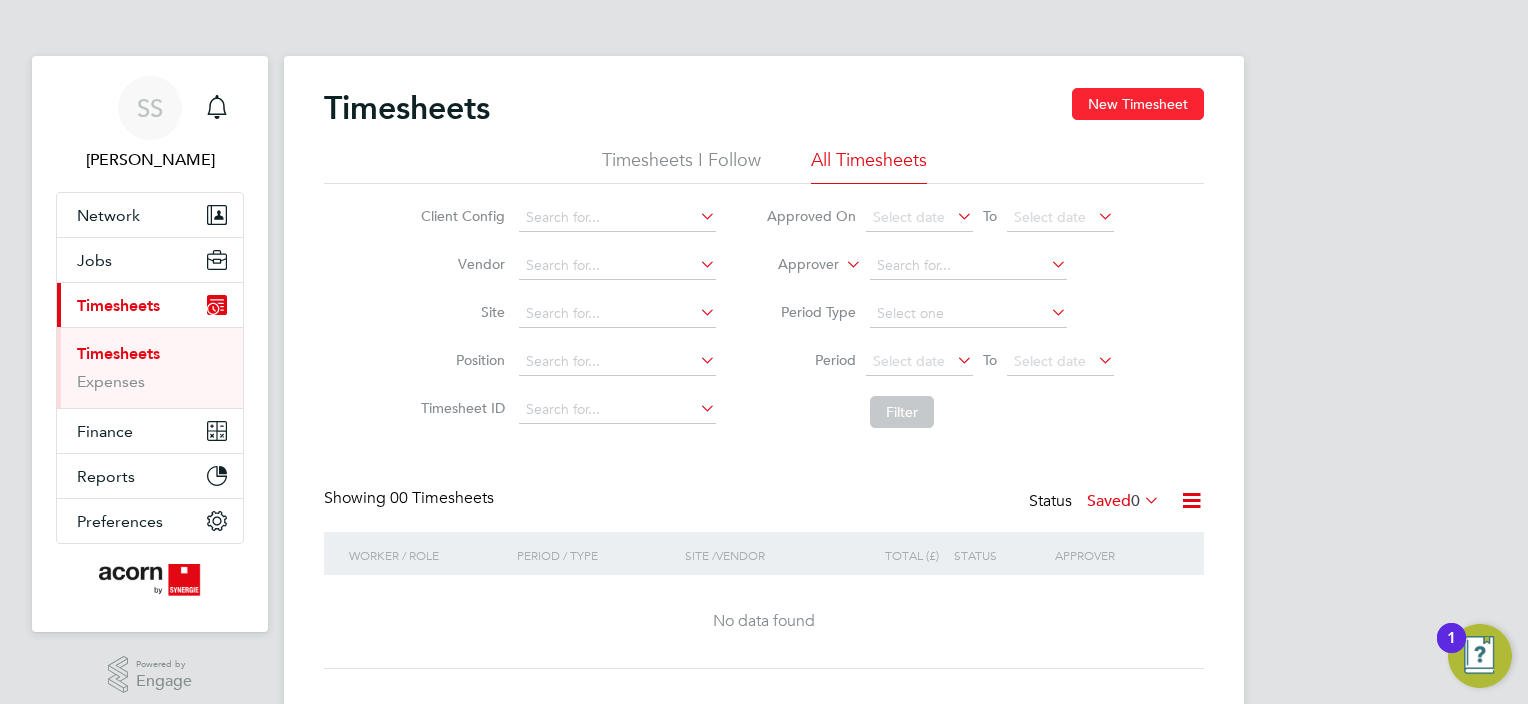 click on "New Timesheet" 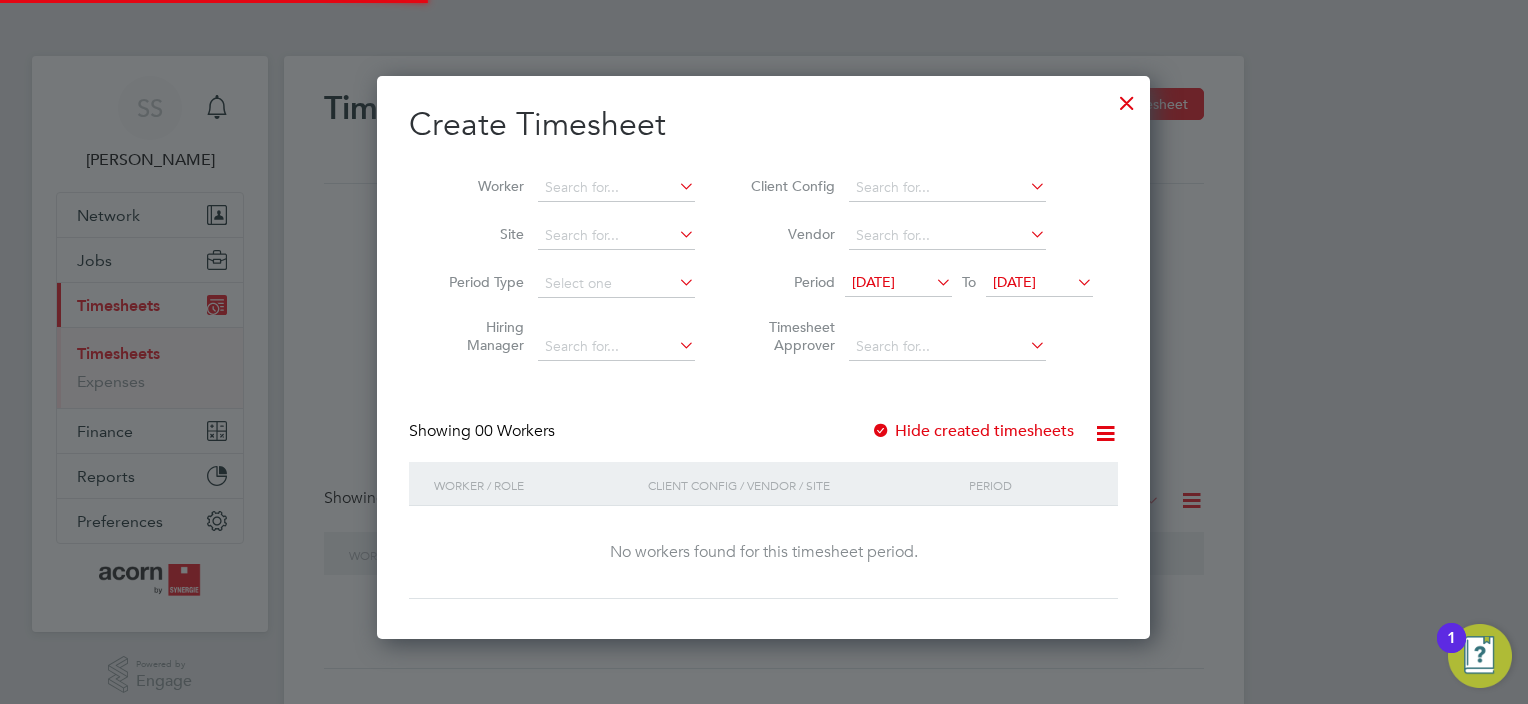 click on "[DATE]" at bounding box center (898, 283) 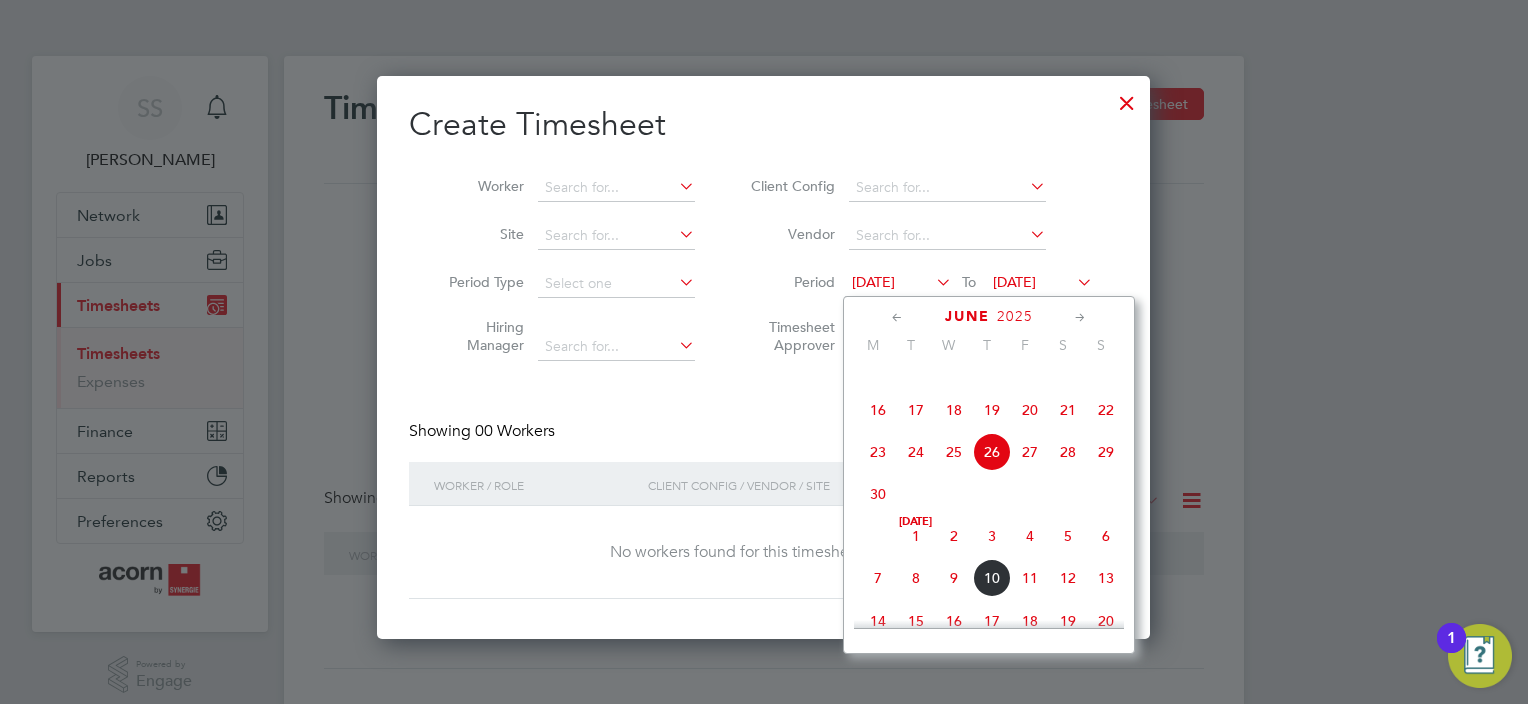 click on "7" 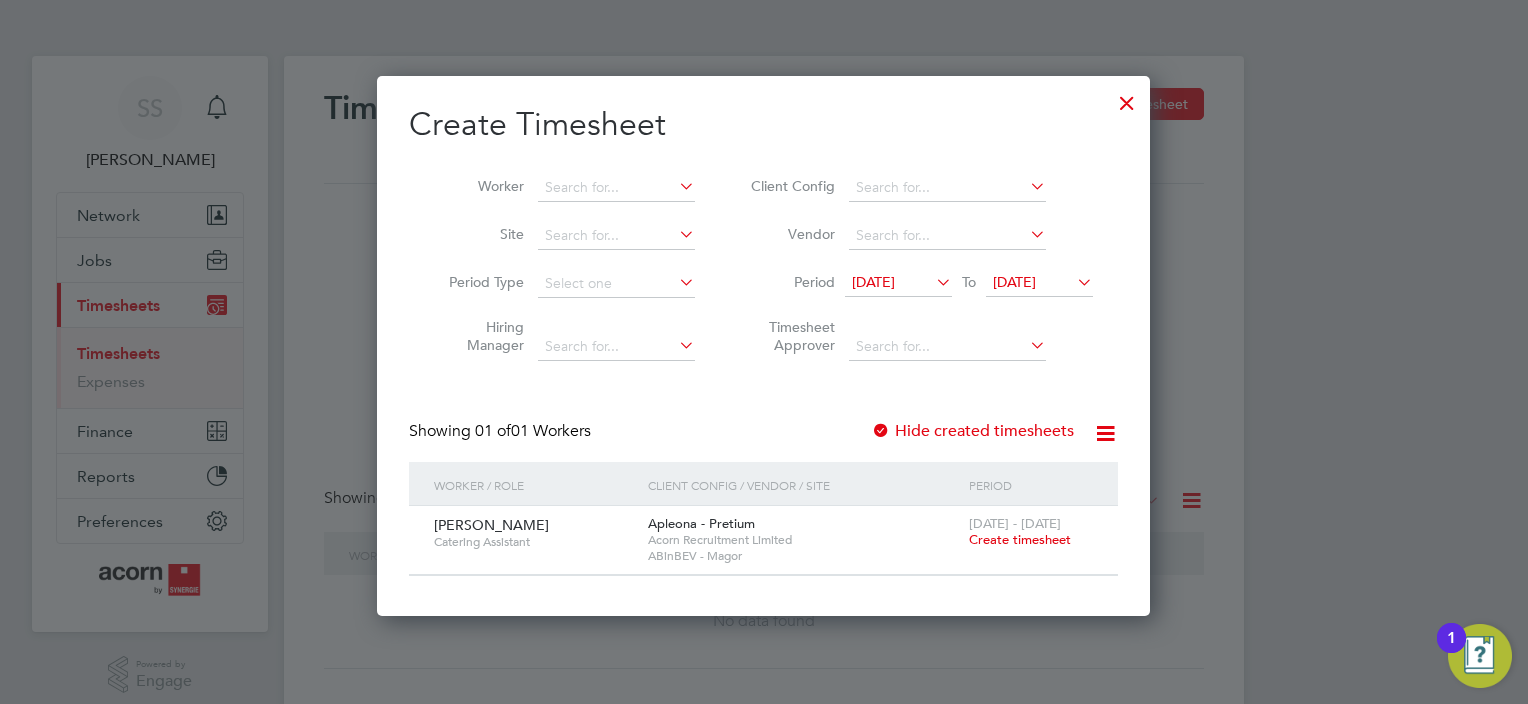 click on "[DATE]" at bounding box center (1039, 283) 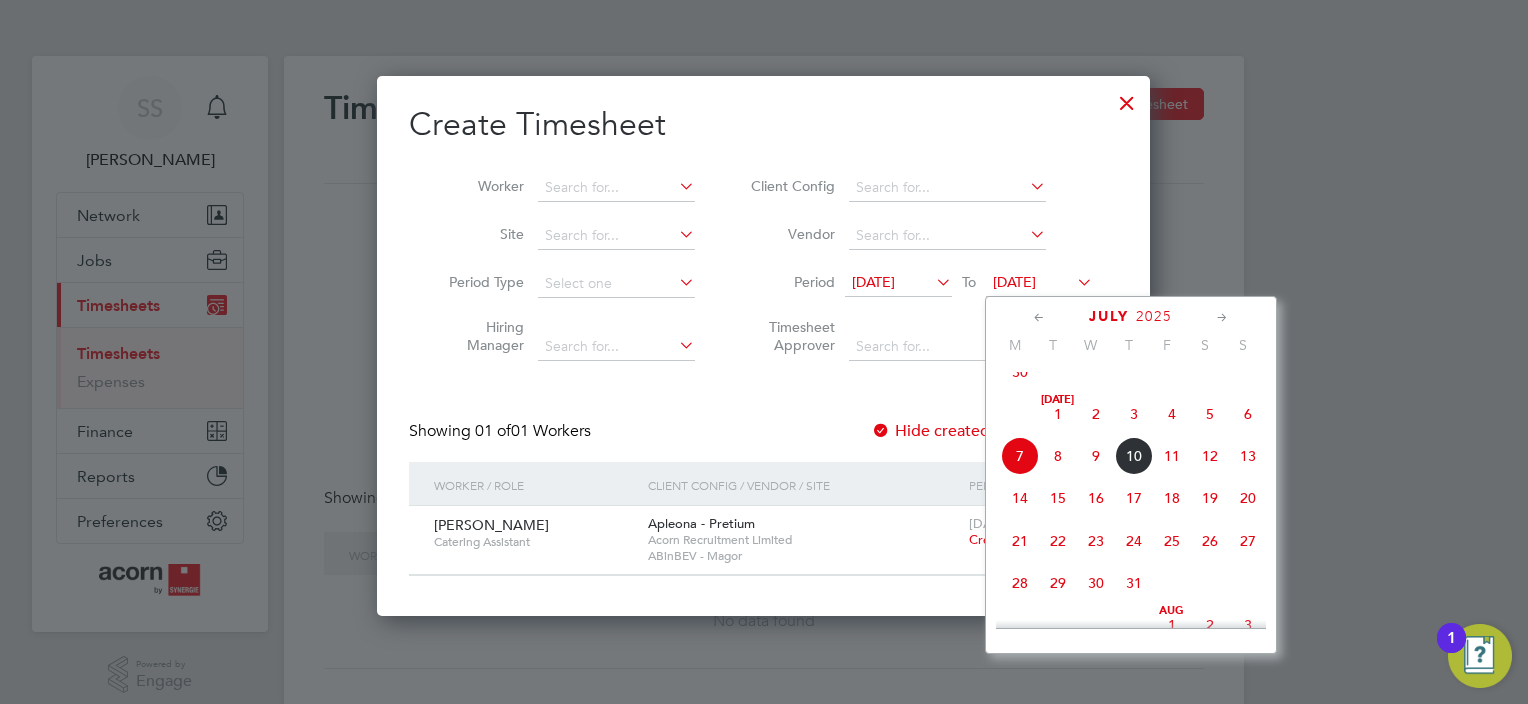 click on "11" 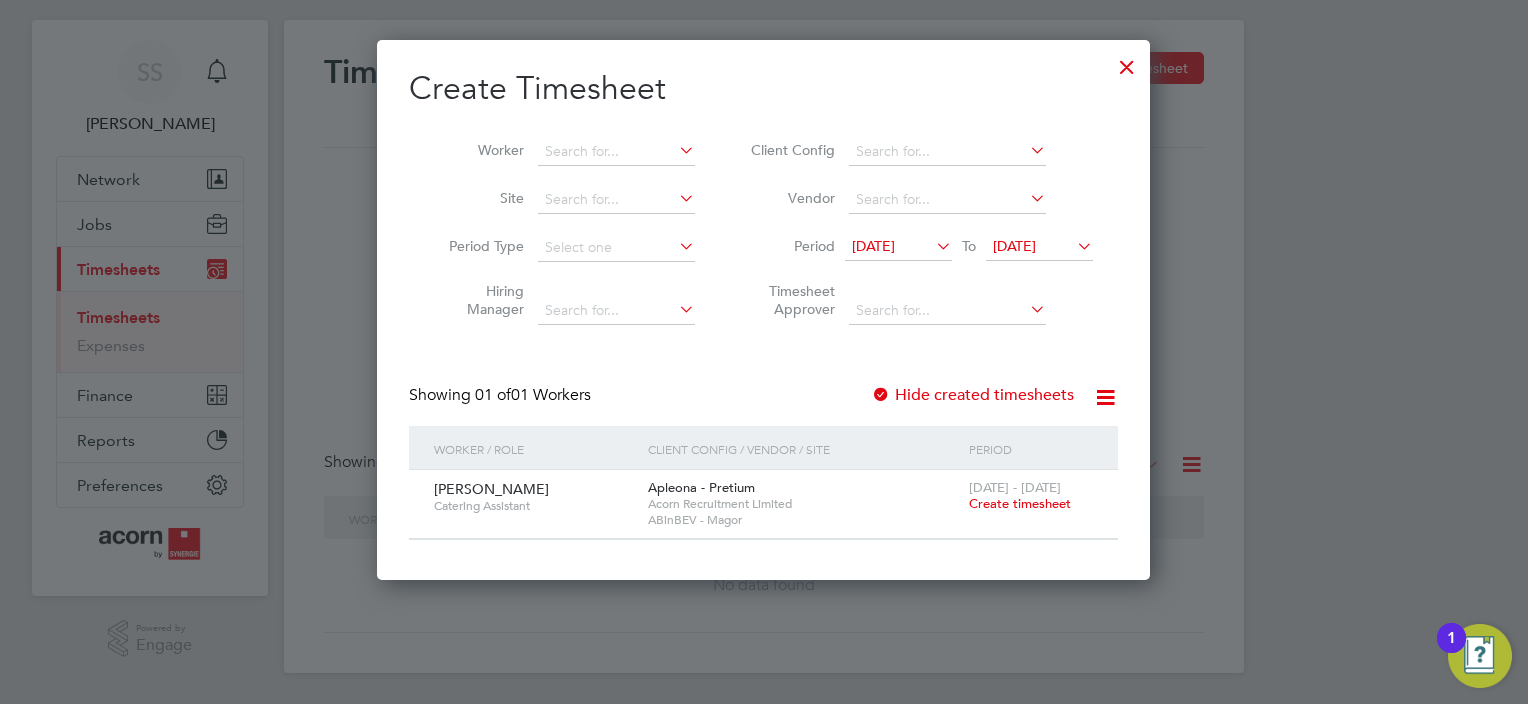 click on "Create timesheet" at bounding box center [1020, 503] 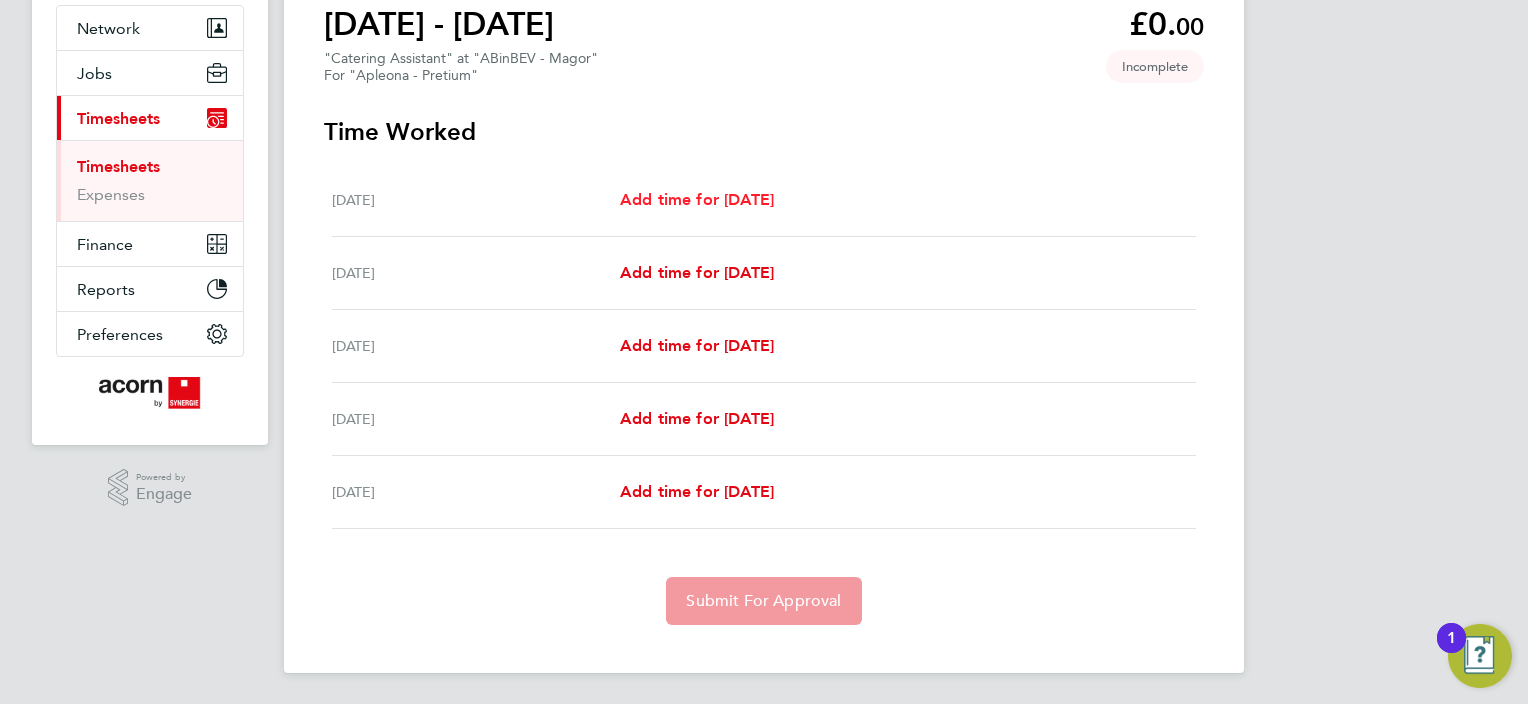 click on "Add time for [DATE]" at bounding box center (697, 199) 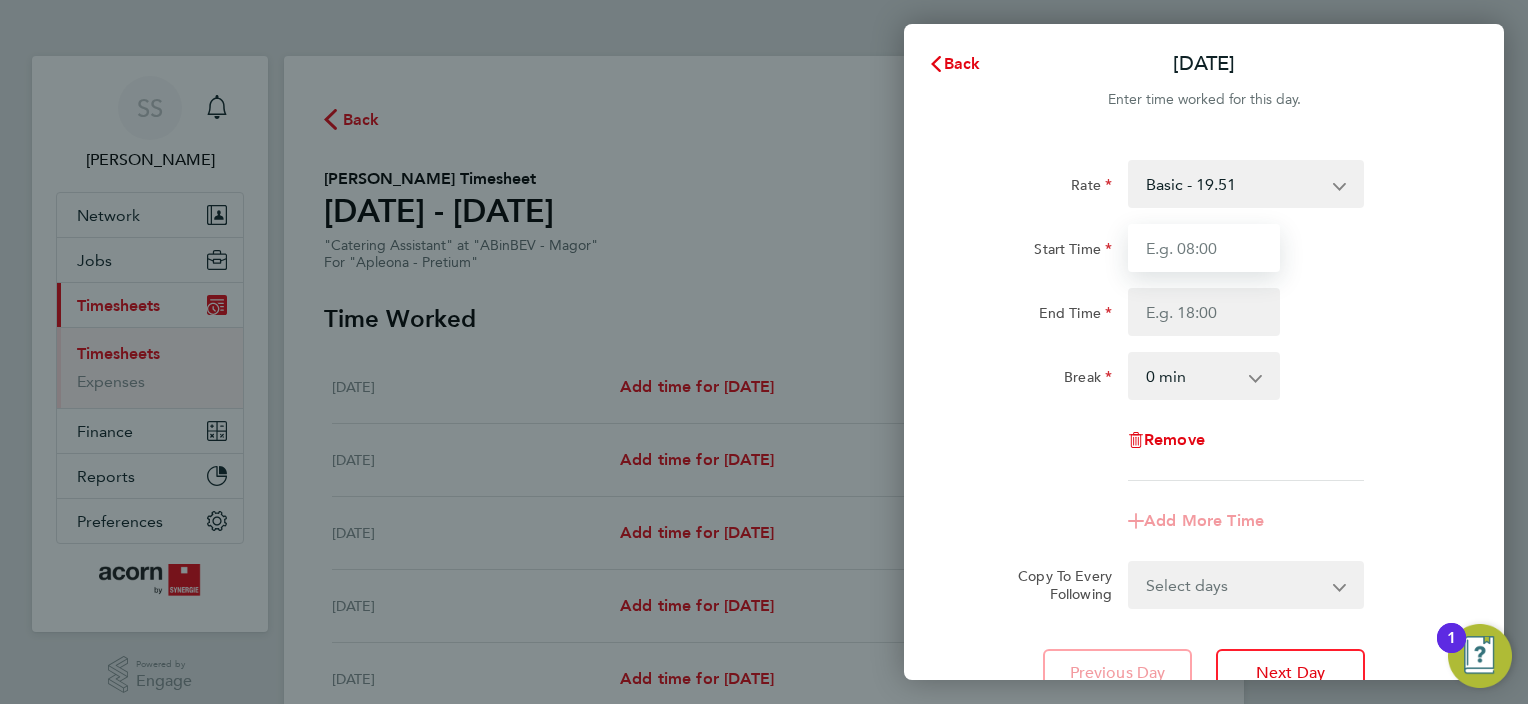 click on "Start Time" at bounding box center [1204, 248] 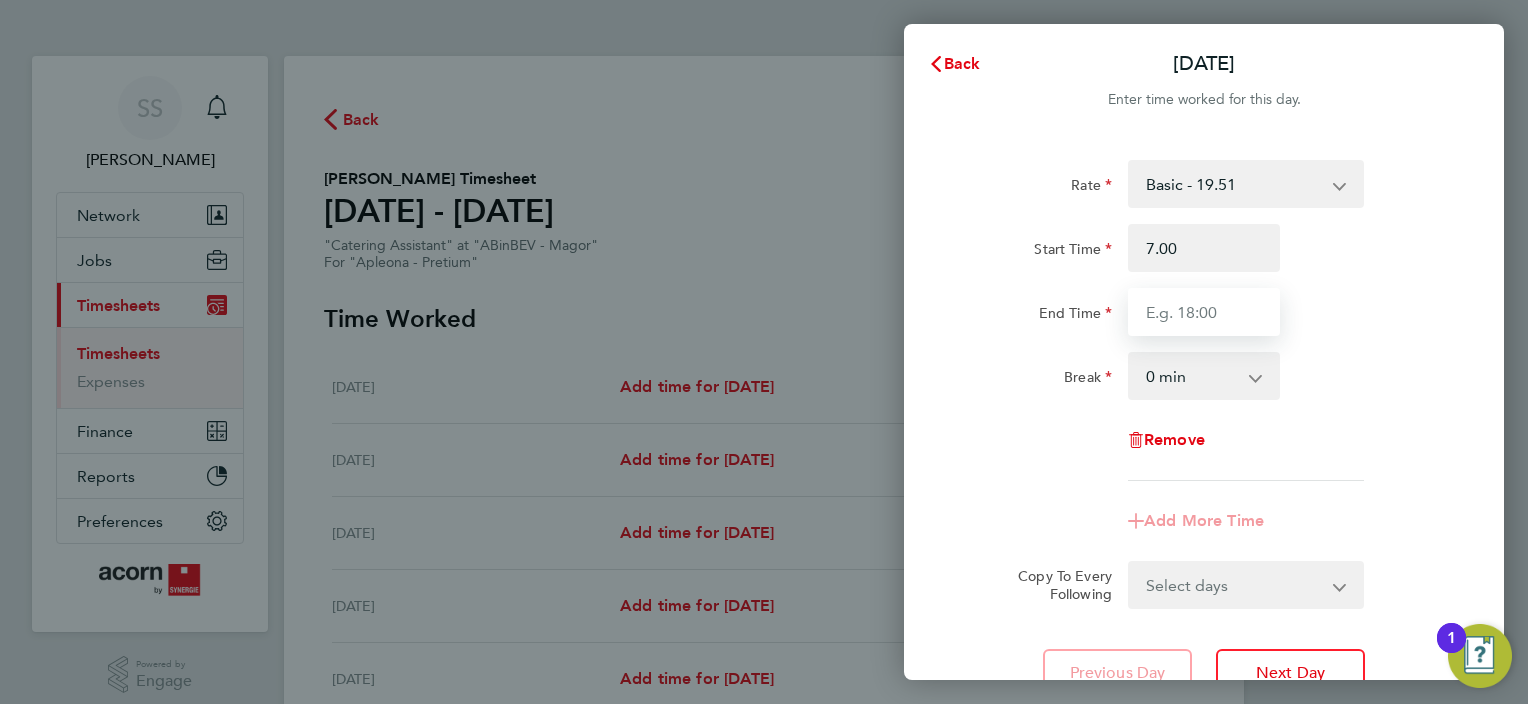 type on "07:00" 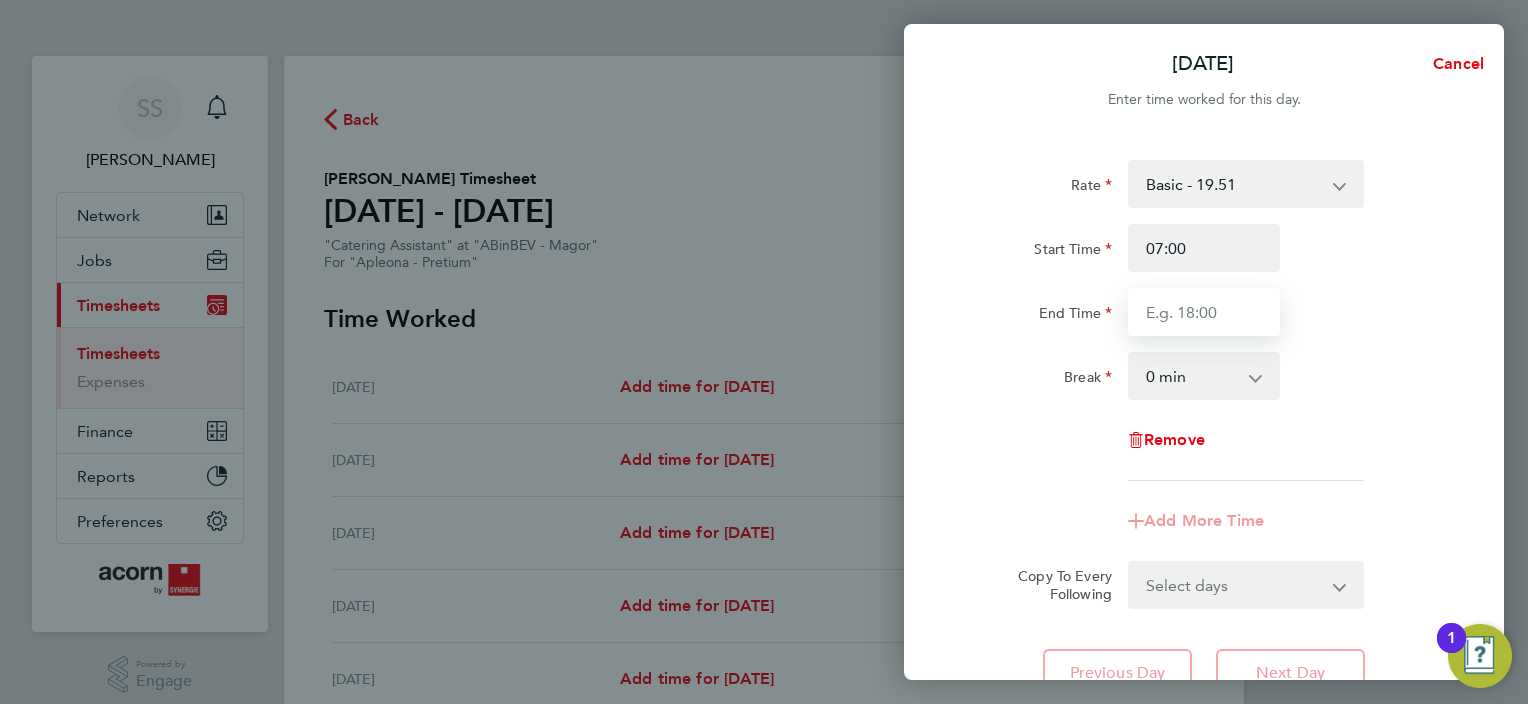 click on "End Time" at bounding box center [1204, 312] 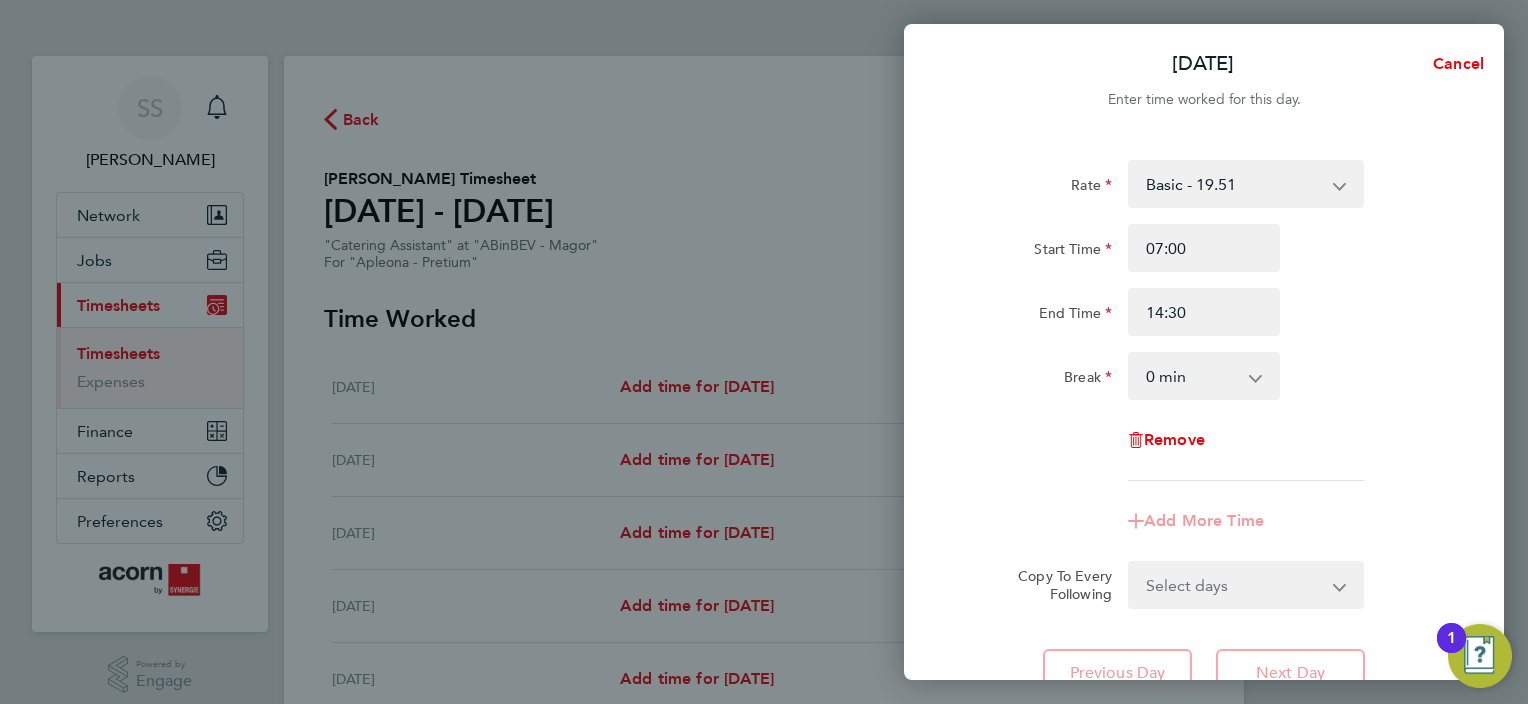 click on "0 min   15 min   30 min   45 min   60 min   75 min   90 min" at bounding box center (1192, 376) 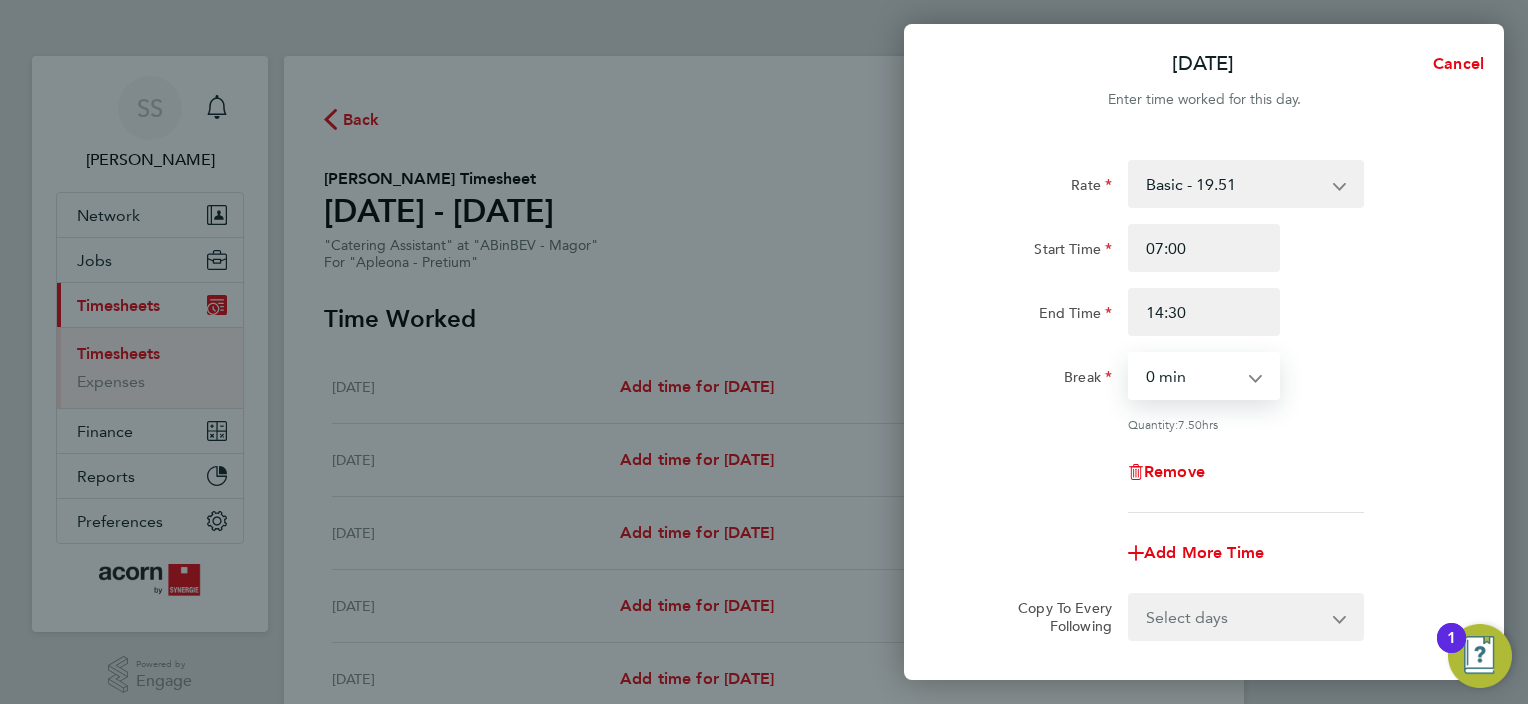 select on "30" 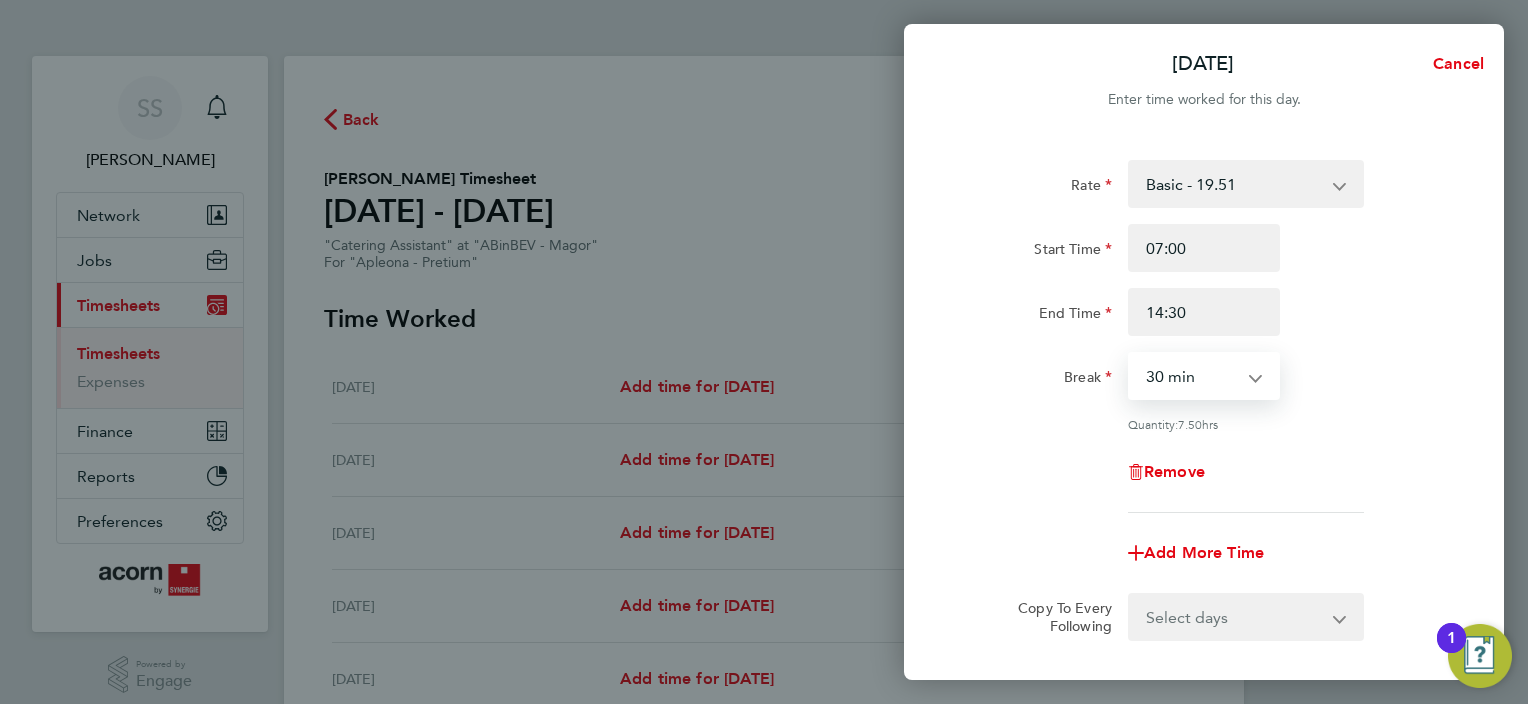click on "0 min   15 min   30 min   45 min   60 min   75 min   90 min" at bounding box center (1192, 376) 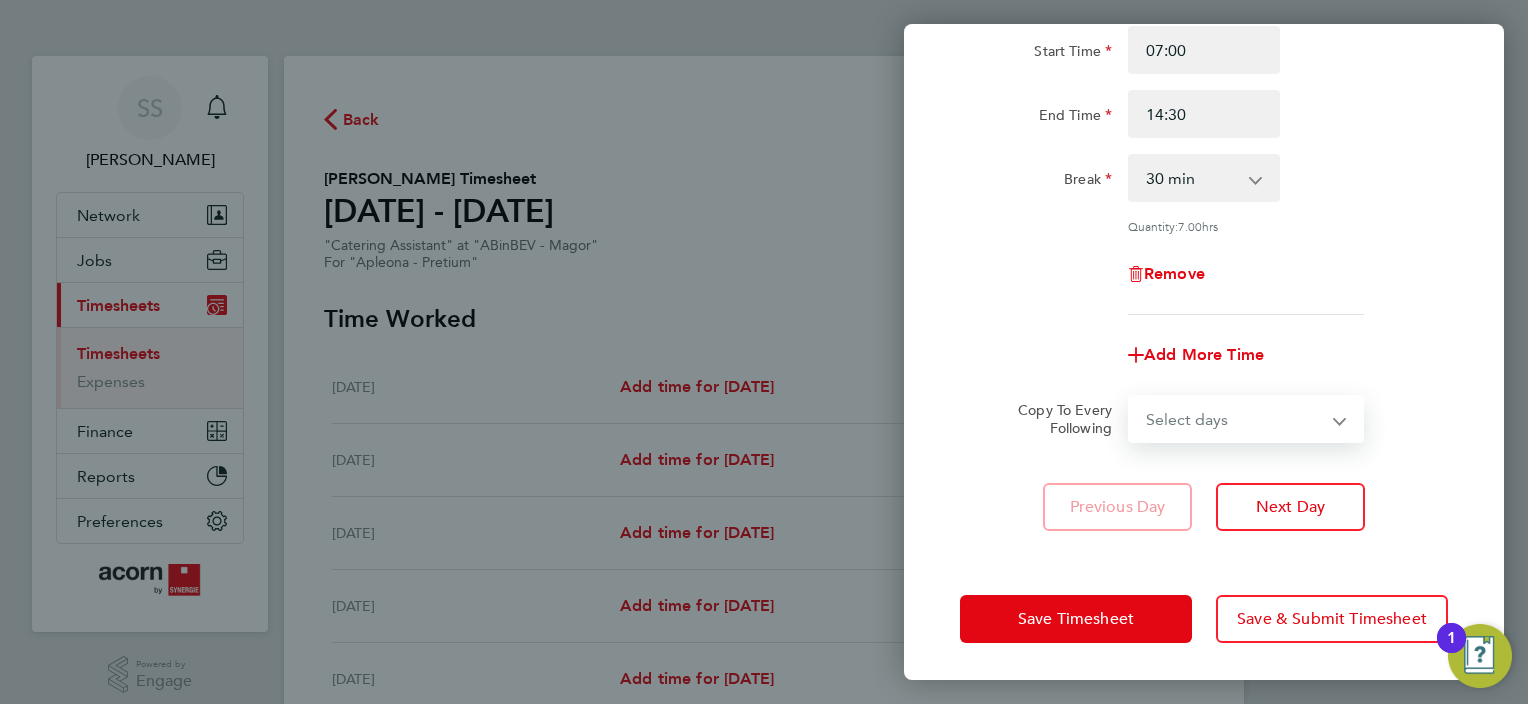 click on "Select days   Day   [DATE]   [DATE]   [DATE]   [DATE]" at bounding box center (1235, 419) 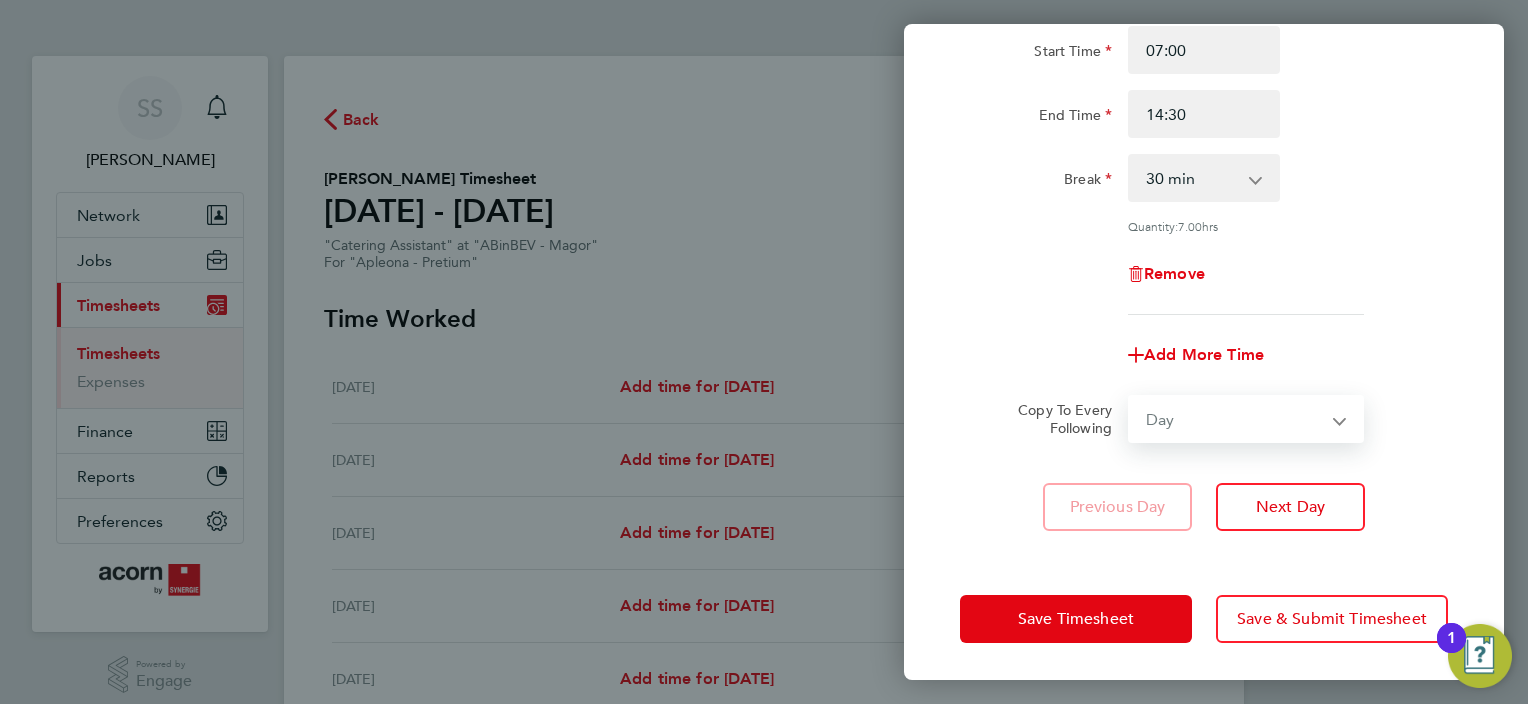 click on "Select days   Day   [DATE]   [DATE]   [DATE]   [DATE]" at bounding box center (1235, 419) 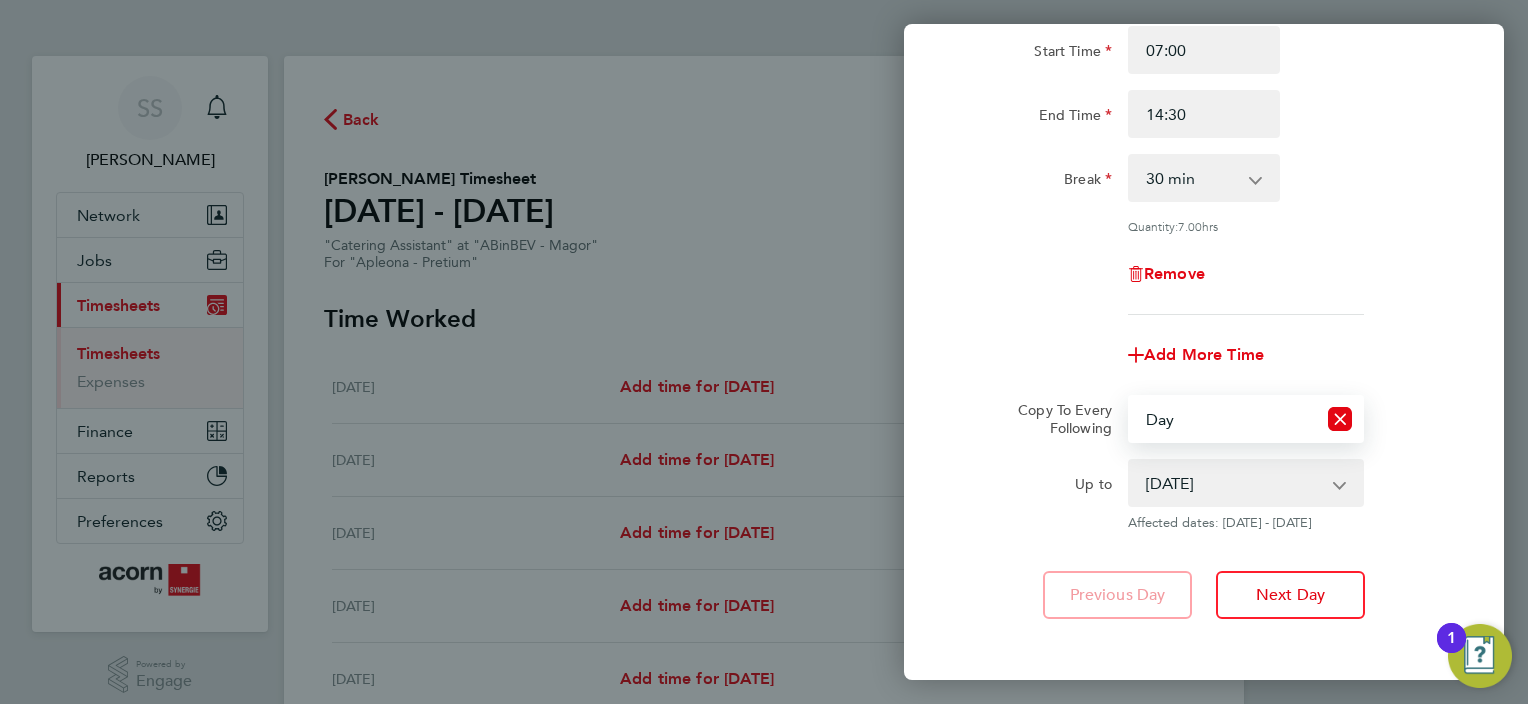 scroll, scrollTop: 286, scrollLeft: 0, axis: vertical 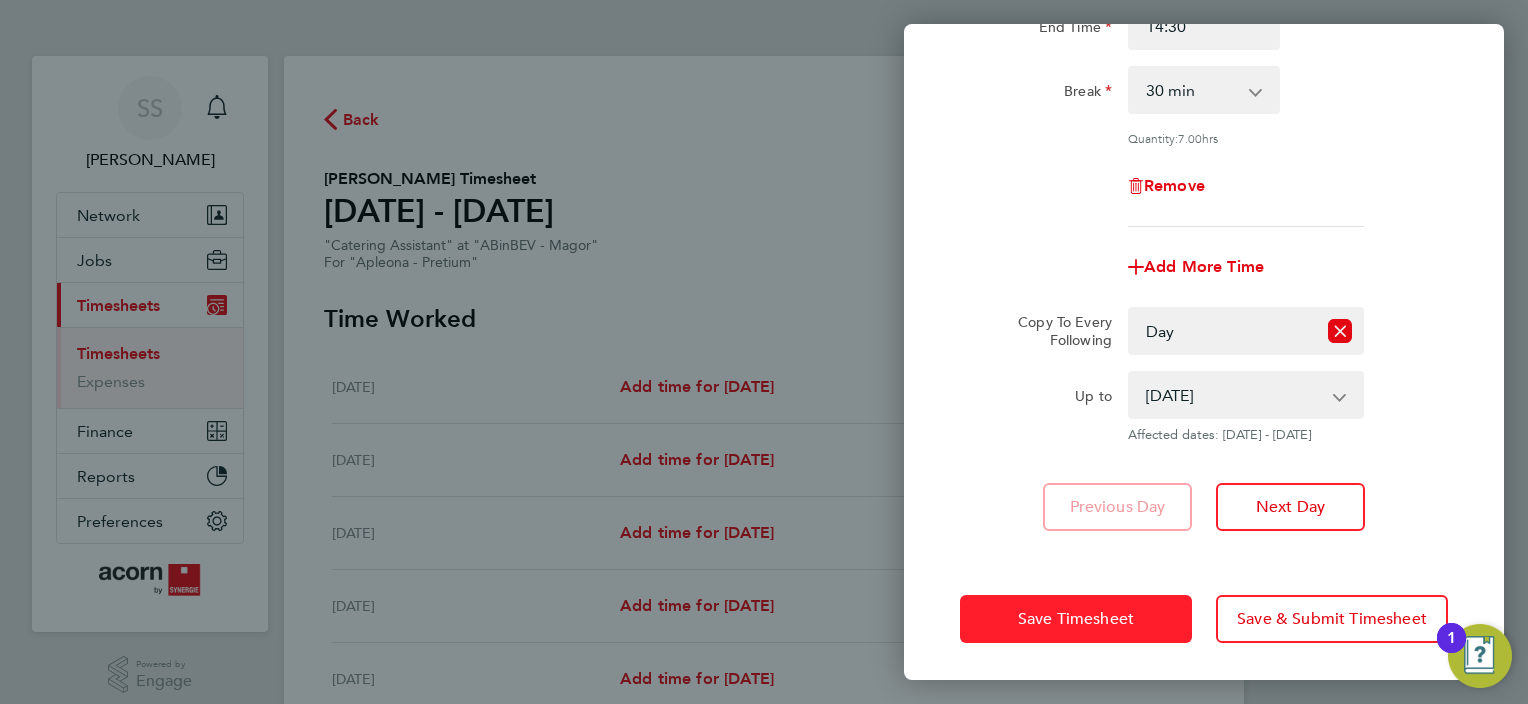 click on "Save Timesheet" 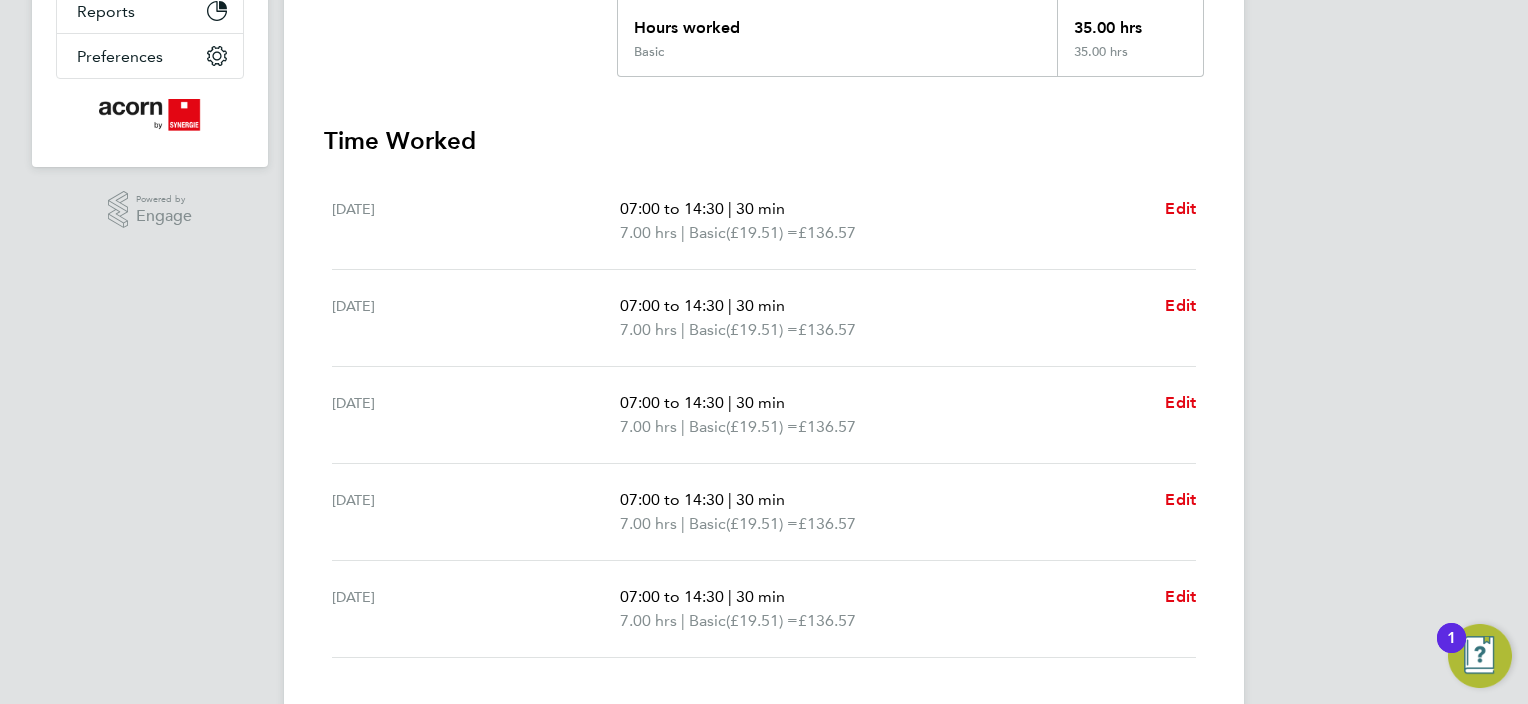 scroll, scrollTop: 500, scrollLeft: 0, axis: vertical 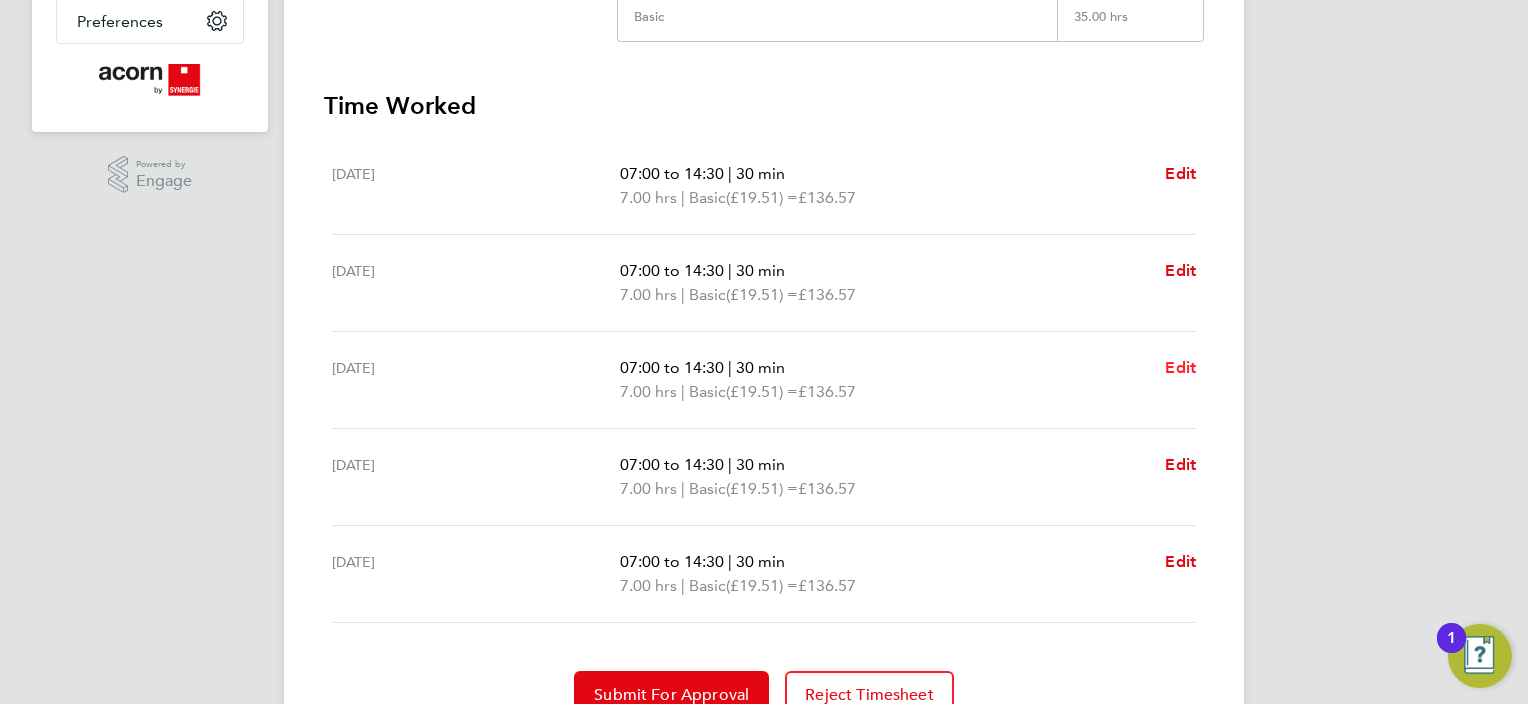click on "Edit" at bounding box center (1180, 367) 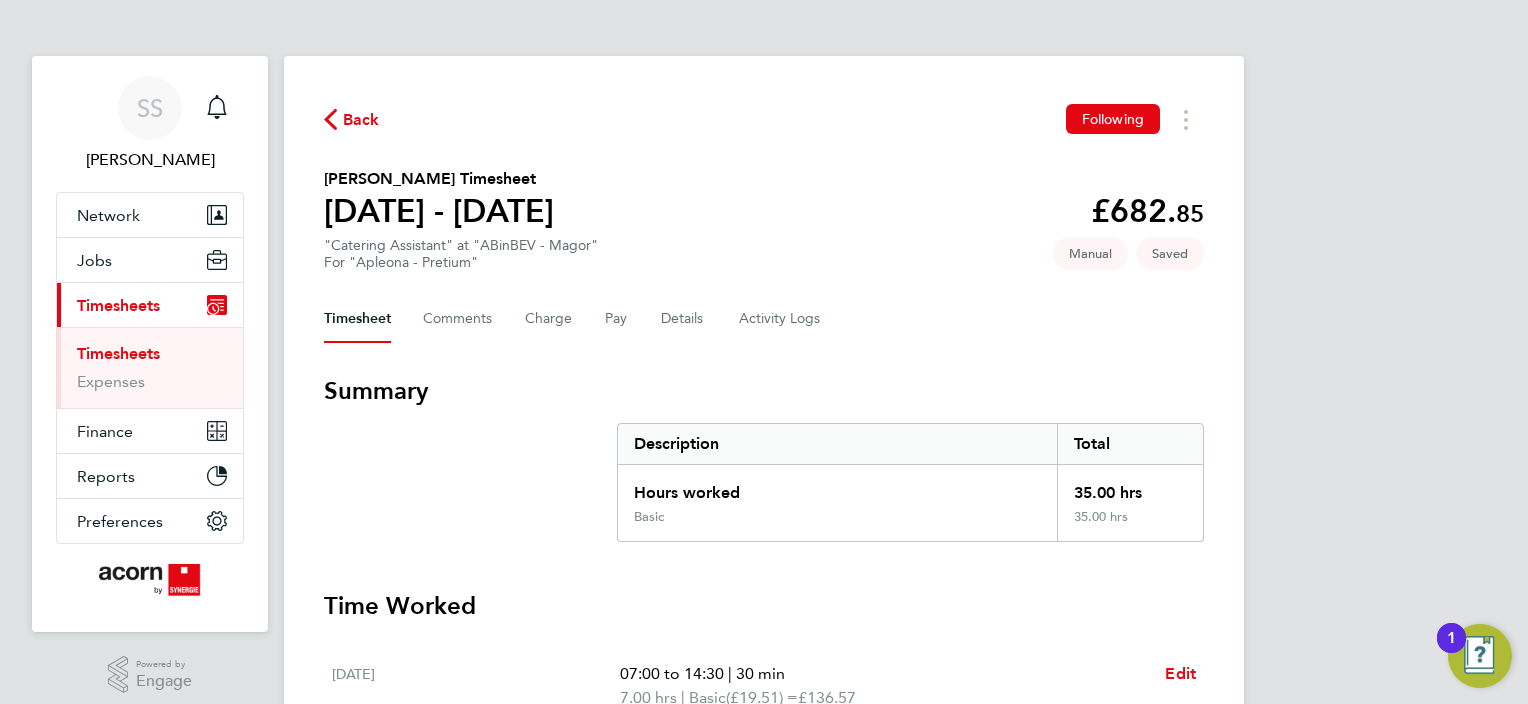 select on "30" 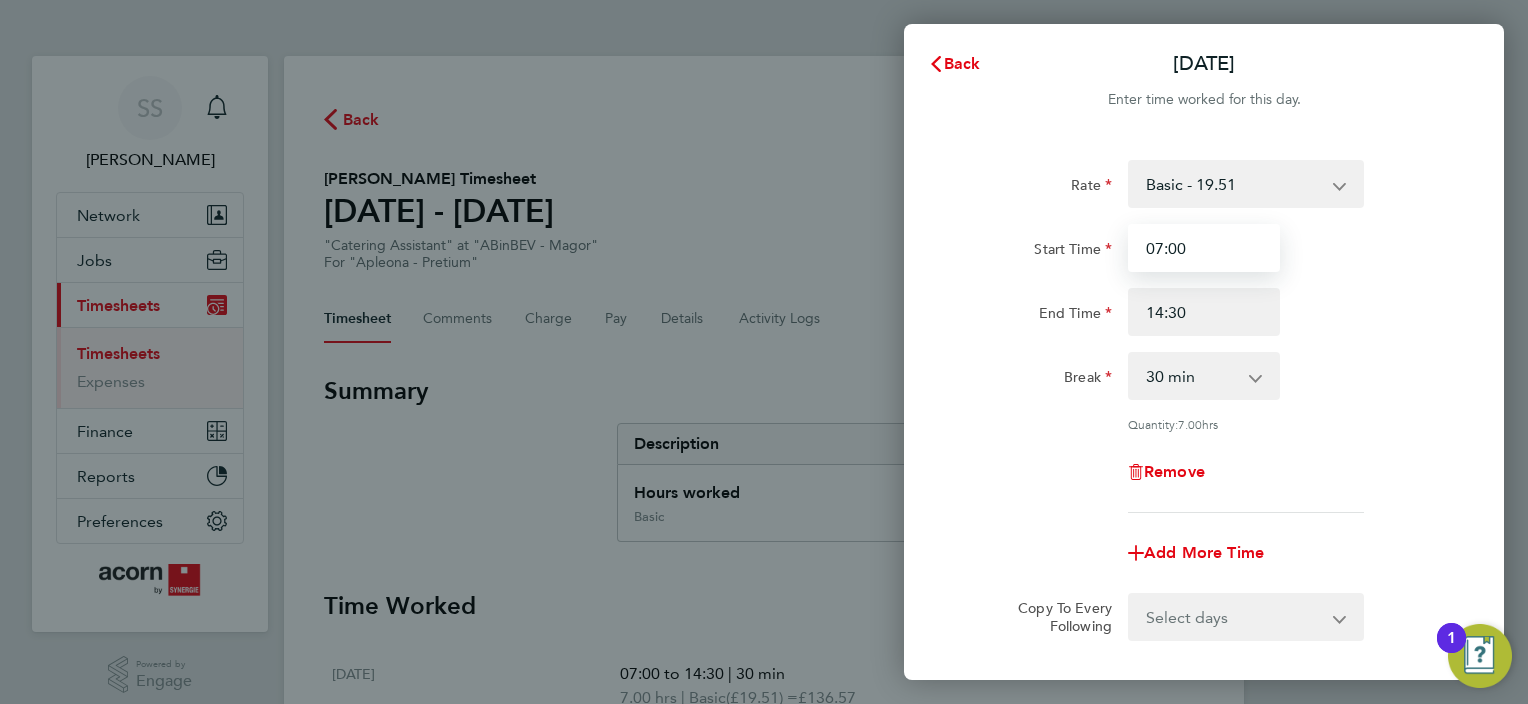 click on "07:00" at bounding box center (1204, 248) 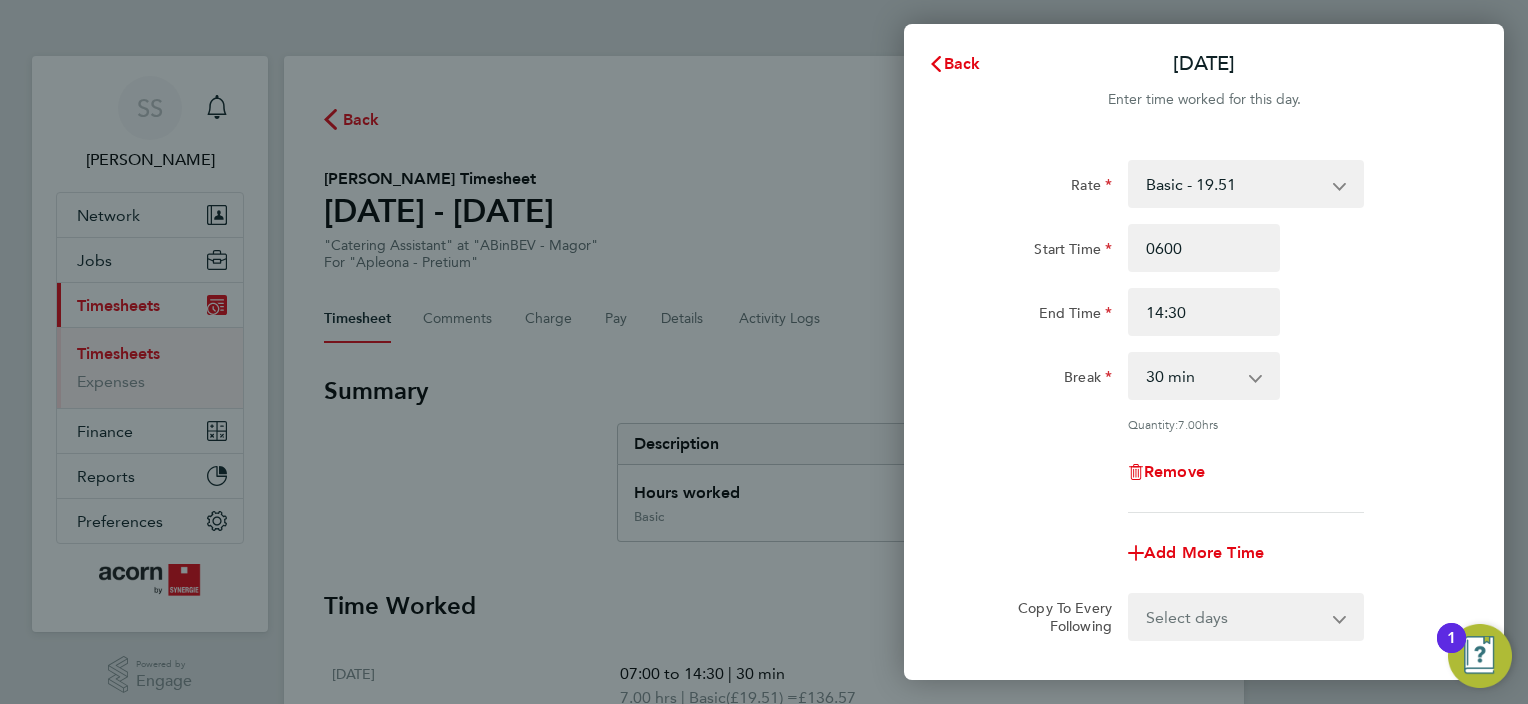 type on "06:00" 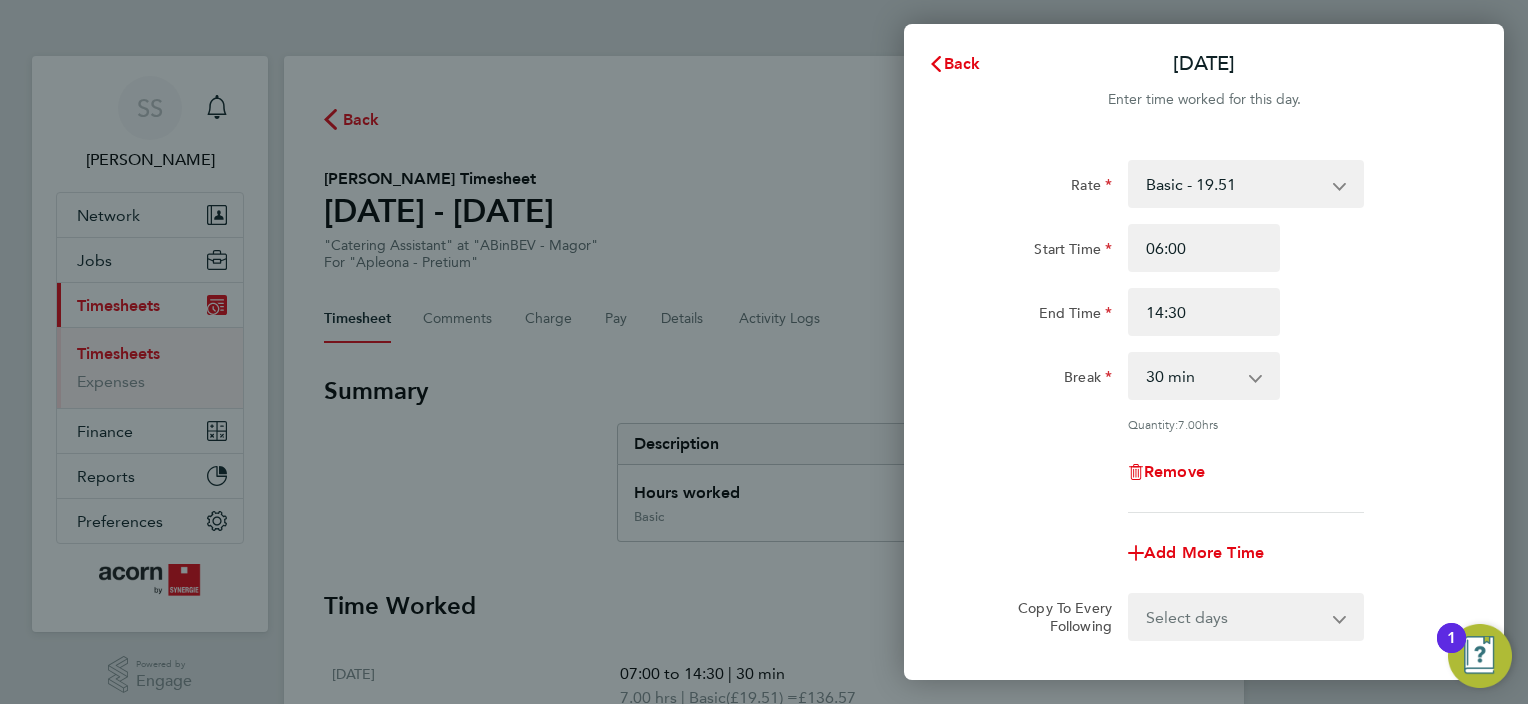 click on "Rate  Basic - 19.51
Start Time 06:00 End Time 14:30 Break  0 min   15 min   30 min   45 min   60 min   75 min   90 min
Quantity:  7.00  hrs
Remove" 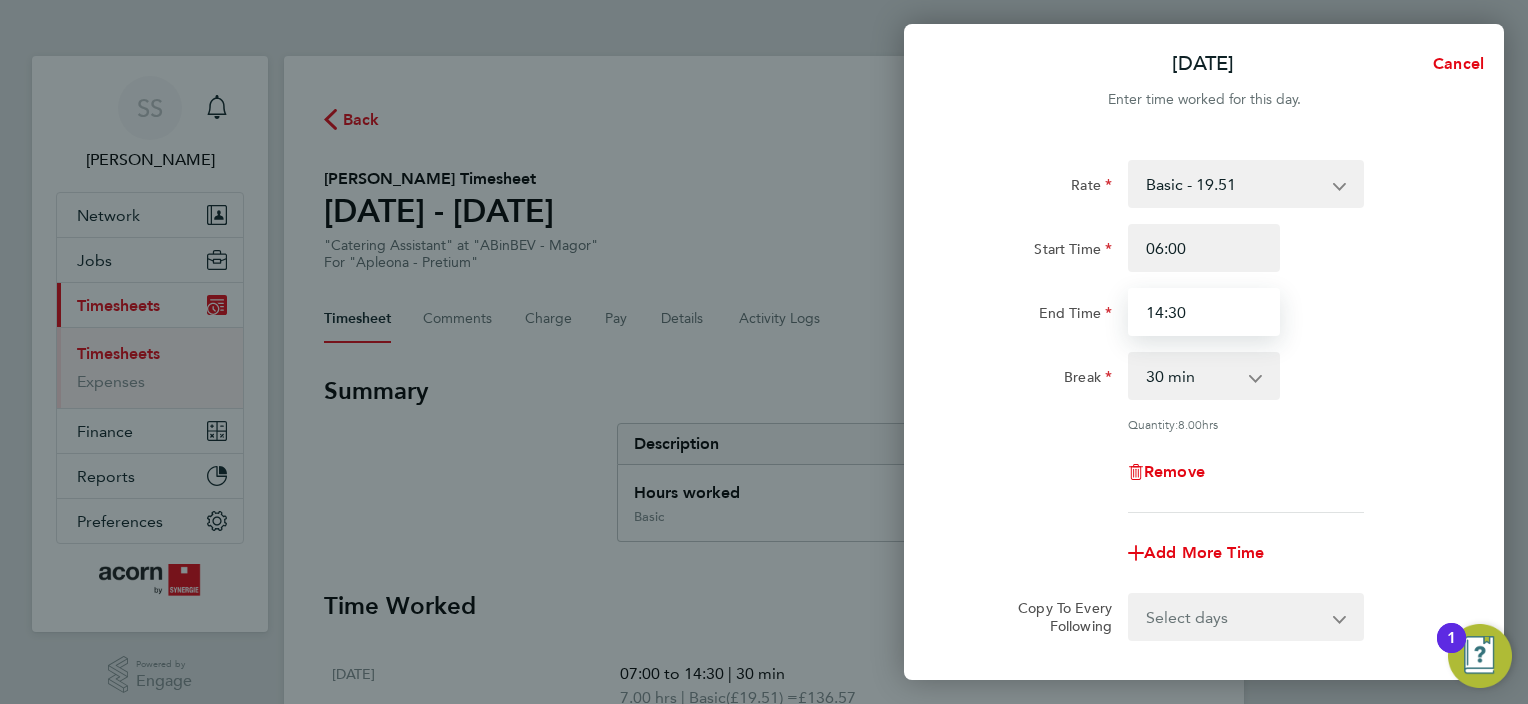 drag, startPoint x: 1204, startPoint y: 308, endPoint x: 1123, endPoint y: 316, distance: 81.394104 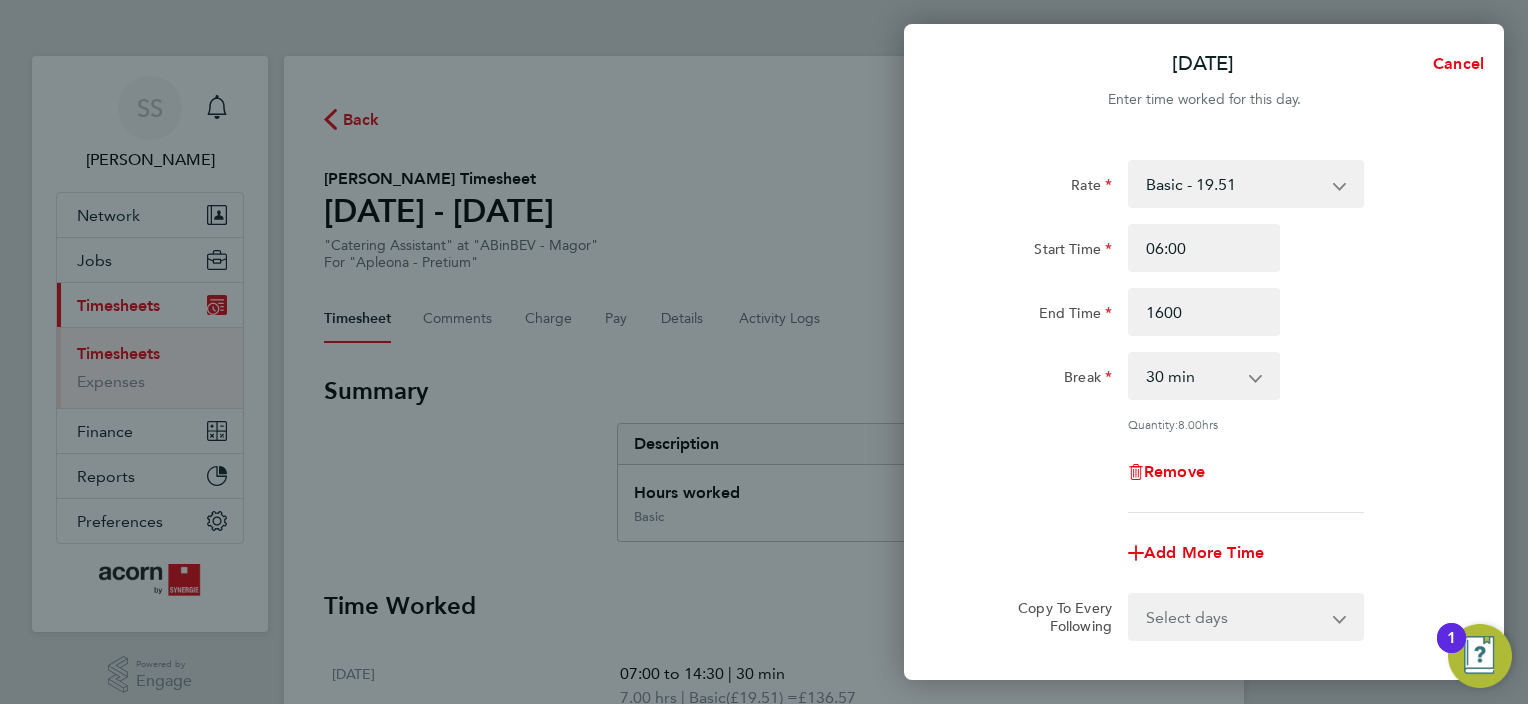 type on "16:00" 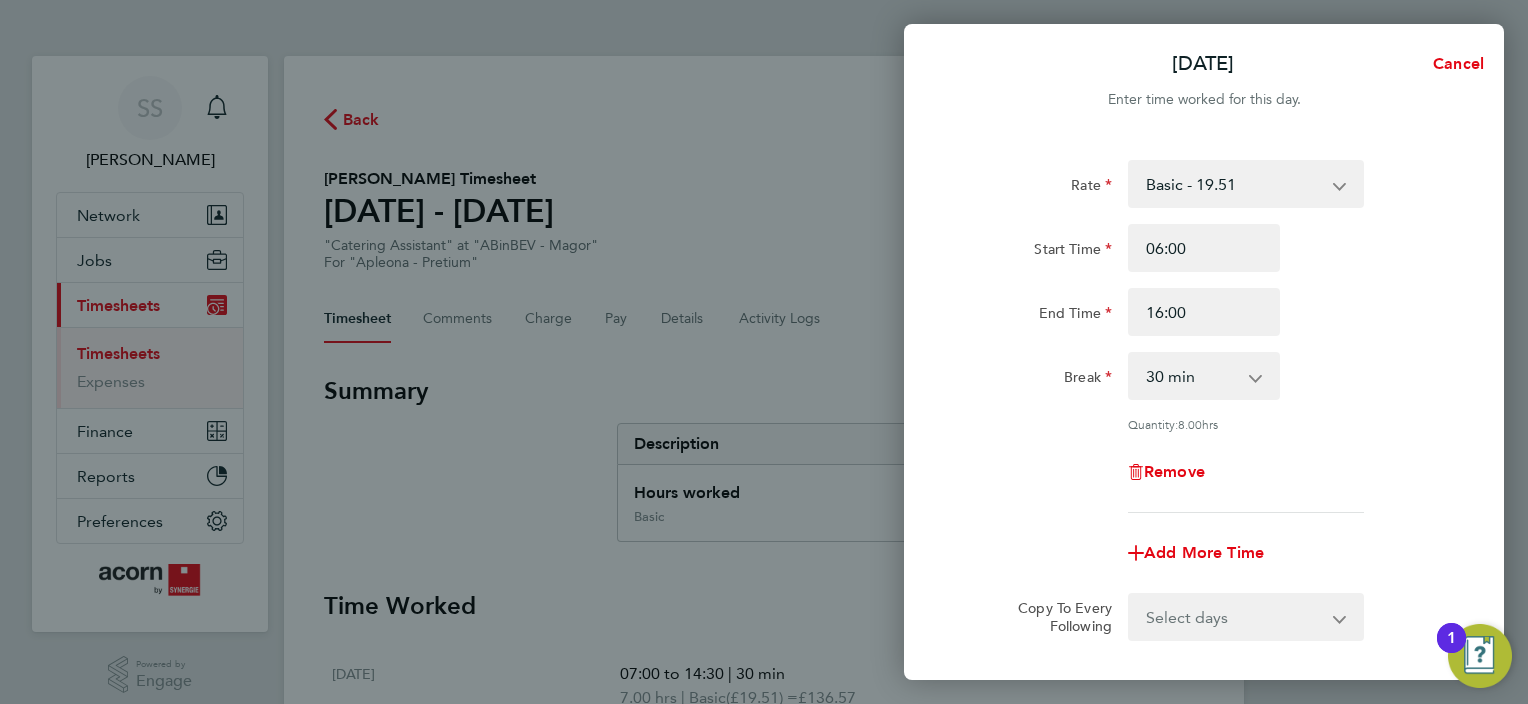 click on "Remove" 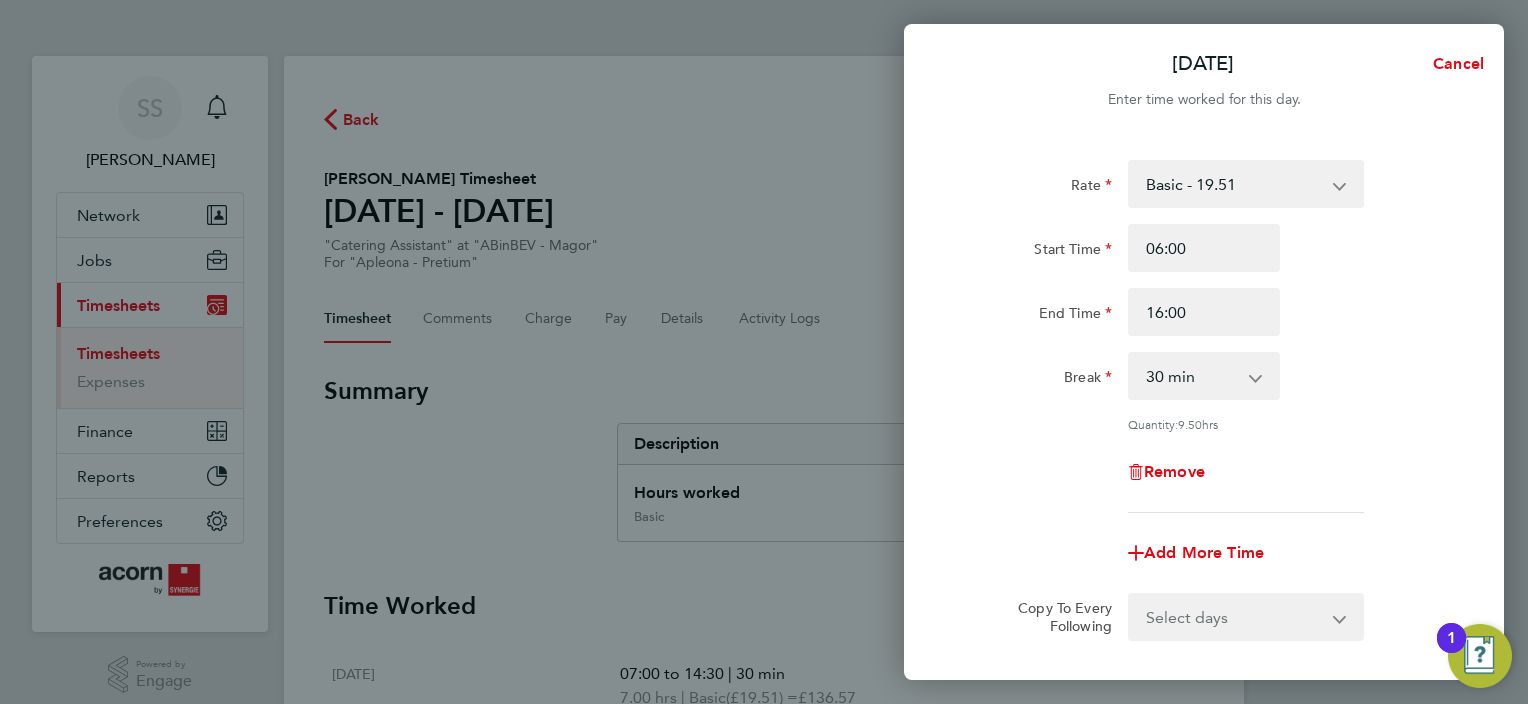 scroll, scrollTop: 198, scrollLeft: 0, axis: vertical 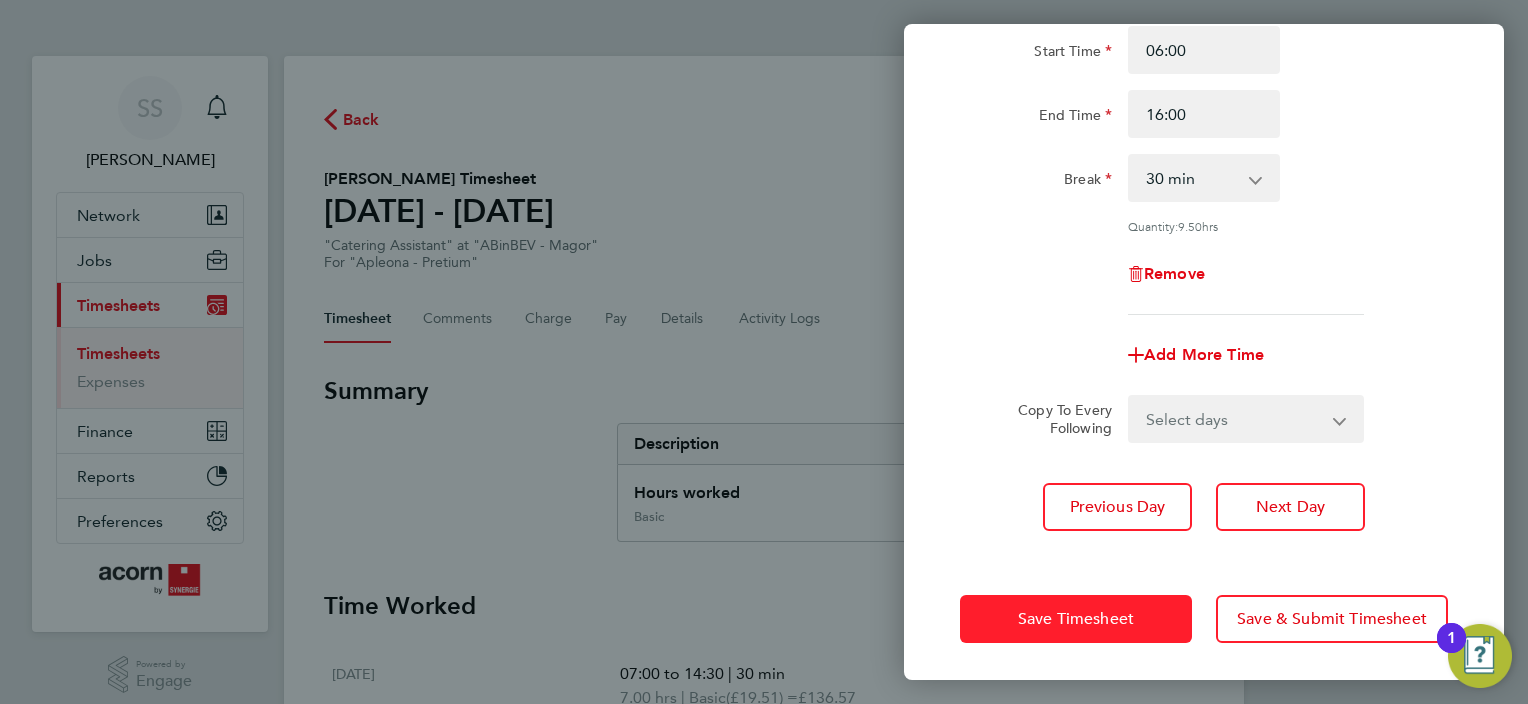 click on "Save Timesheet" 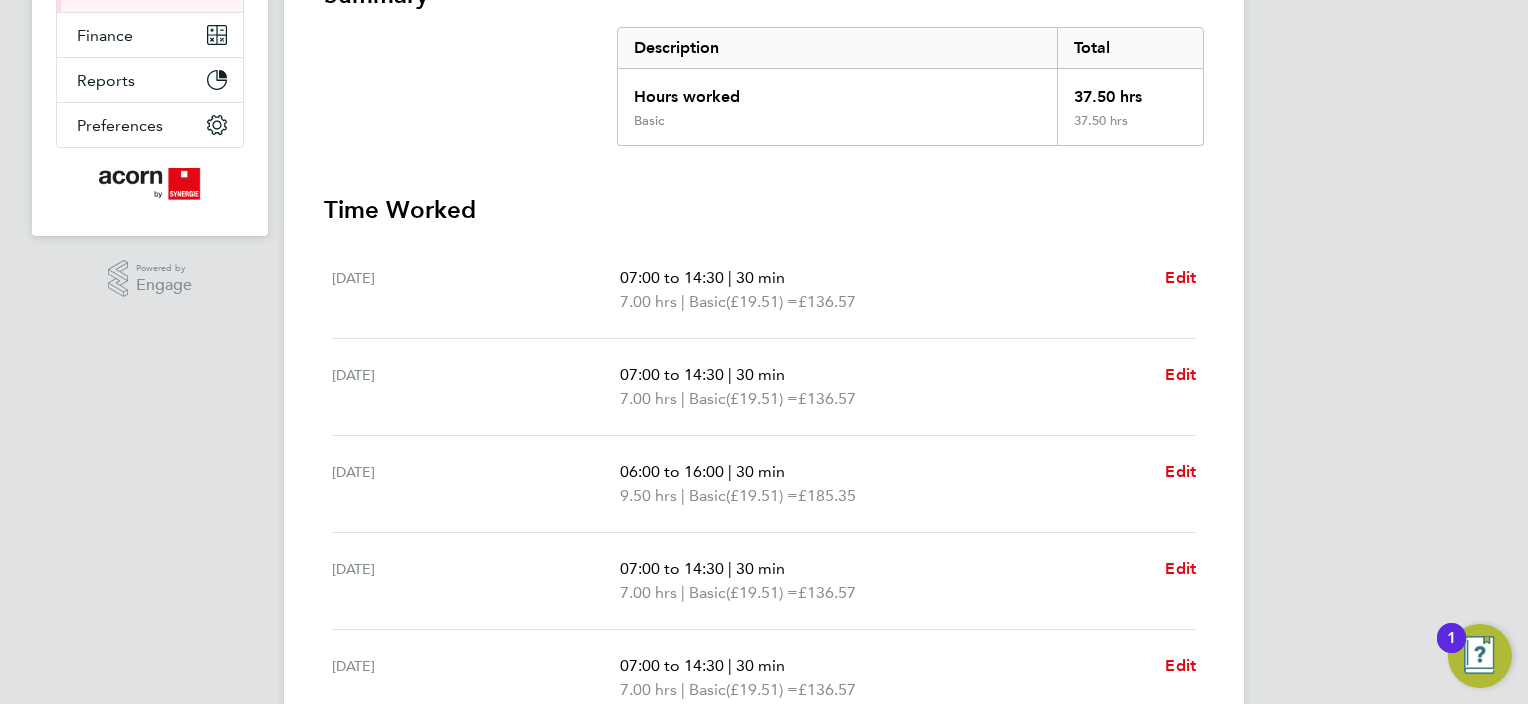 scroll, scrollTop: 400, scrollLeft: 0, axis: vertical 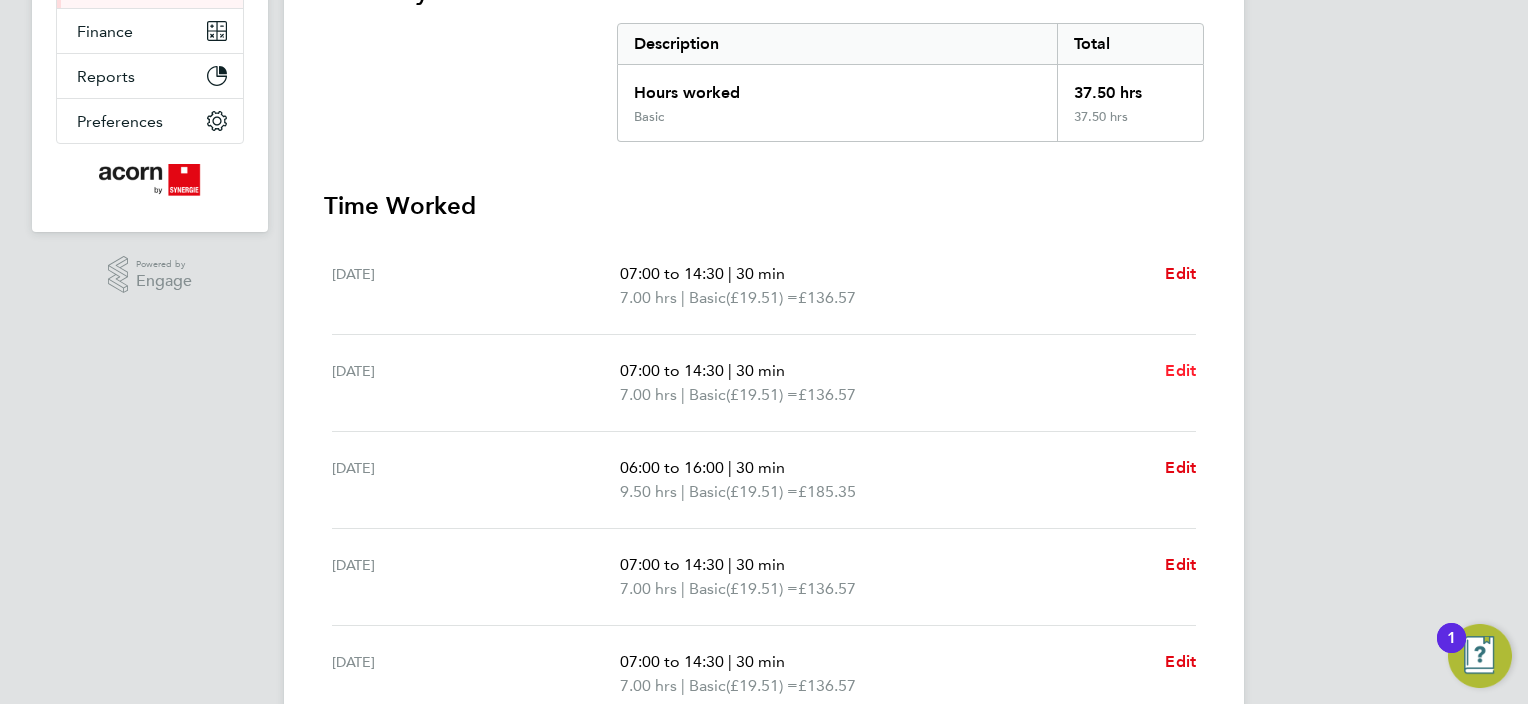 click on "Edit" at bounding box center [1180, 370] 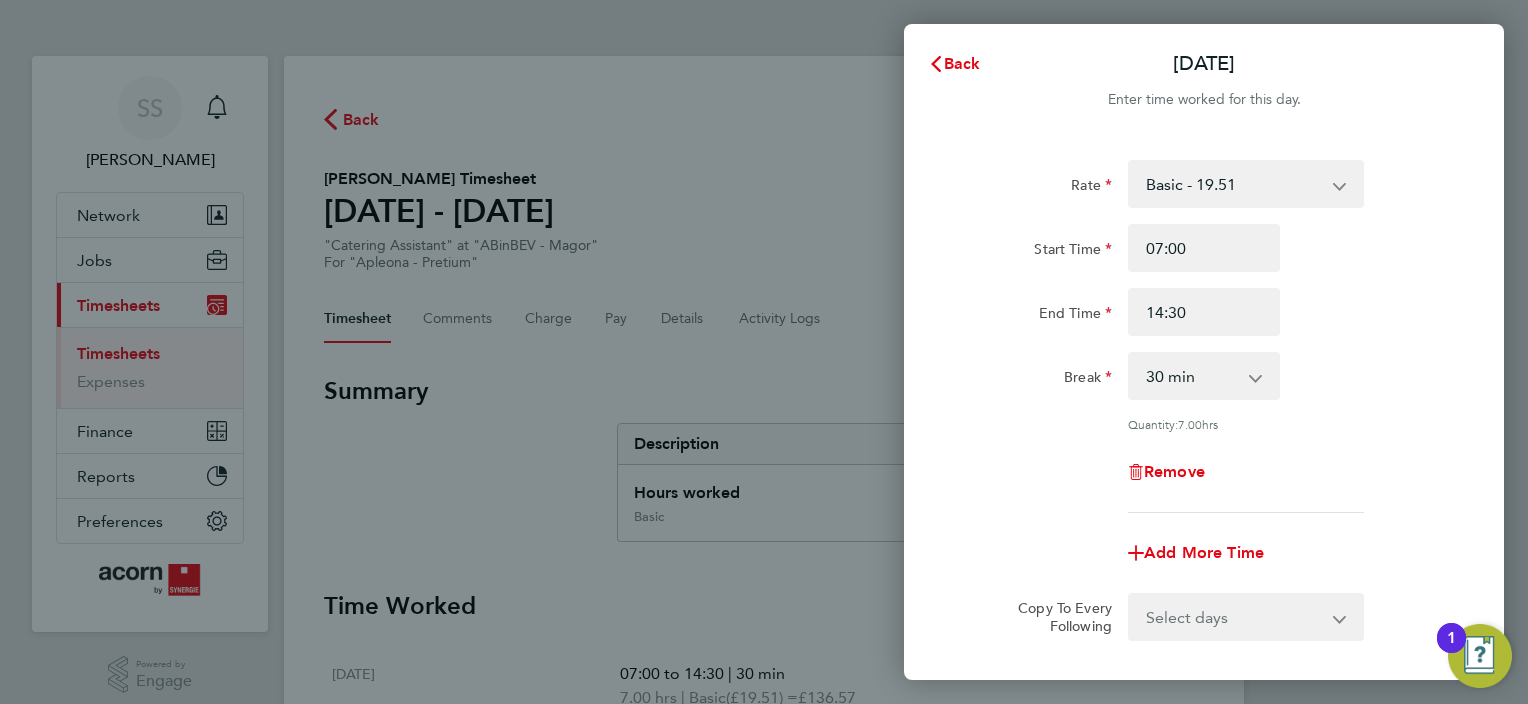 scroll, scrollTop: 0, scrollLeft: 0, axis: both 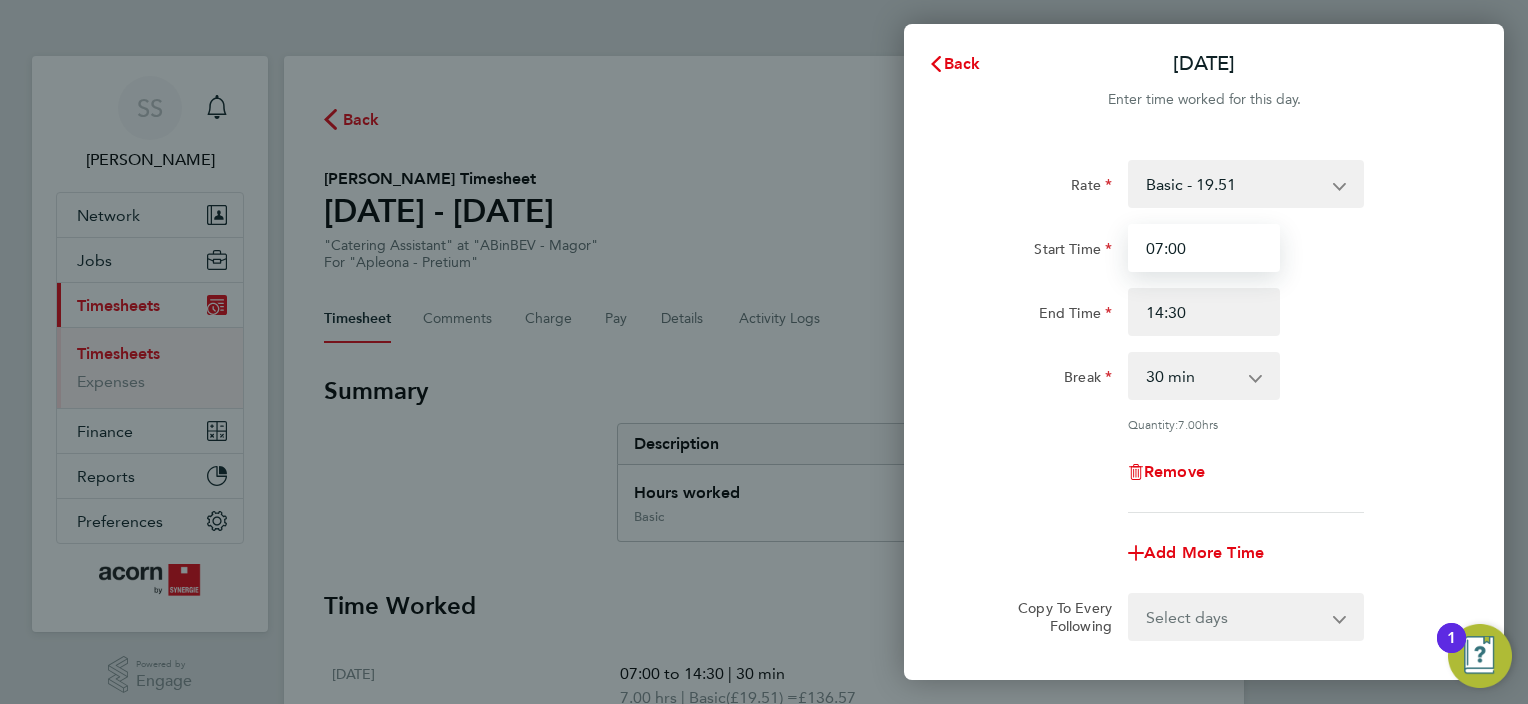 click on "07:00" at bounding box center [1204, 248] 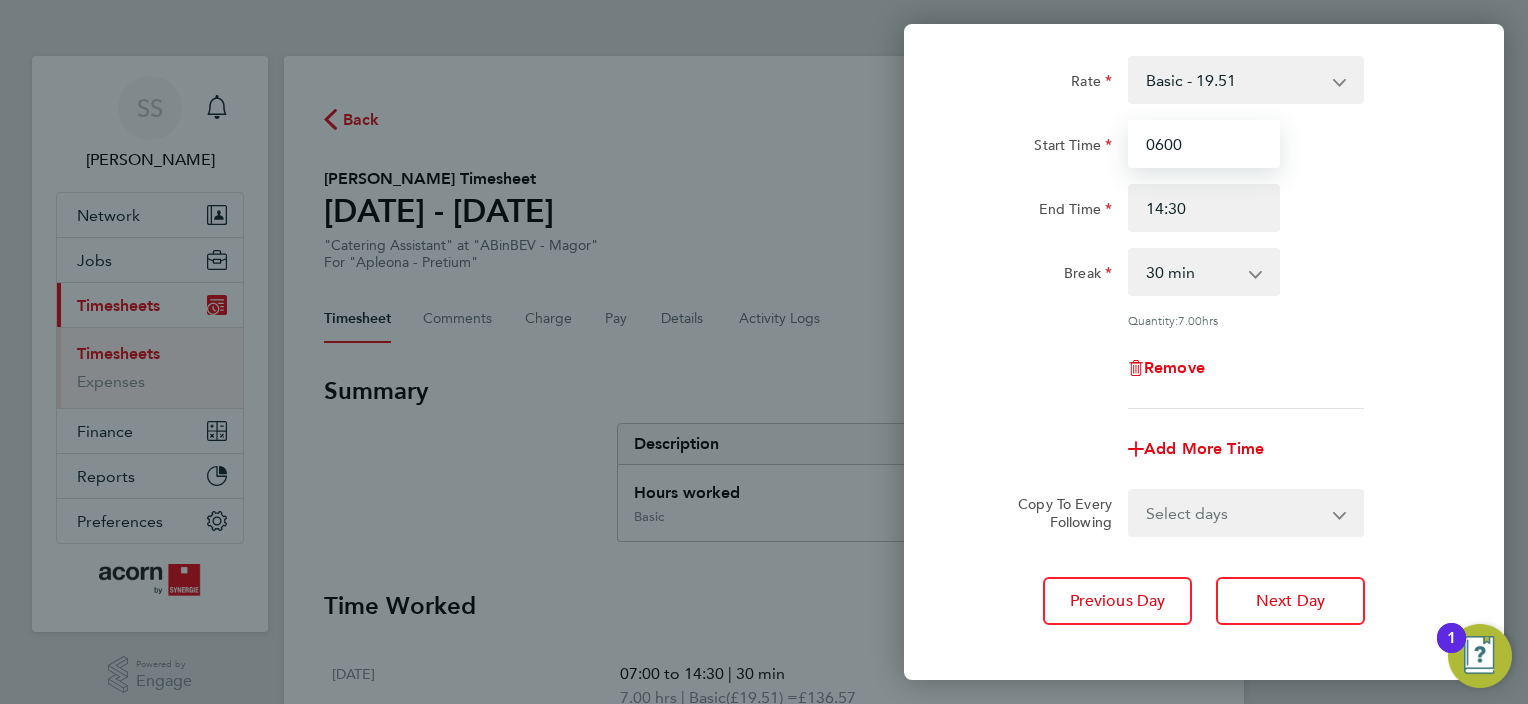 scroll, scrollTop: 198, scrollLeft: 0, axis: vertical 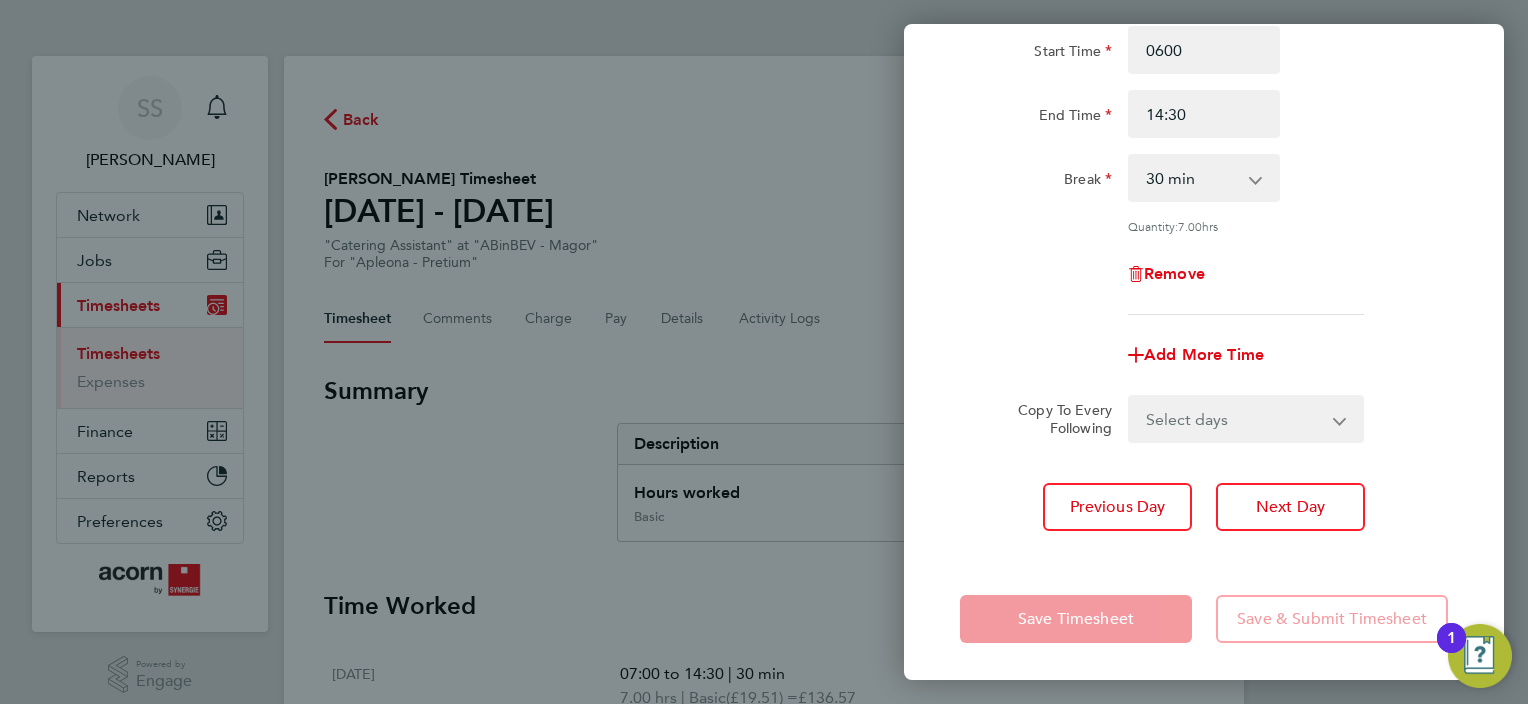 type on "06:00" 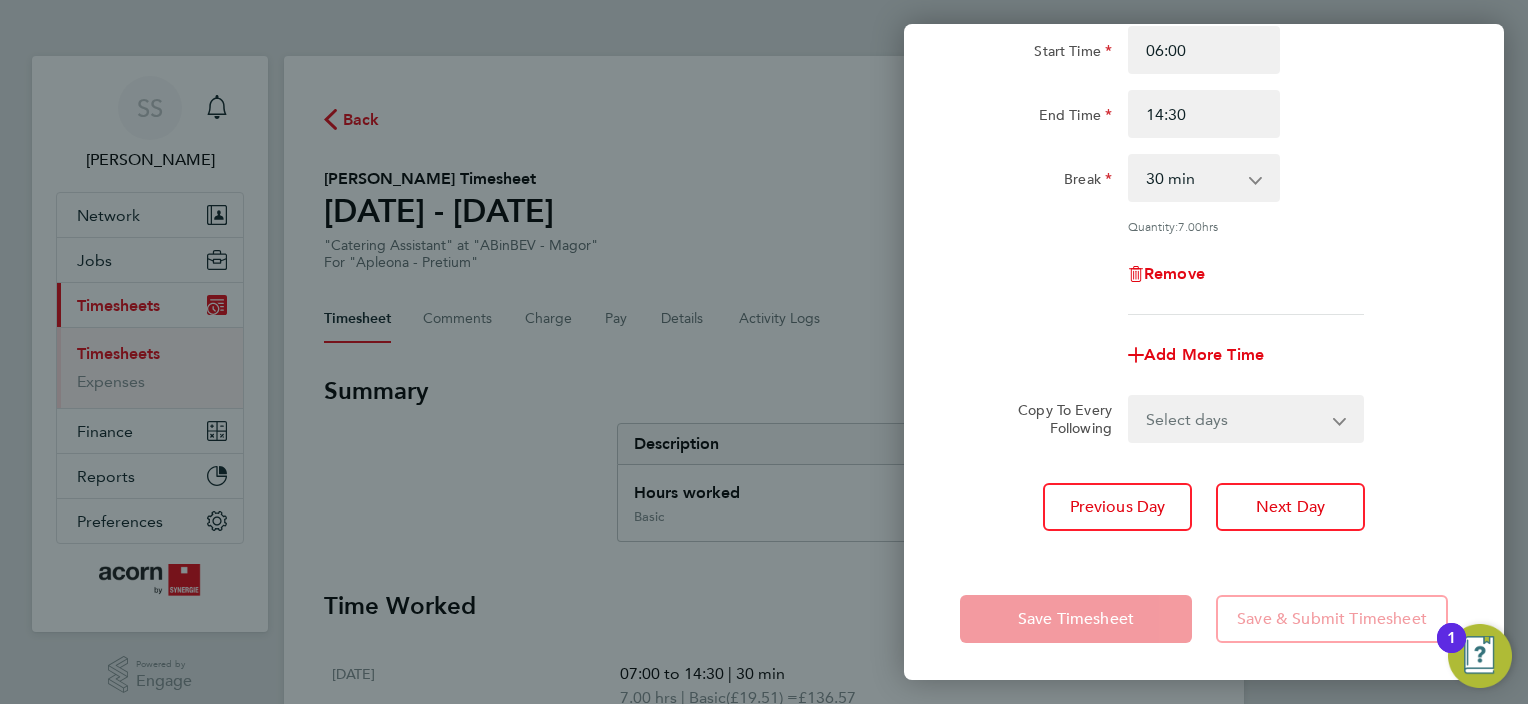 click on "Previous Day   Next Day" 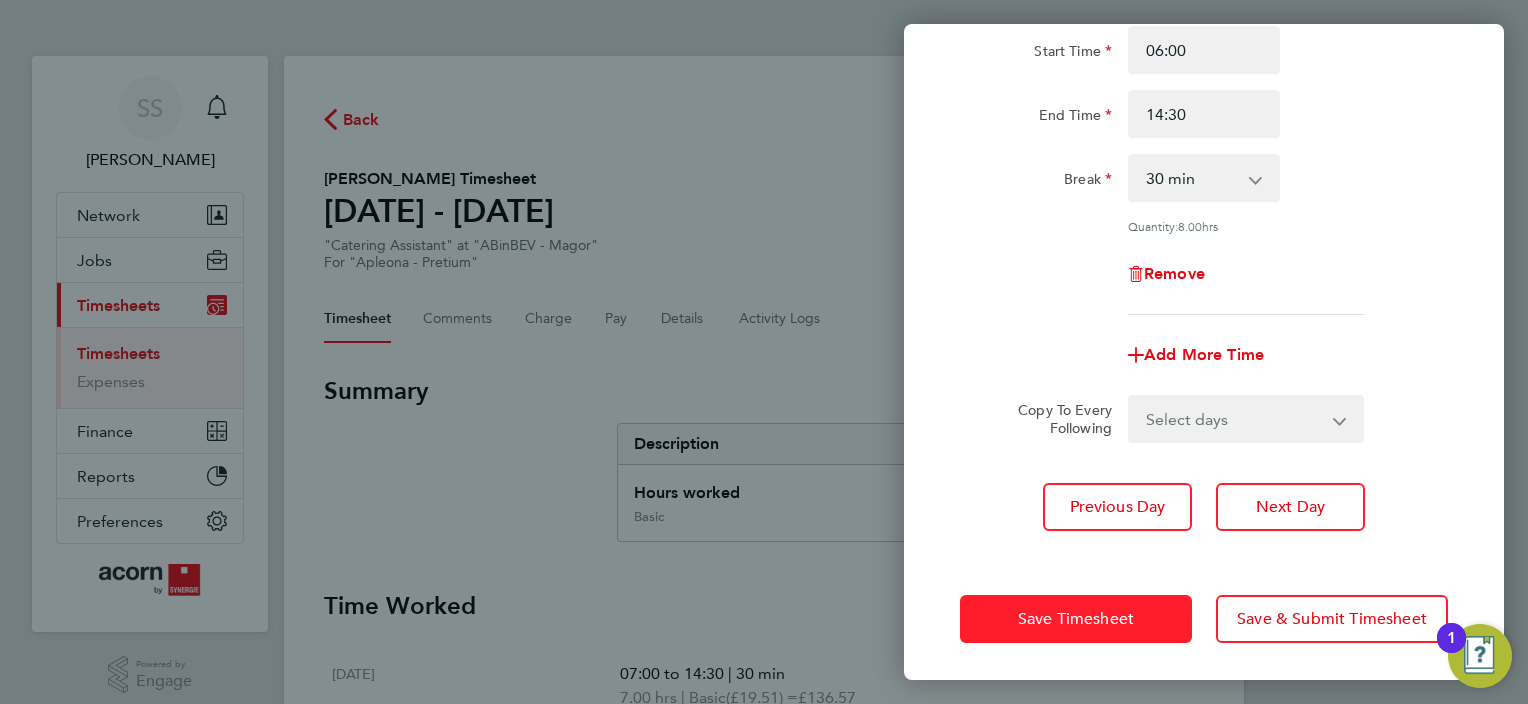 click on "Save Timesheet" 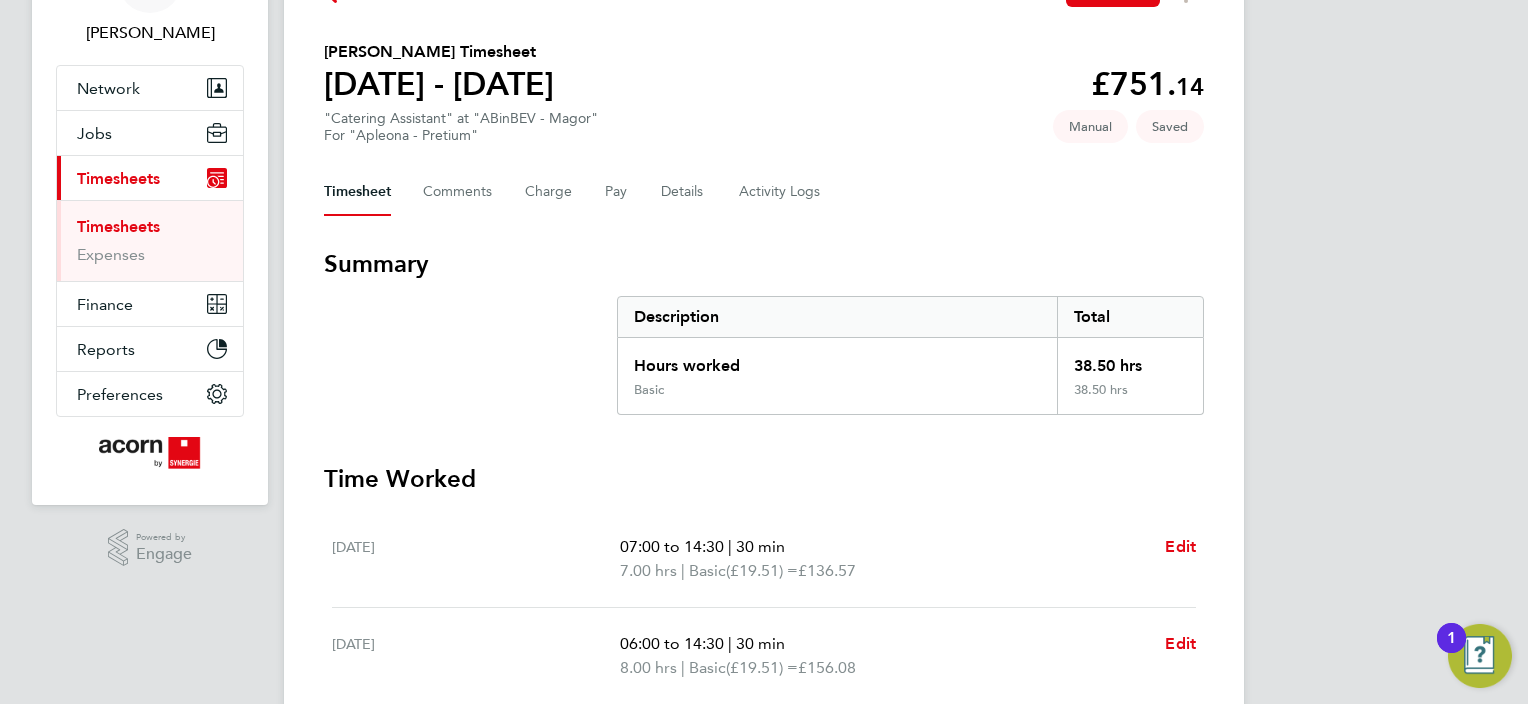 scroll, scrollTop: 0, scrollLeft: 0, axis: both 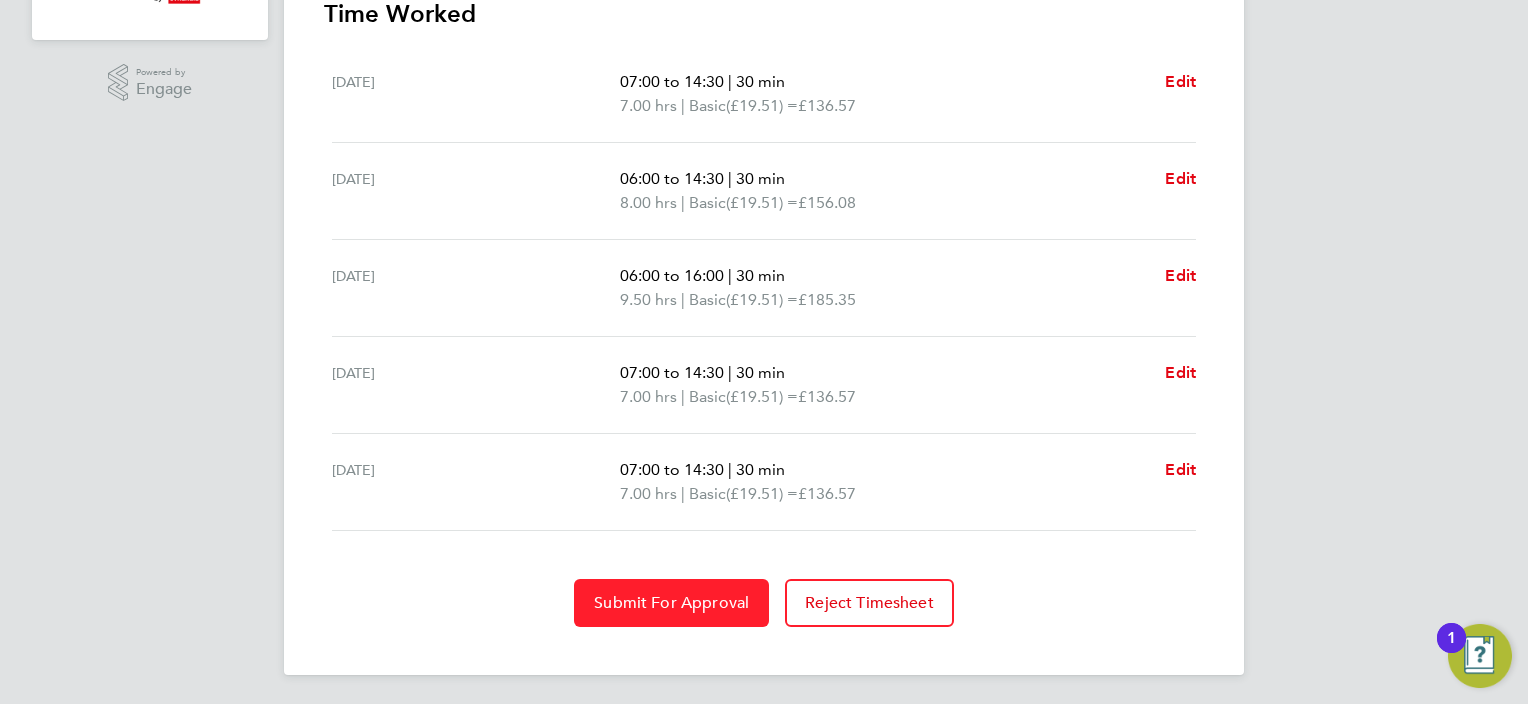 click on "Submit For Approval" 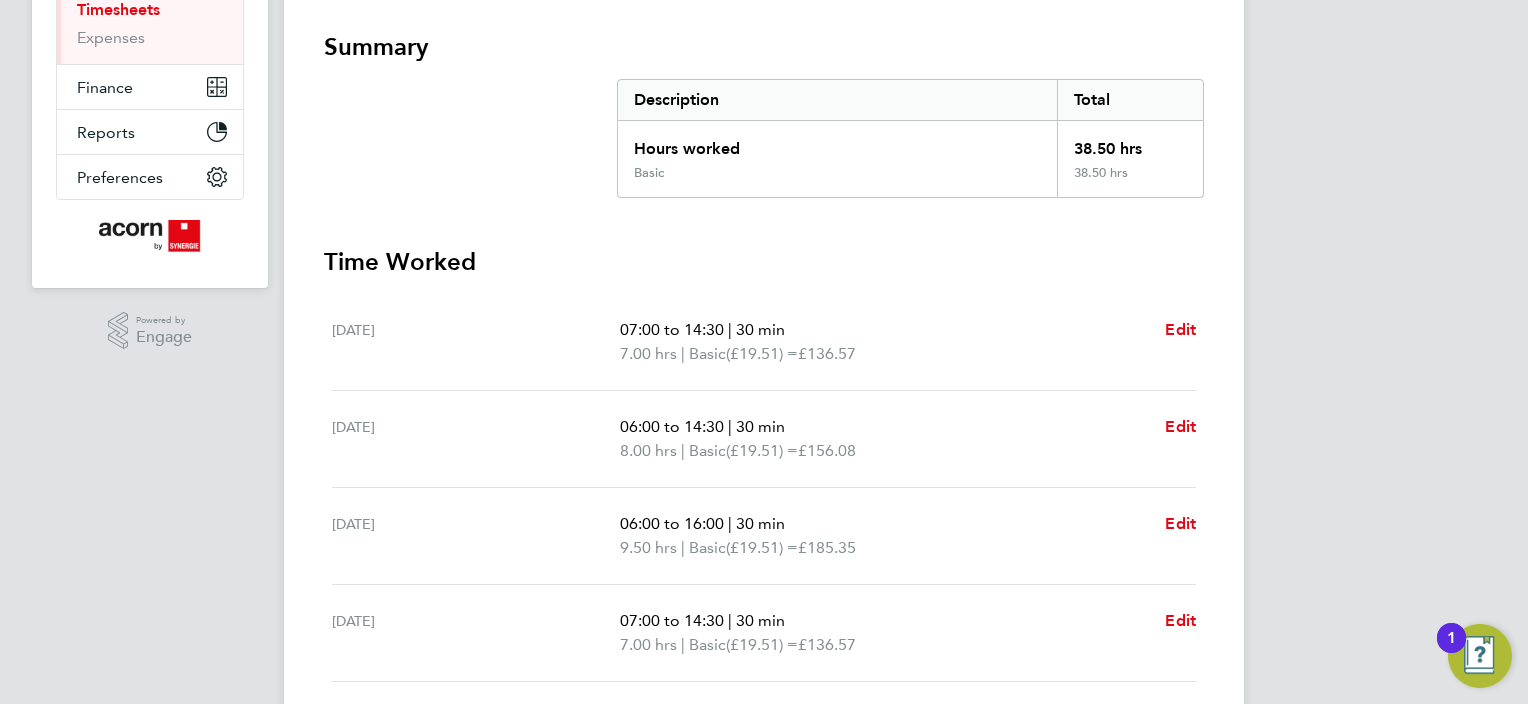 scroll, scrollTop: 0, scrollLeft: 0, axis: both 